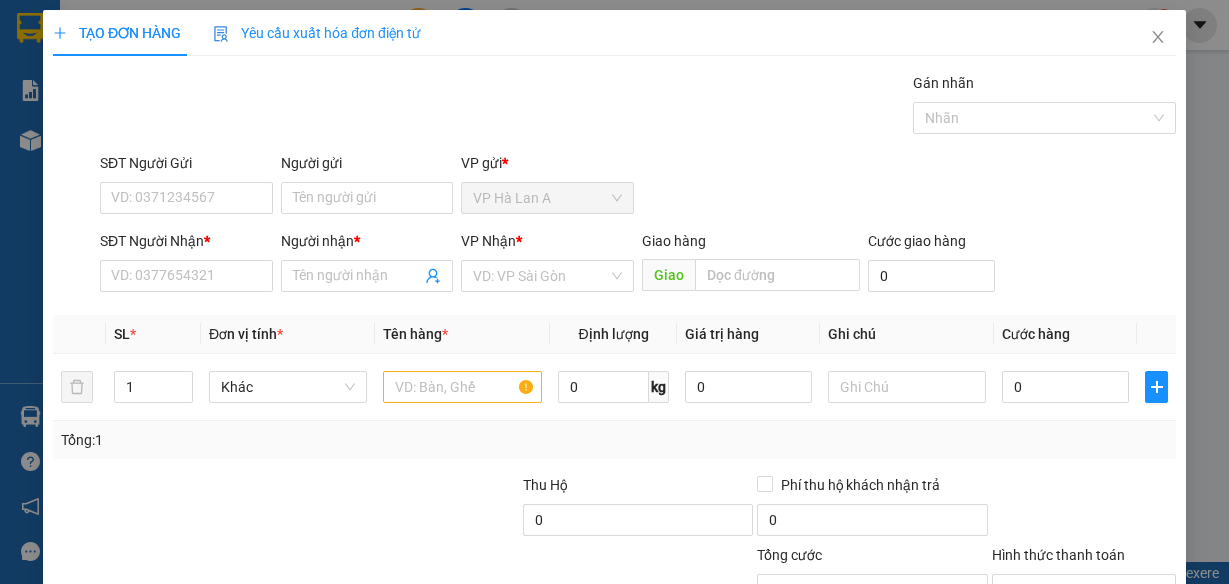 scroll, scrollTop: 0, scrollLeft: 0, axis: both 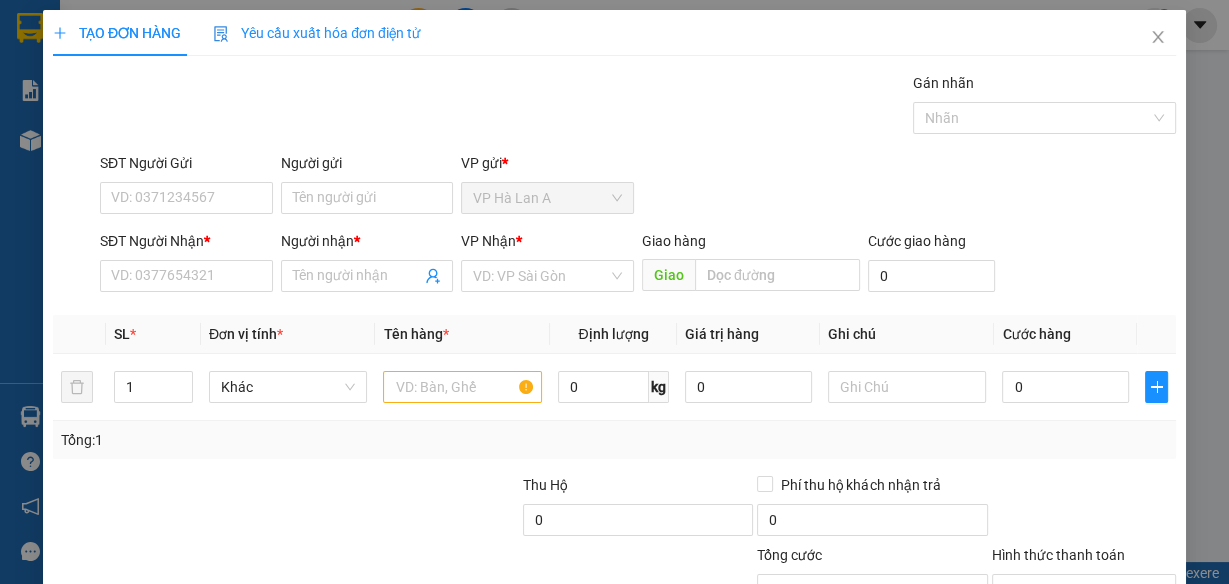 click at bounding box center [0, 0] 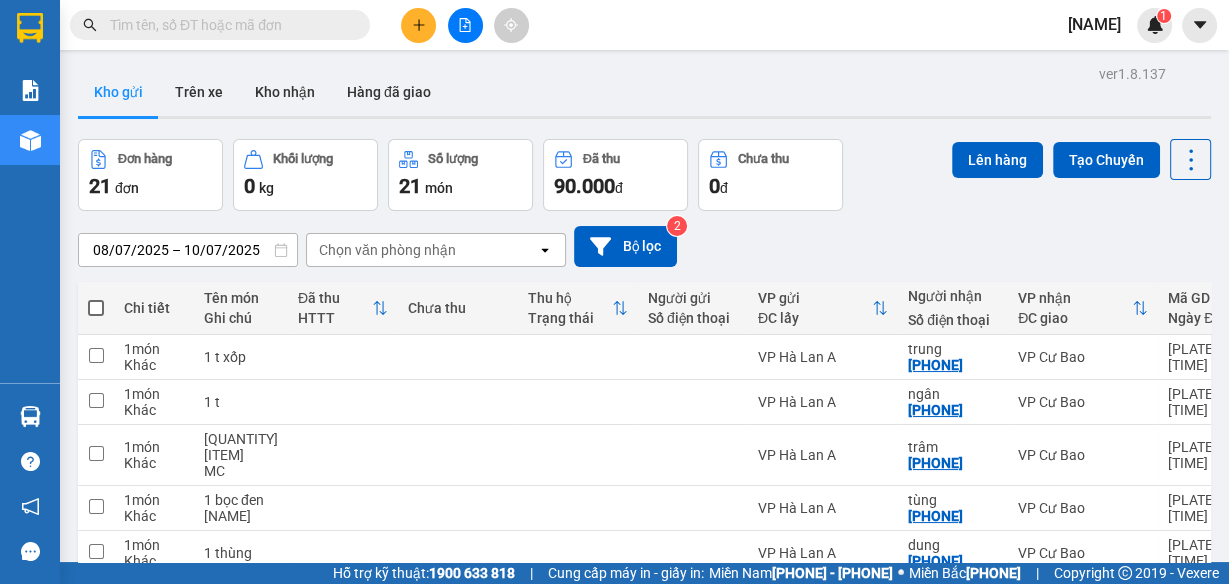 click at bounding box center [228, 25] 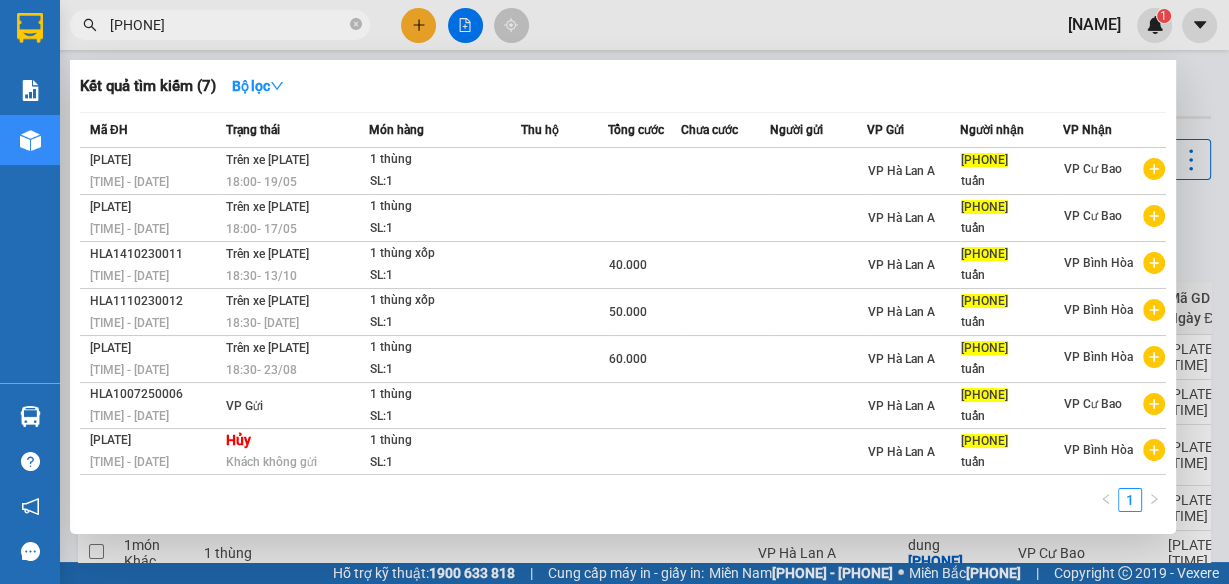 type on "[PHONE]" 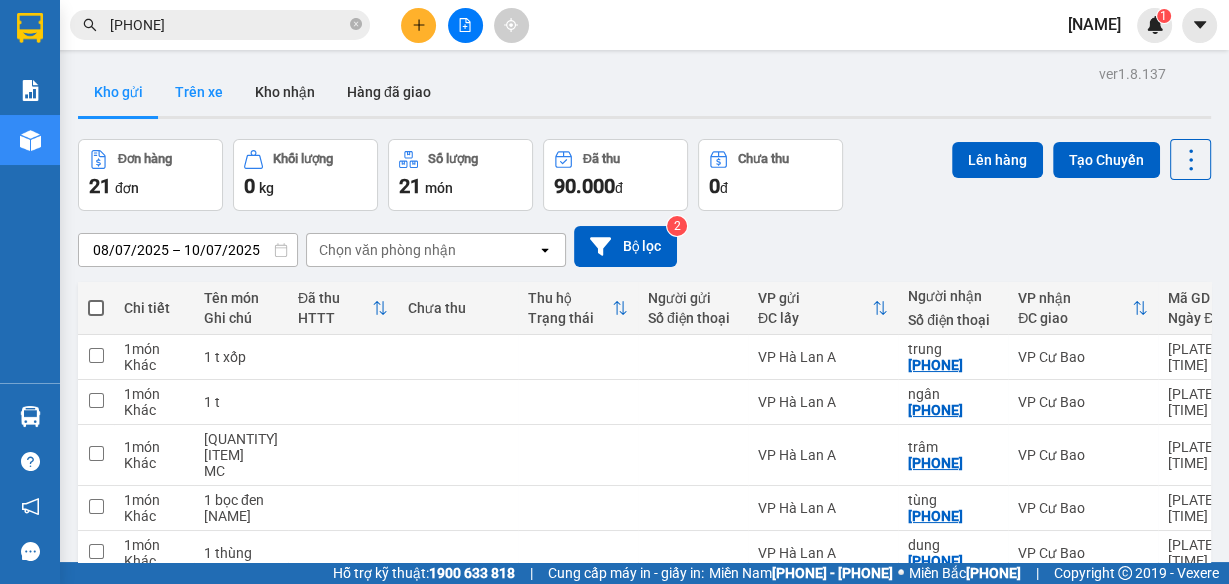 click on "Trên xe" at bounding box center (199, 92) 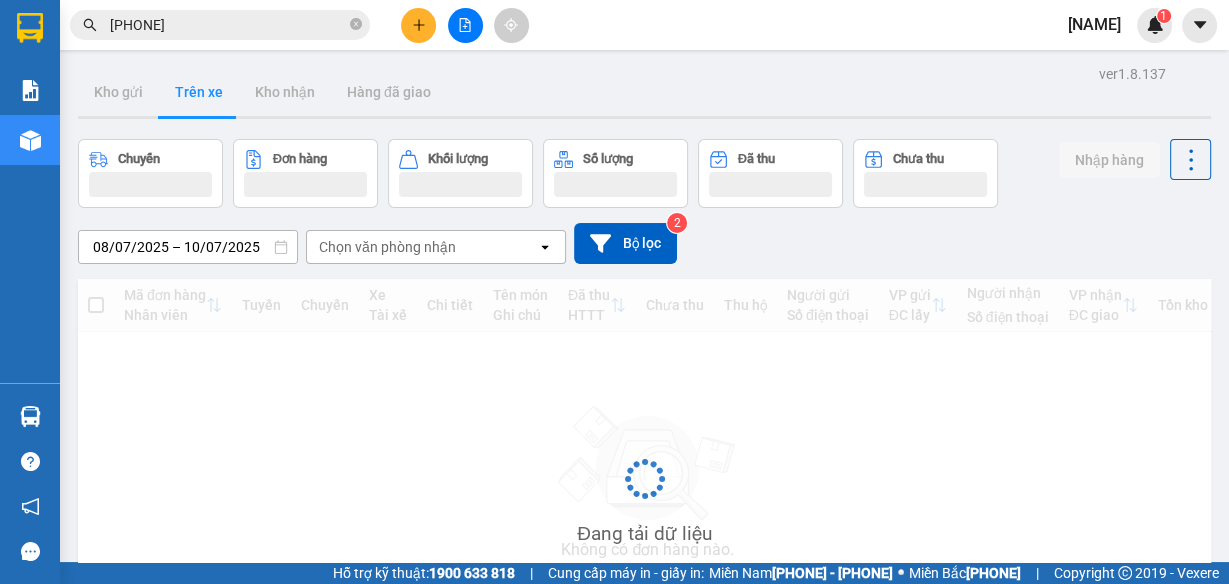 click on "Trên xe" at bounding box center (199, 92) 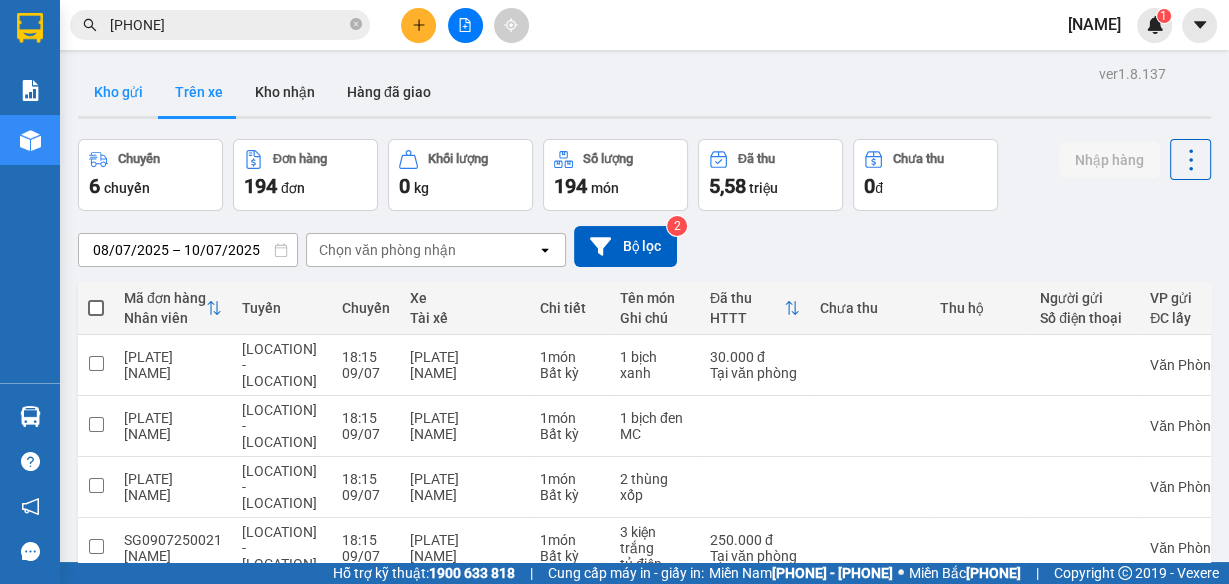 click on "Kho gửi" at bounding box center [118, 92] 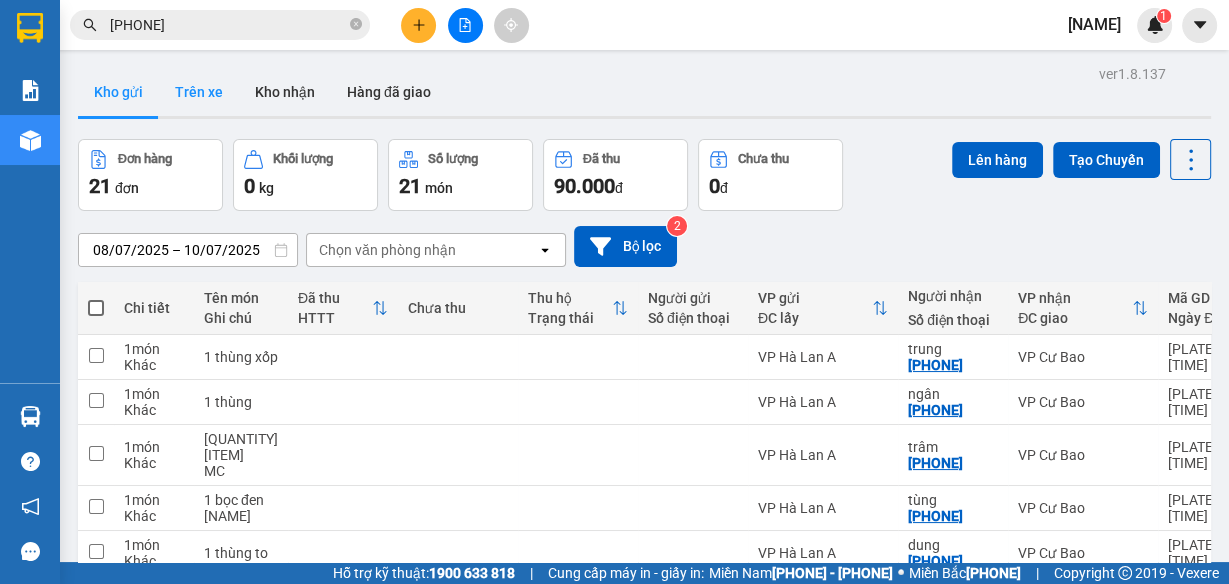 click on "Trên xe" at bounding box center [199, 92] 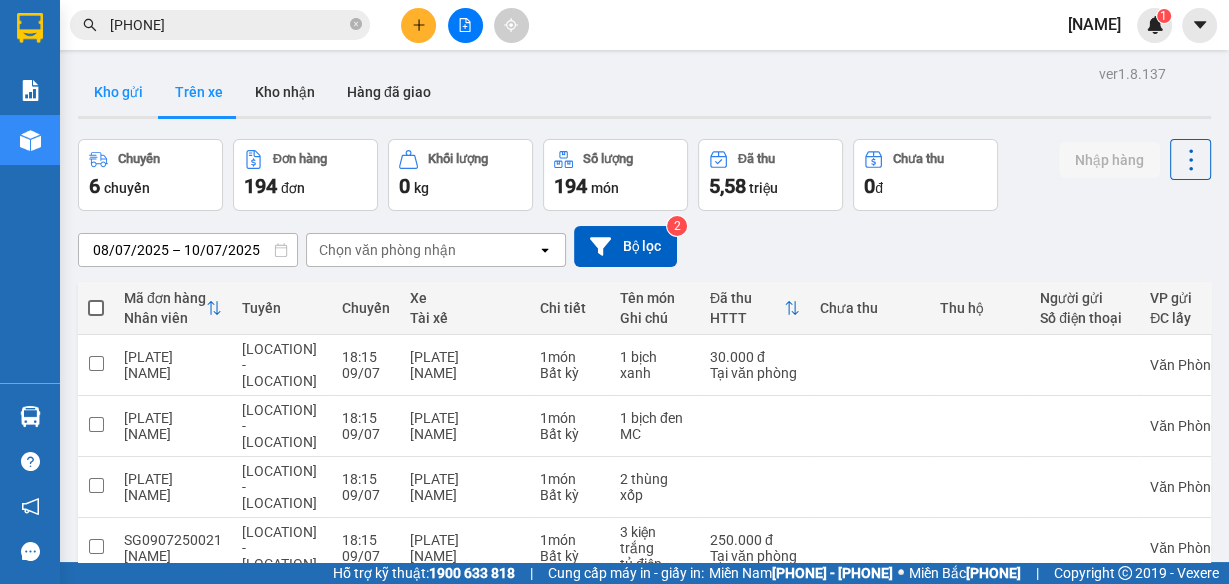 click on "Kho gửi" at bounding box center [118, 92] 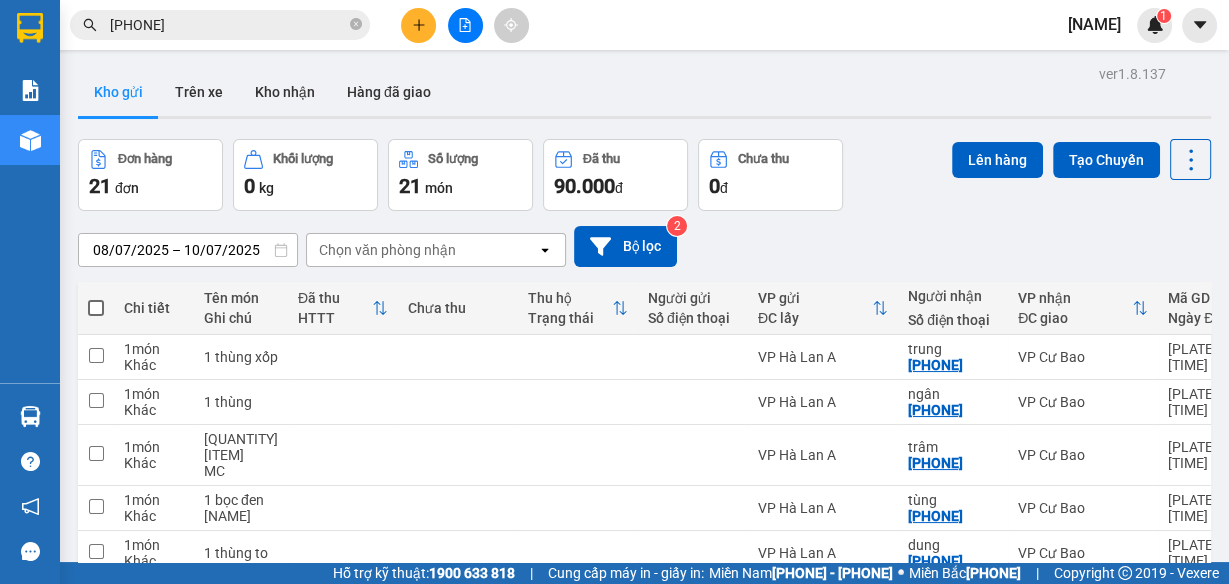 click on "[NAME]" at bounding box center (1094, 24) 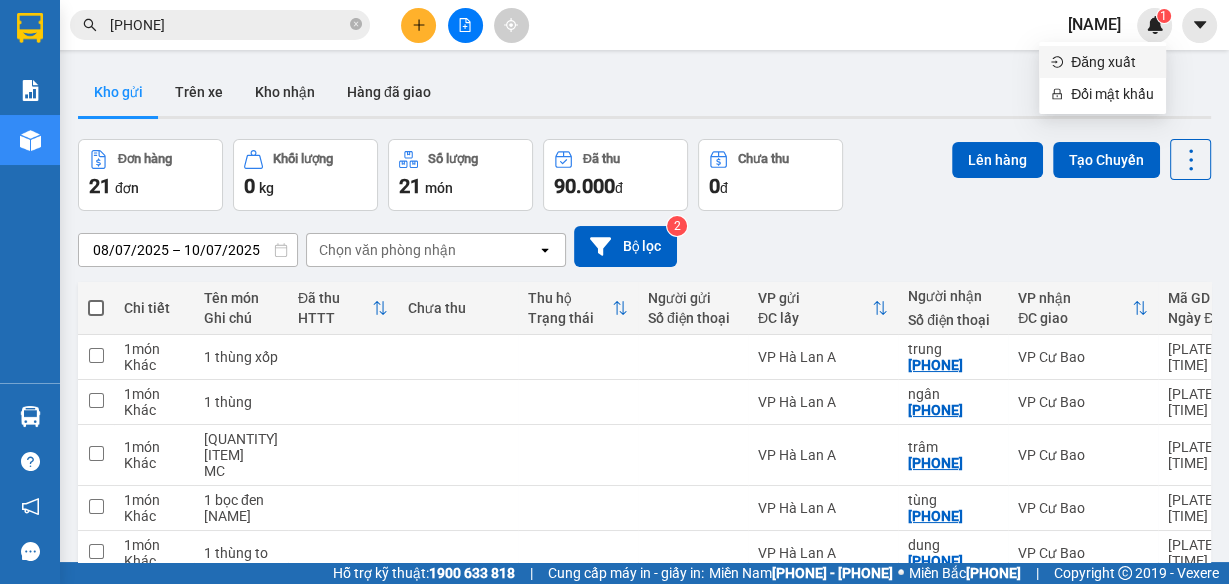 click on "Đăng xuất" at bounding box center (1112, 62) 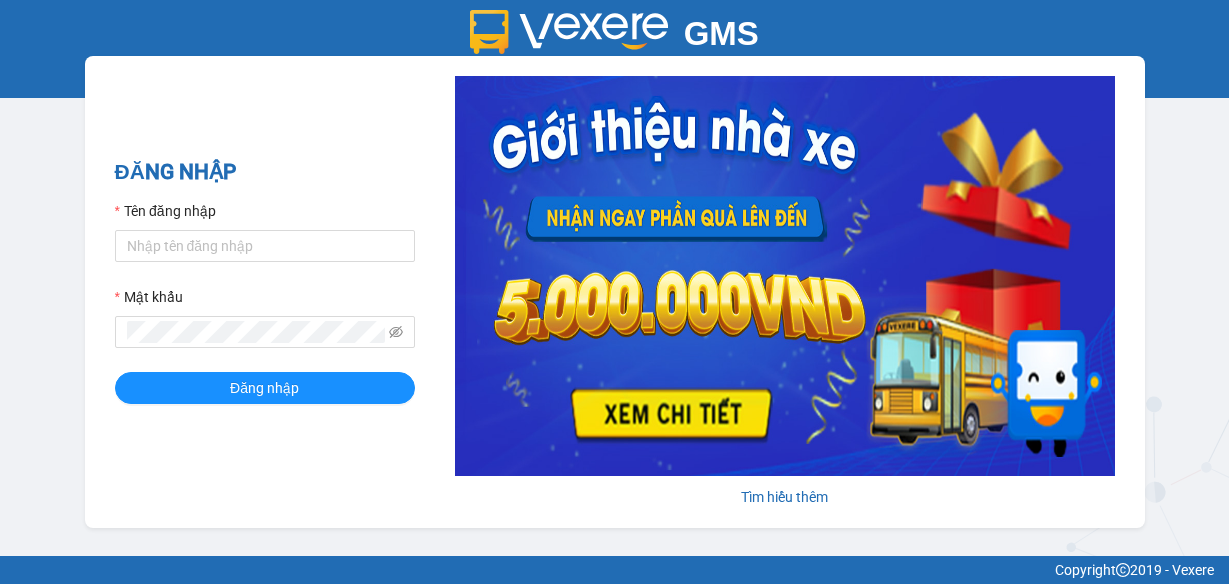 scroll, scrollTop: 0, scrollLeft: 0, axis: both 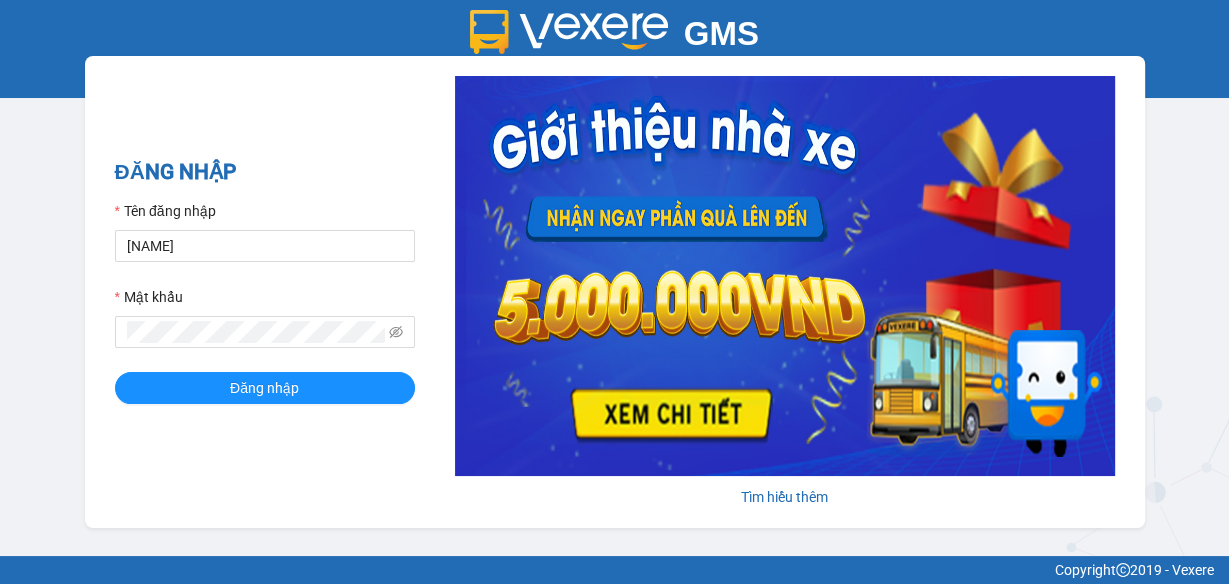 click on "[NAME]" at bounding box center (265, 246) 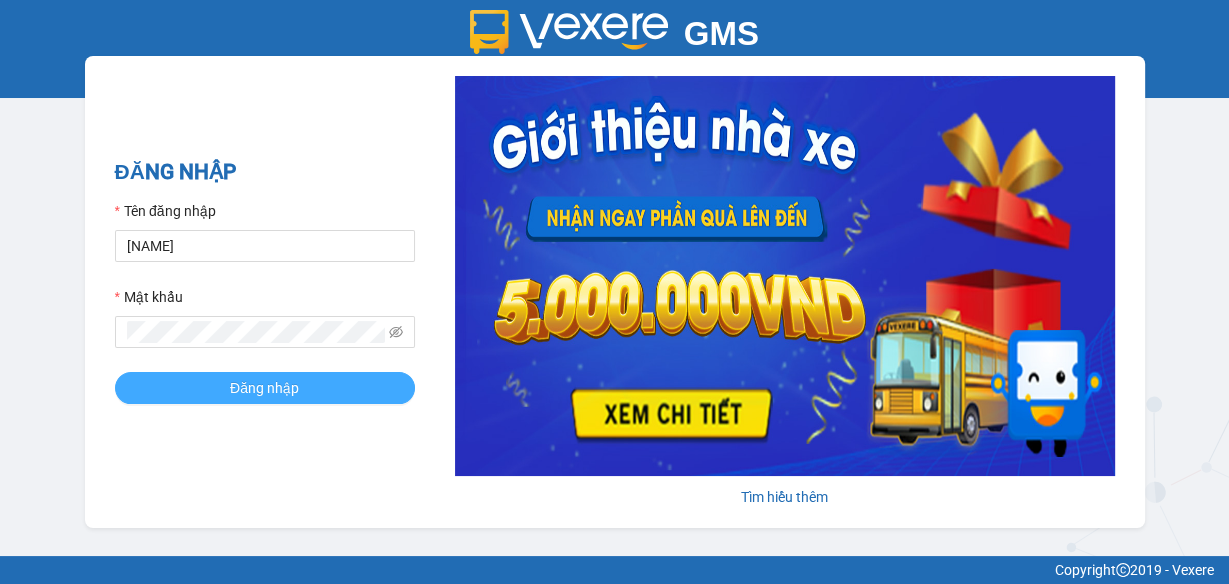 drag, startPoint x: 288, startPoint y: 387, endPoint x: 320, endPoint y: 395, distance: 32.984844 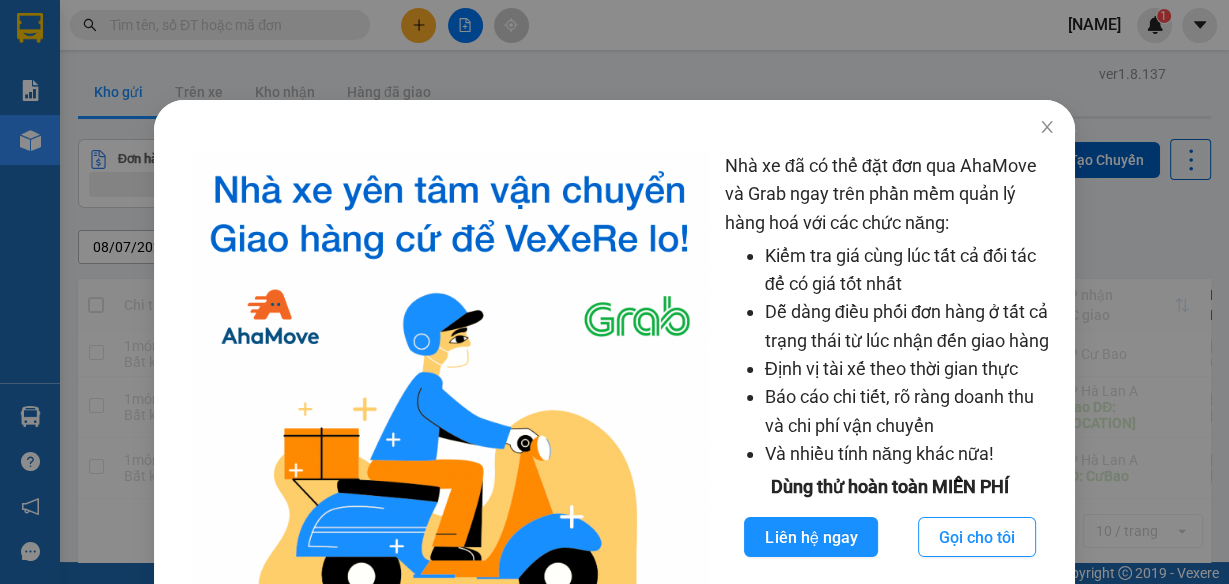 click on "Nhà xe đã có thể đặt đơn qua AhaMove và Grab ngay trên phần mềm quản lý hàng hoá với các chức năng: Kiểm tra giá cùng lúc tất cả đối tác để có giá tốt nhất Dễ dàng điều phối đơn hàng ở tất cả trạng thái từ lúc nhận đến giao hàng Định vị tài xế theo thời gian thực Báo cáo chi tiết, rõ ràng doanh thu và chi phí vận chuyển Và nhiều tính năng khác nữa! Dùng thử hoàn toàn MIỄN PHÍ Liên hệ ngay Gọi cho tôi" at bounding box center [614, 292] 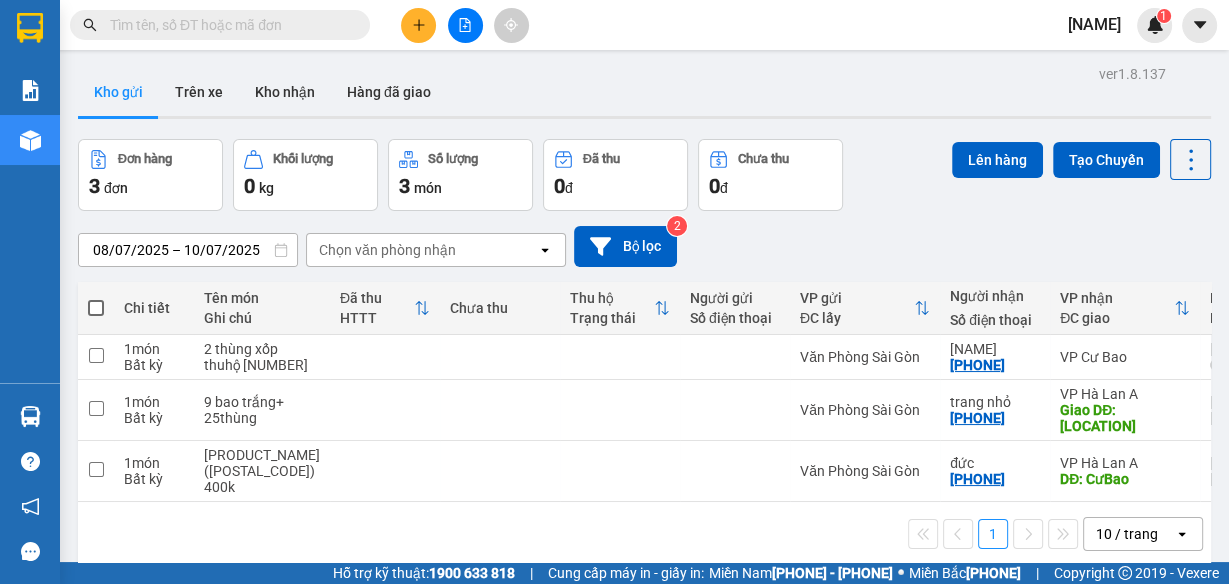 click at bounding box center [228, 25] 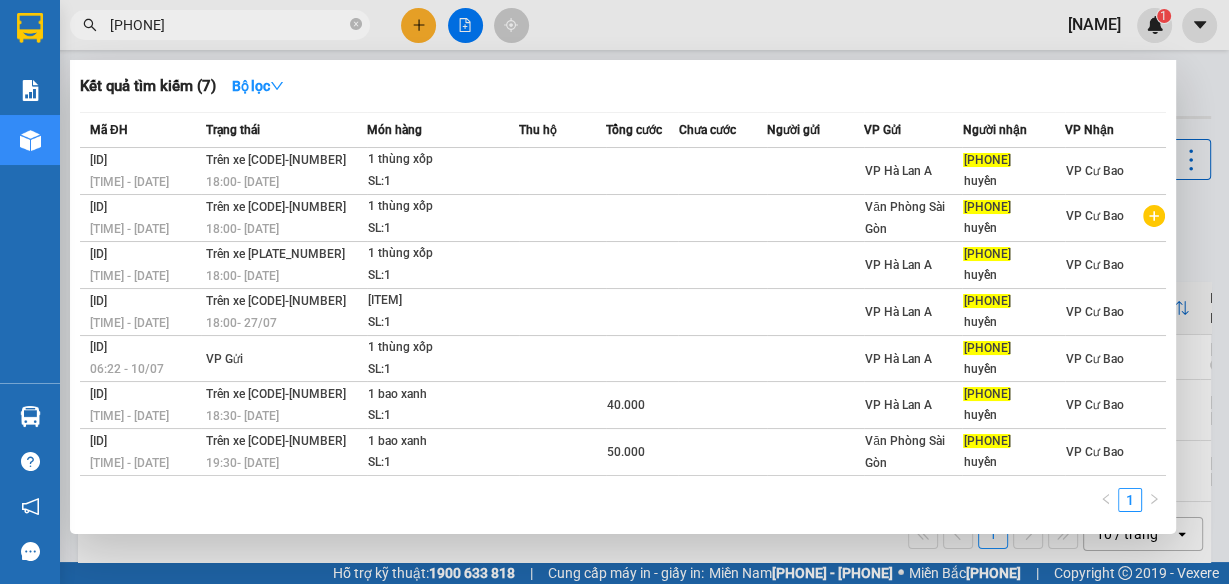 click at bounding box center (614, 292) 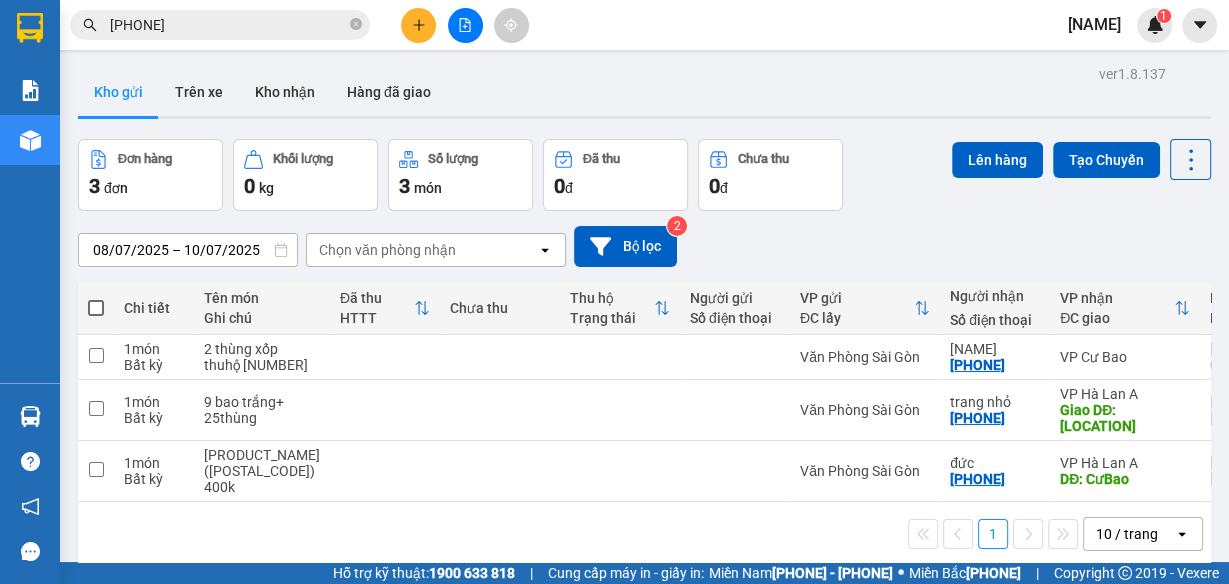 click on "[PHONE]" at bounding box center [228, 25] 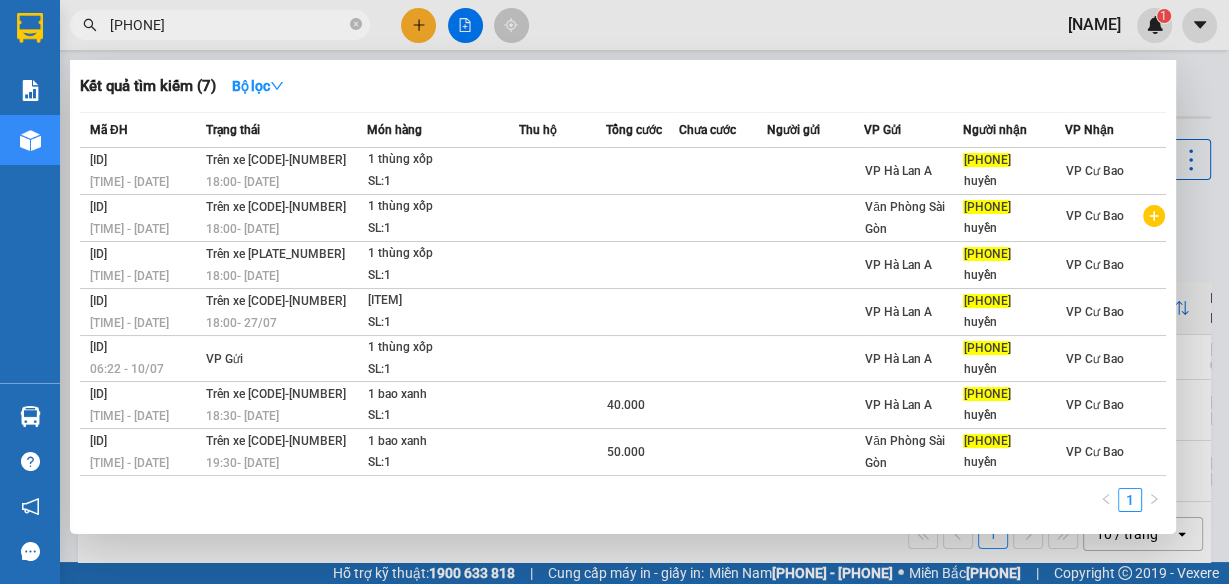 click at bounding box center [614, 292] 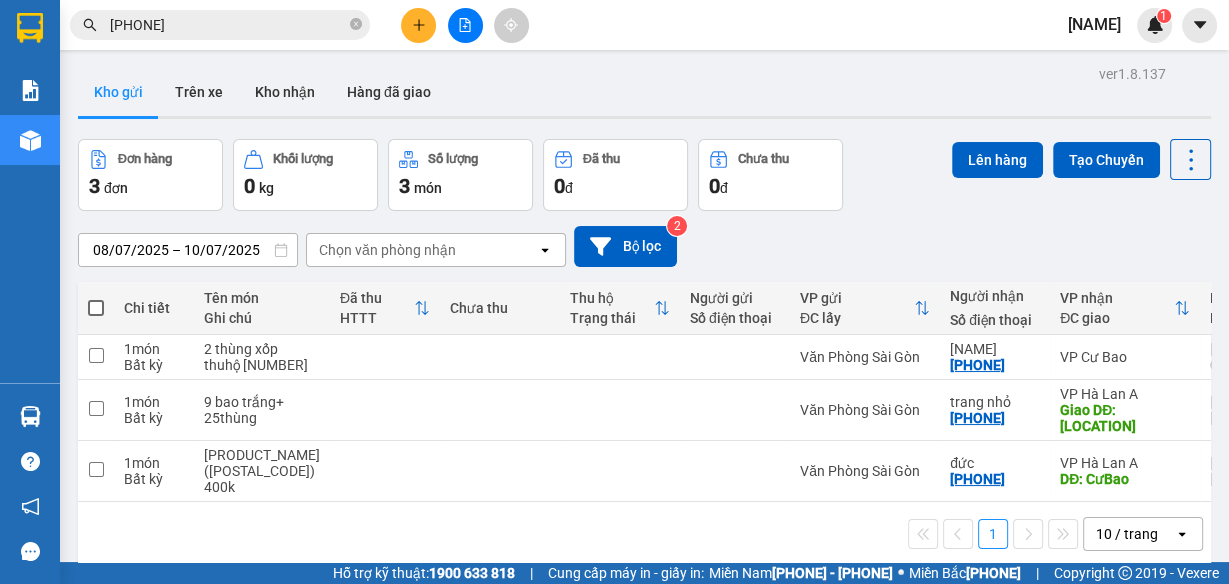 click at bounding box center [356, 24] 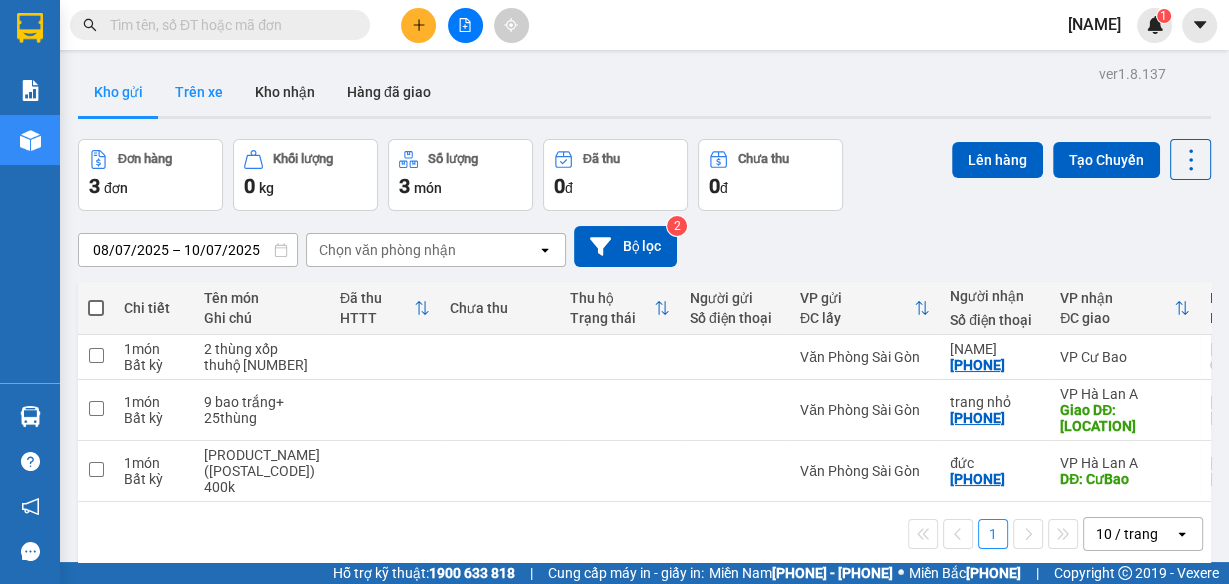 click on "Trên xe" at bounding box center [199, 92] 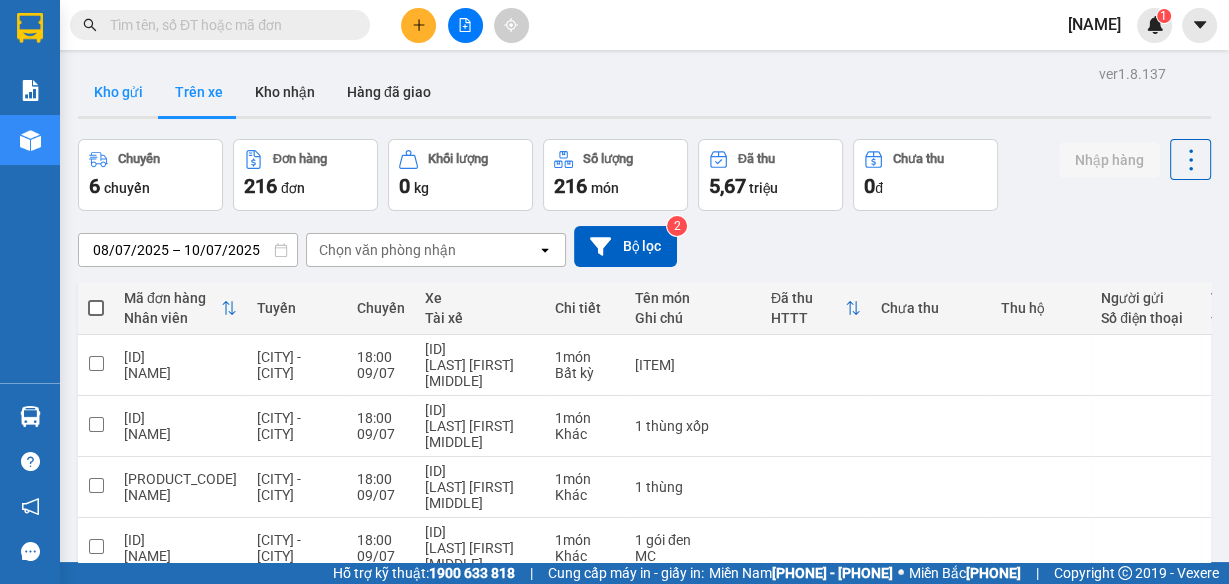click on "Kho gửi" at bounding box center [118, 92] 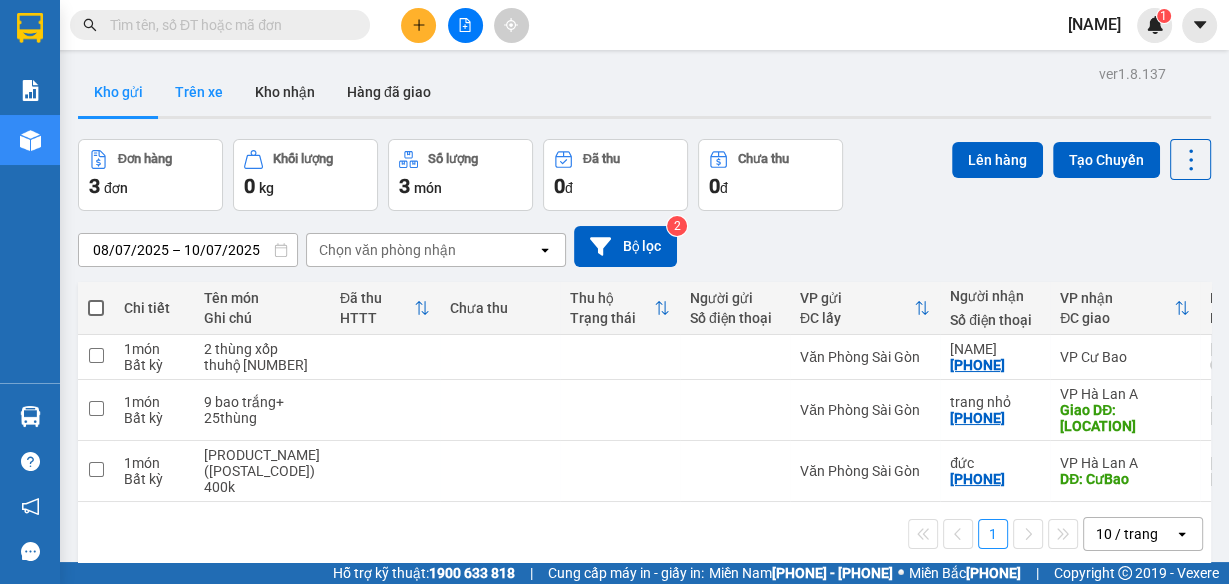 click on "Trên xe" at bounding box center [199, 92] 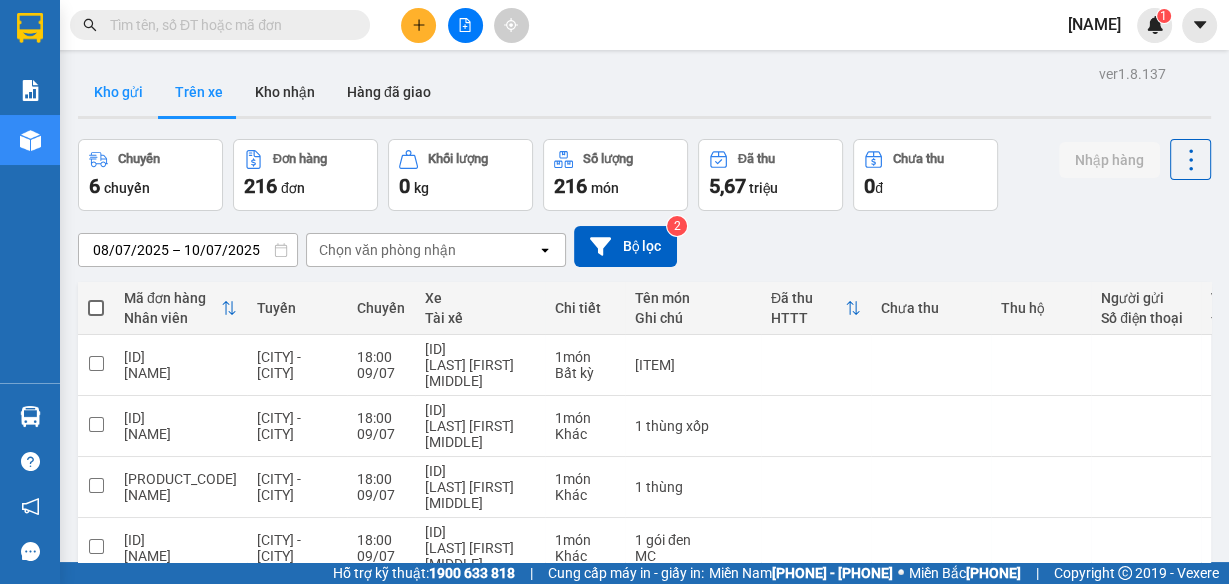 click on "Kho gửi" at bounding box center [118, 92] 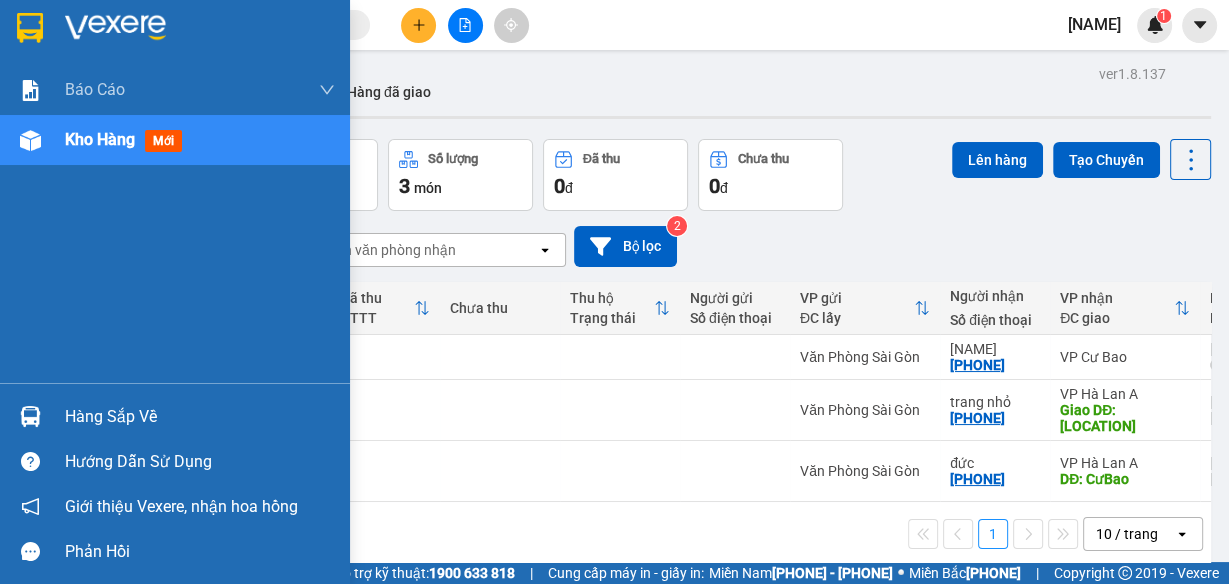 click on "Kho hàng" at bounding box center (100, 139) 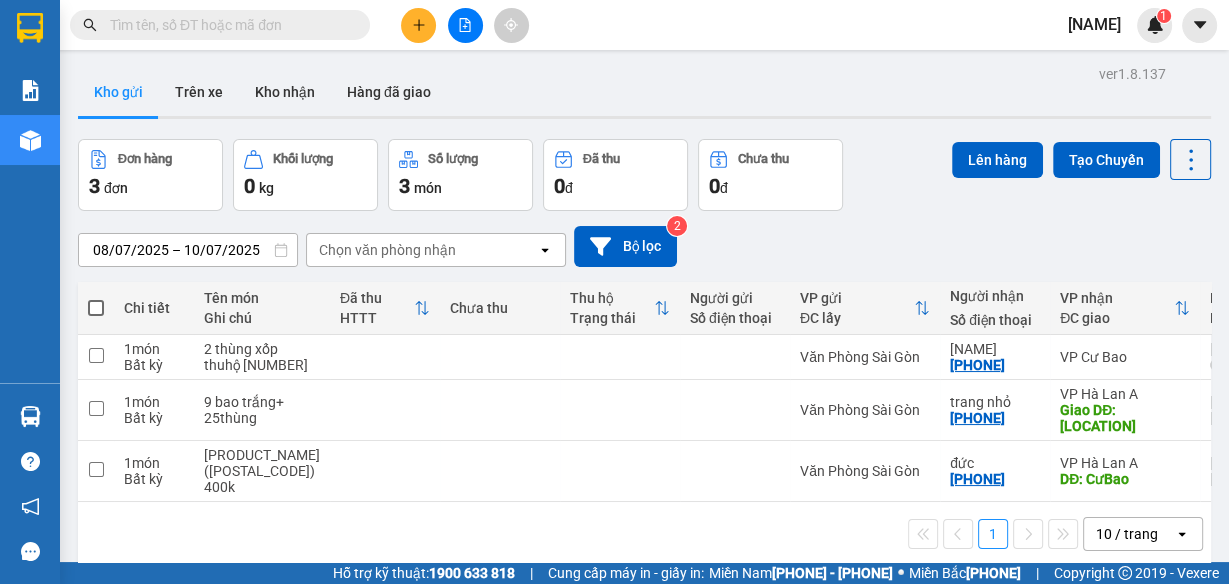 click at bounding box center [220, 25] 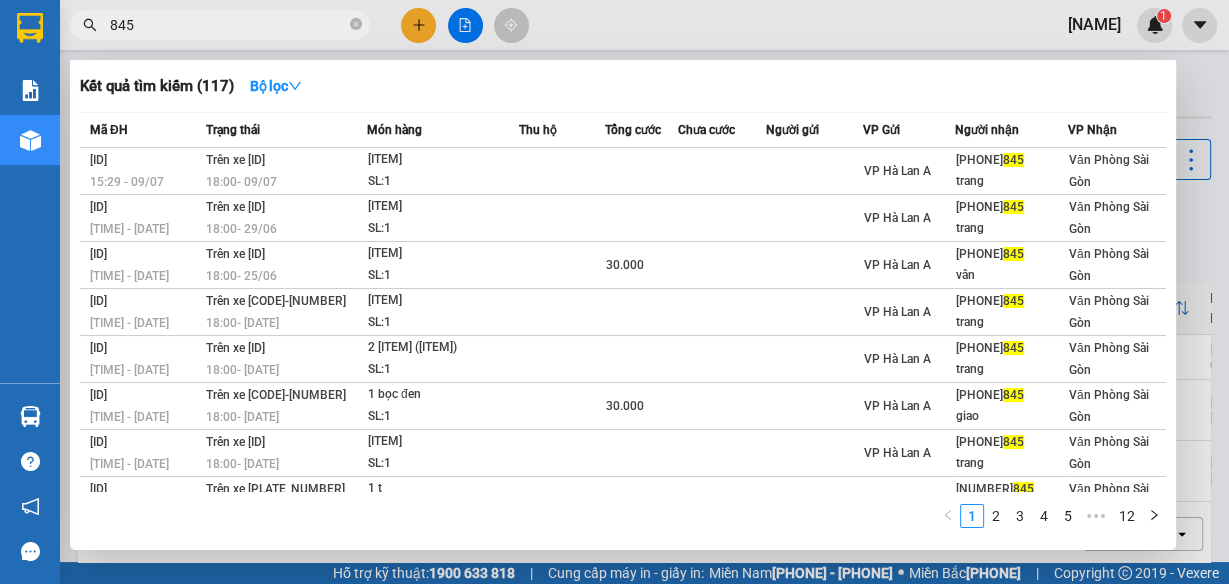click at bounding box center (614, 292) 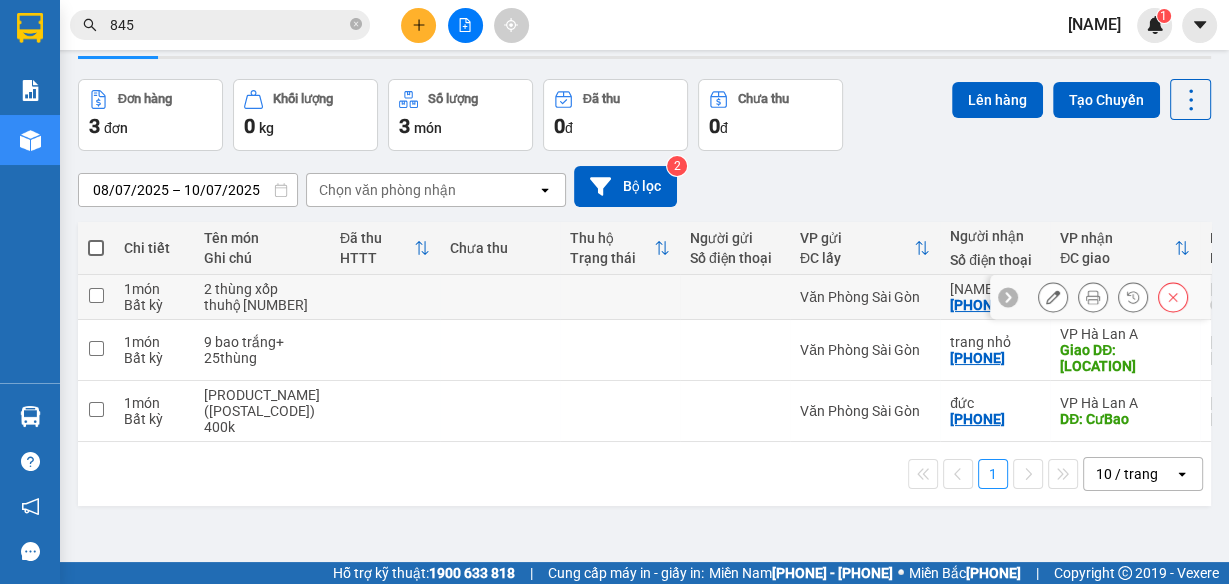 scroll, scrollTop: 91, scrollLeft: 0, axis: vertical 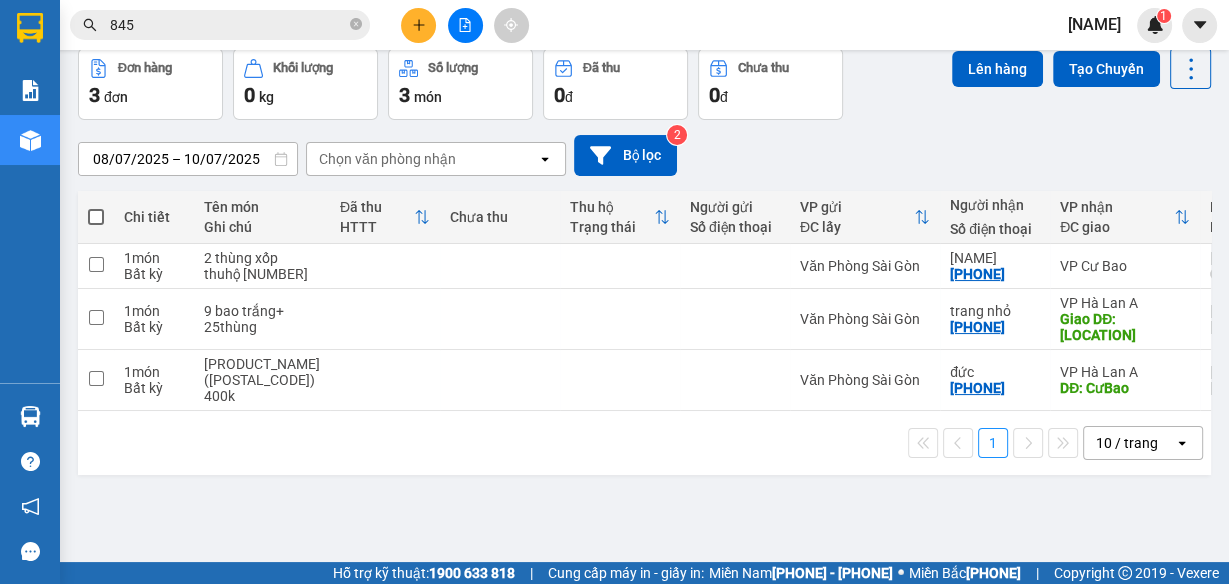 click at bounding box center (356, 24) 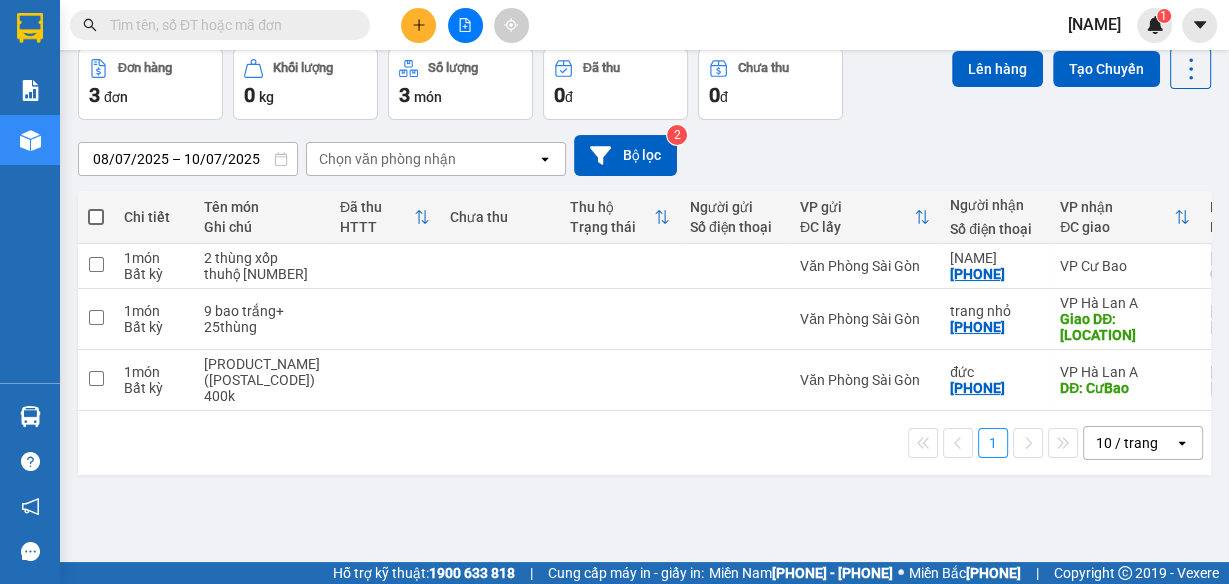 click at bounding box center (228, 25) 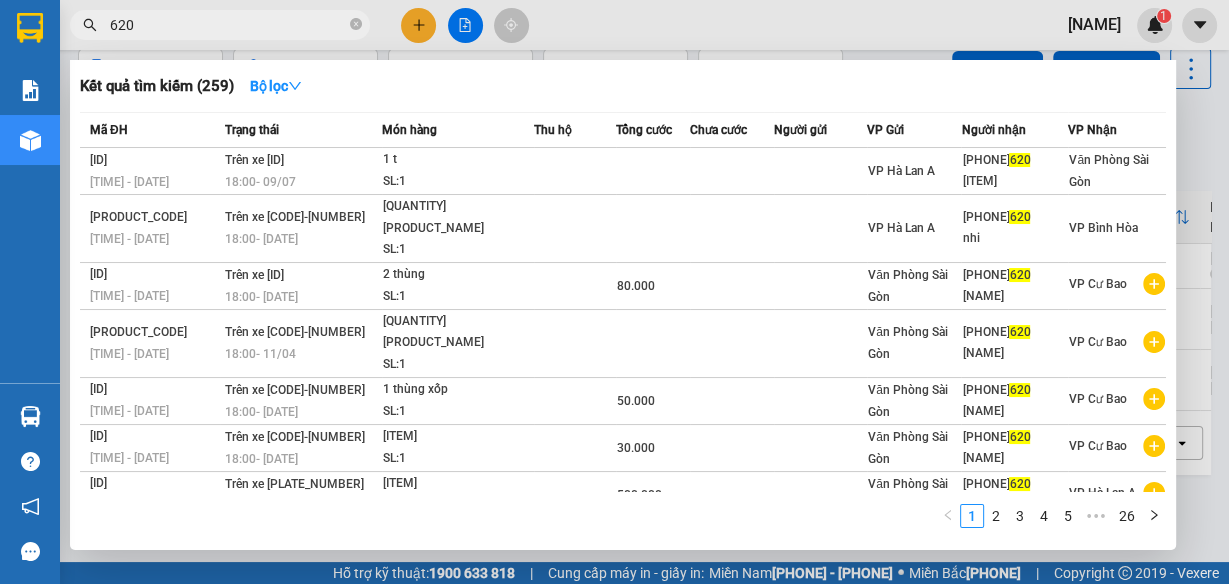 type on "620" 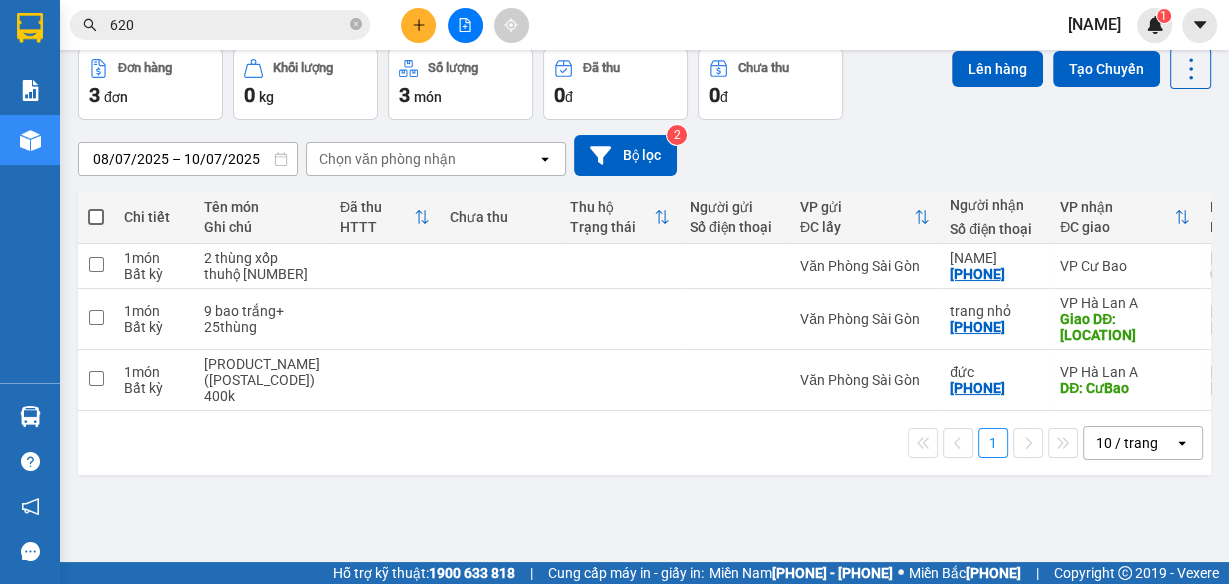 click at bounding box center (419, 25) 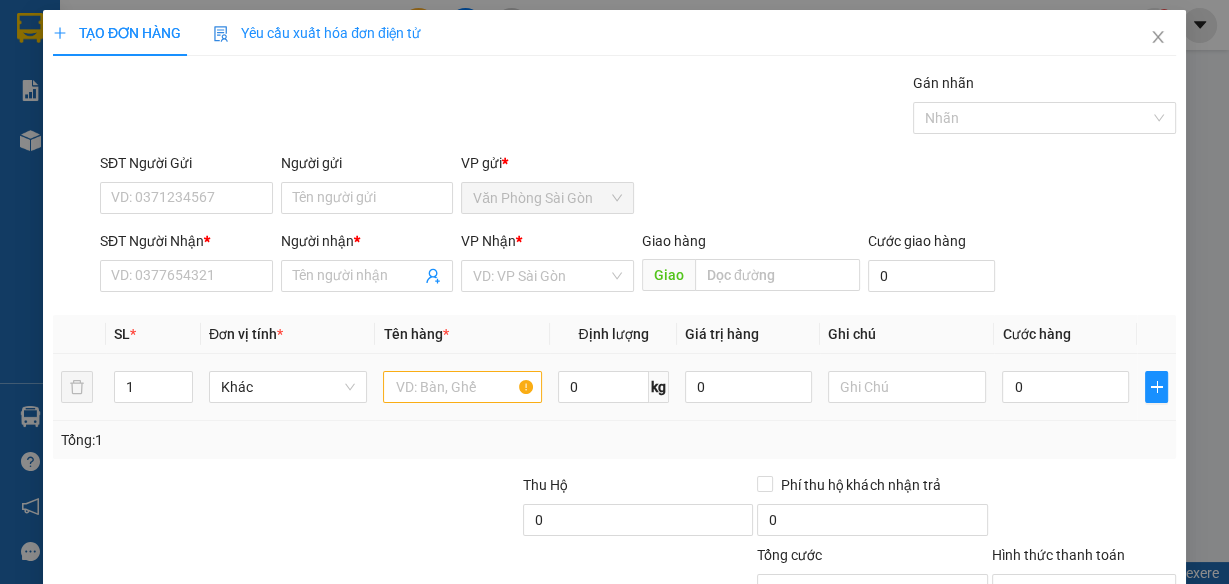 click at bounding box center (462, 387) 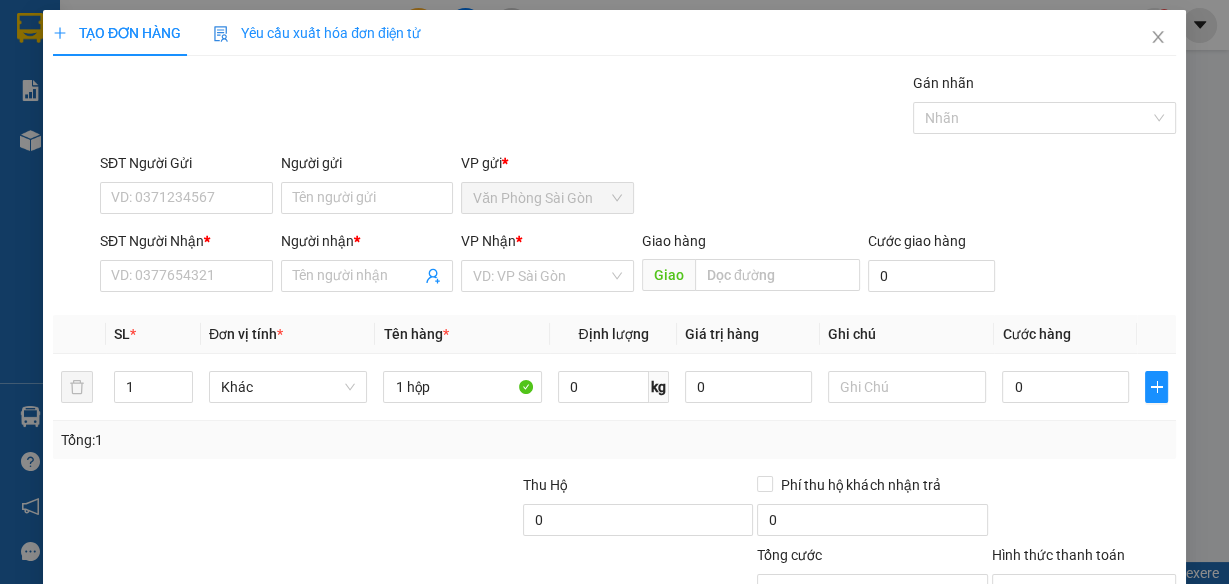 type on "1 hộp" 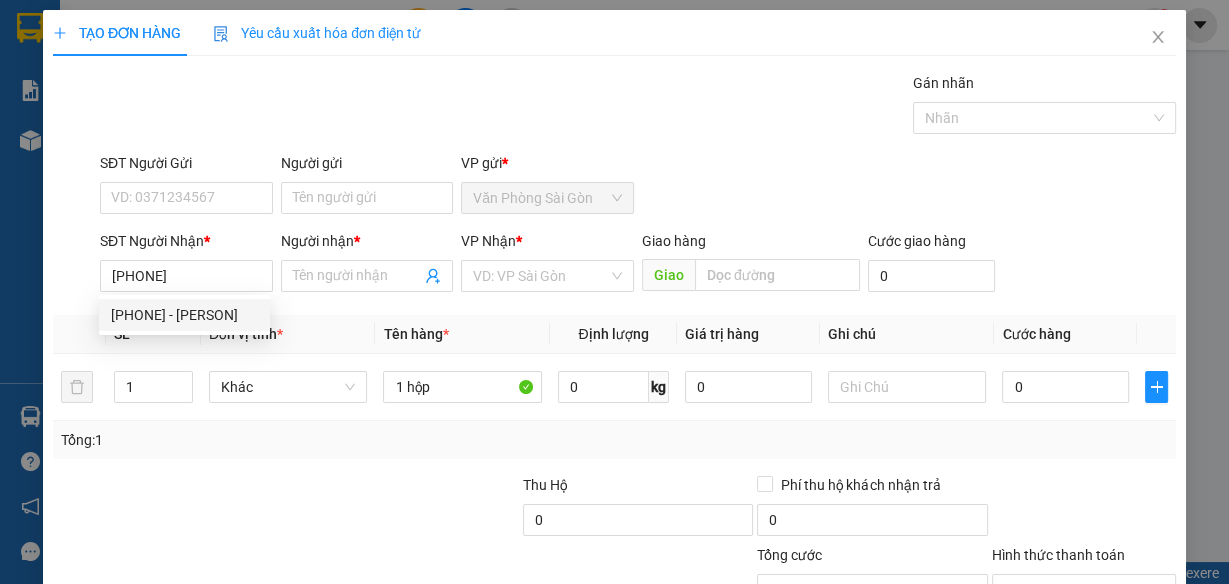 click on "[PHONE] - [PERSON]" at bounding box center [184, 315] 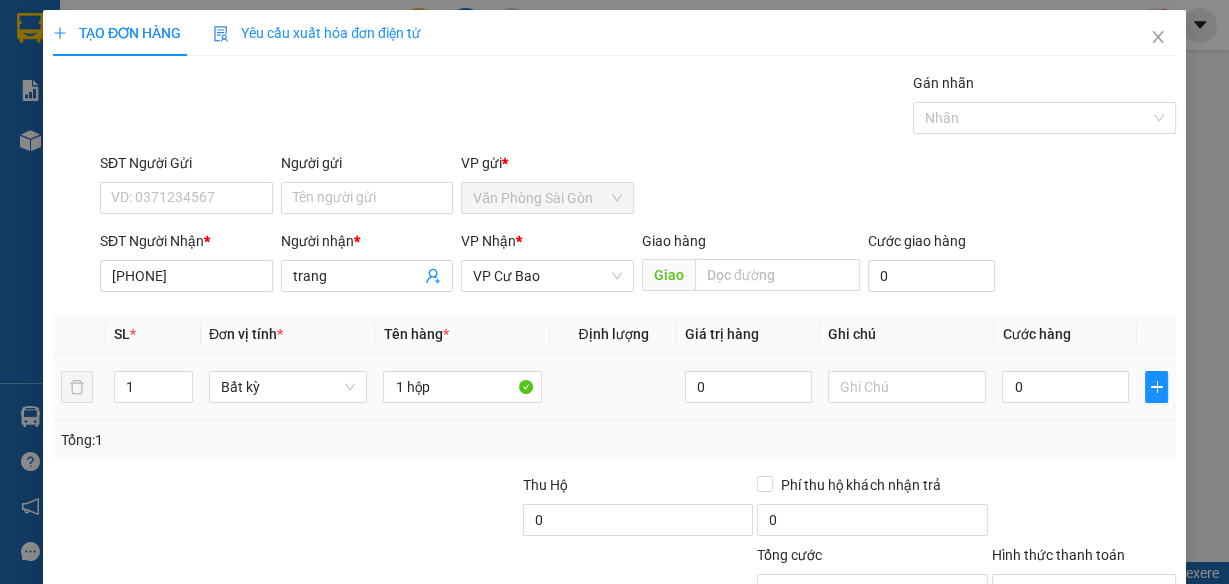 type on "[PHONE]" 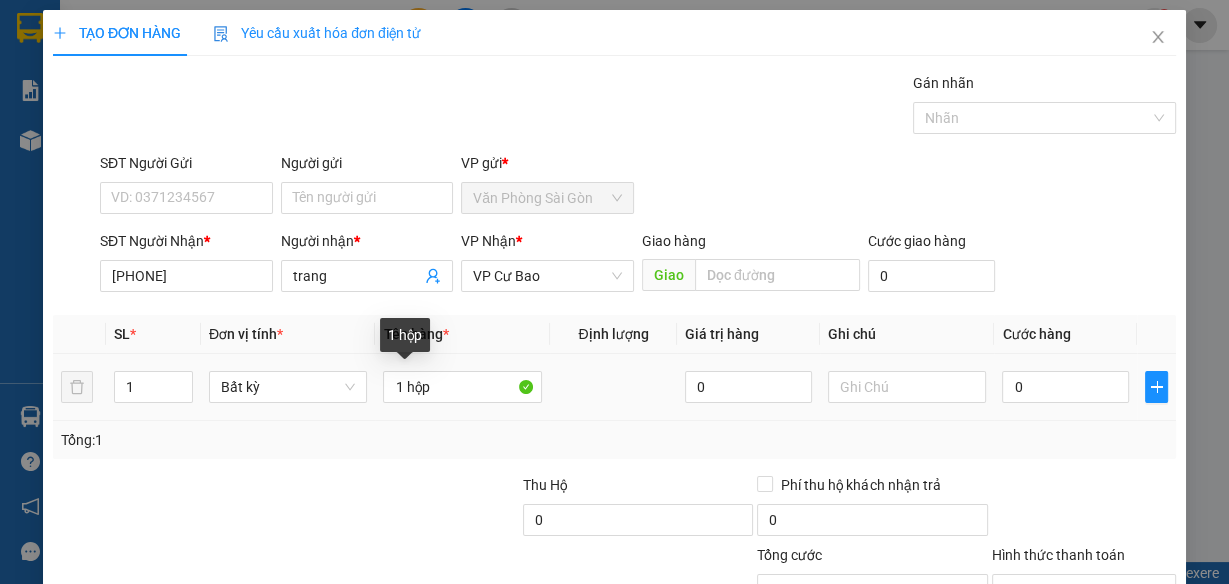 click on "1 hộp" at bounding box center (462, 387) 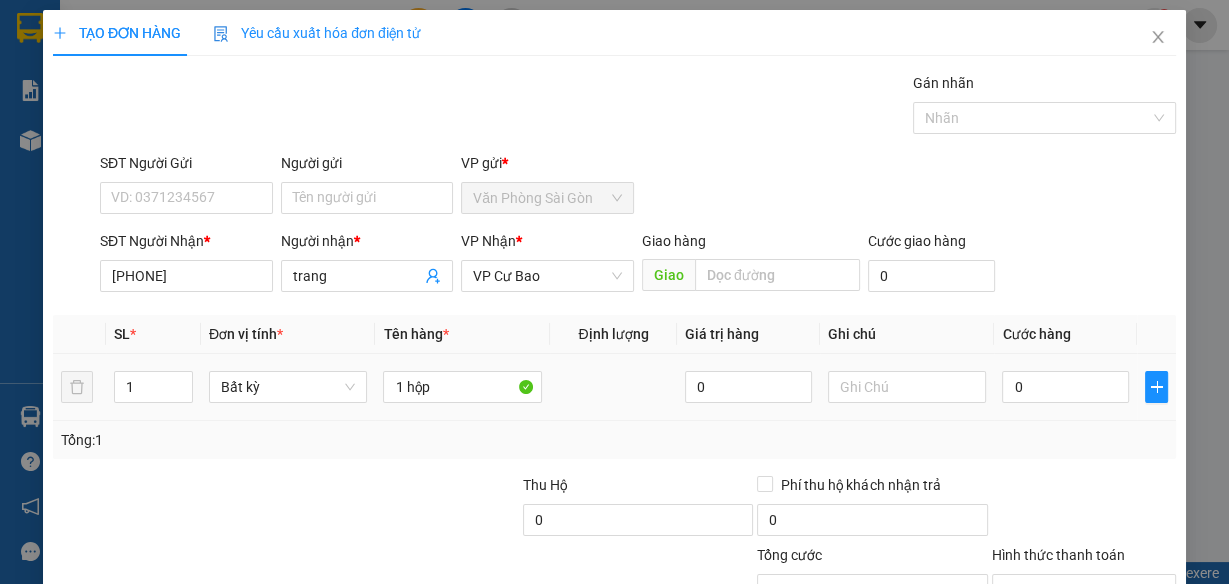 click on "0" at bounding box center (462, 387) 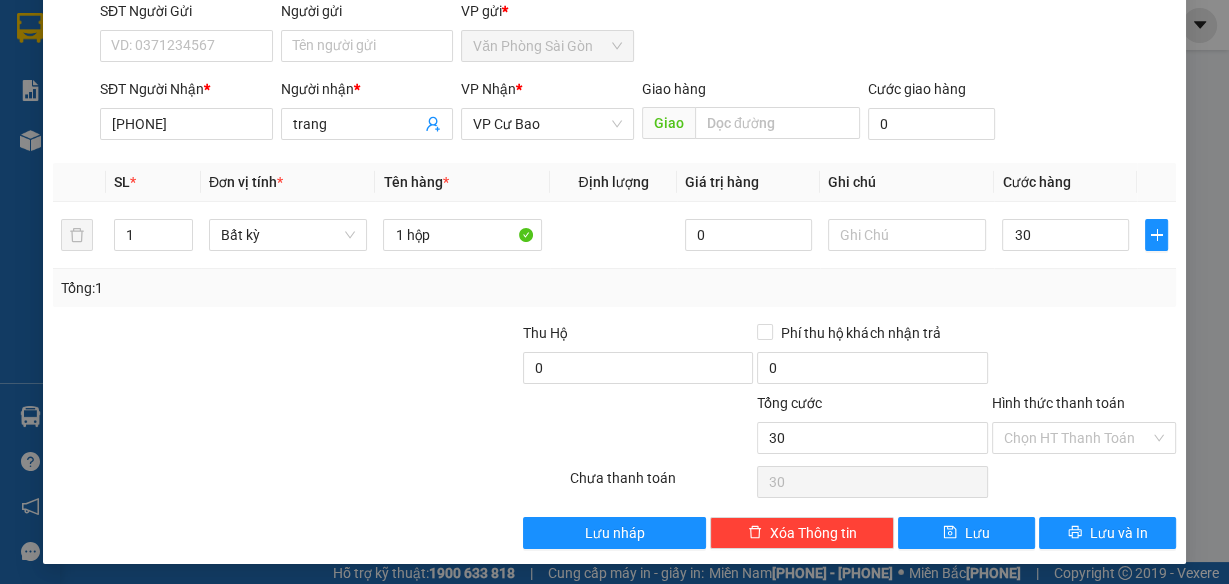 scroll, scrollTop: 153, scrollLeft: 0, axis: vertical 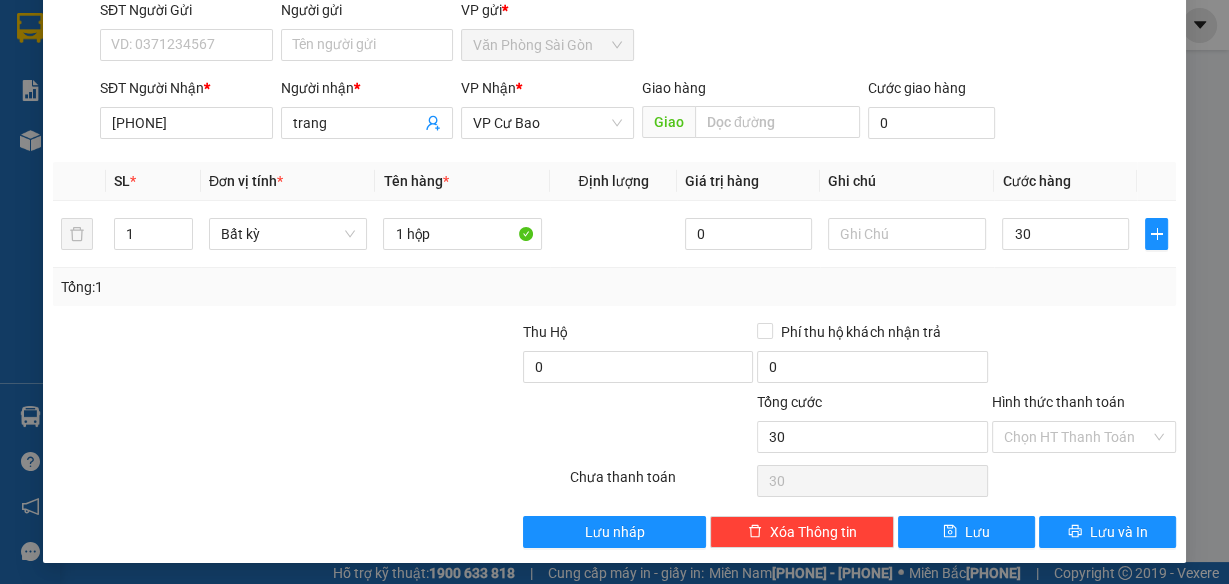 type on "30" 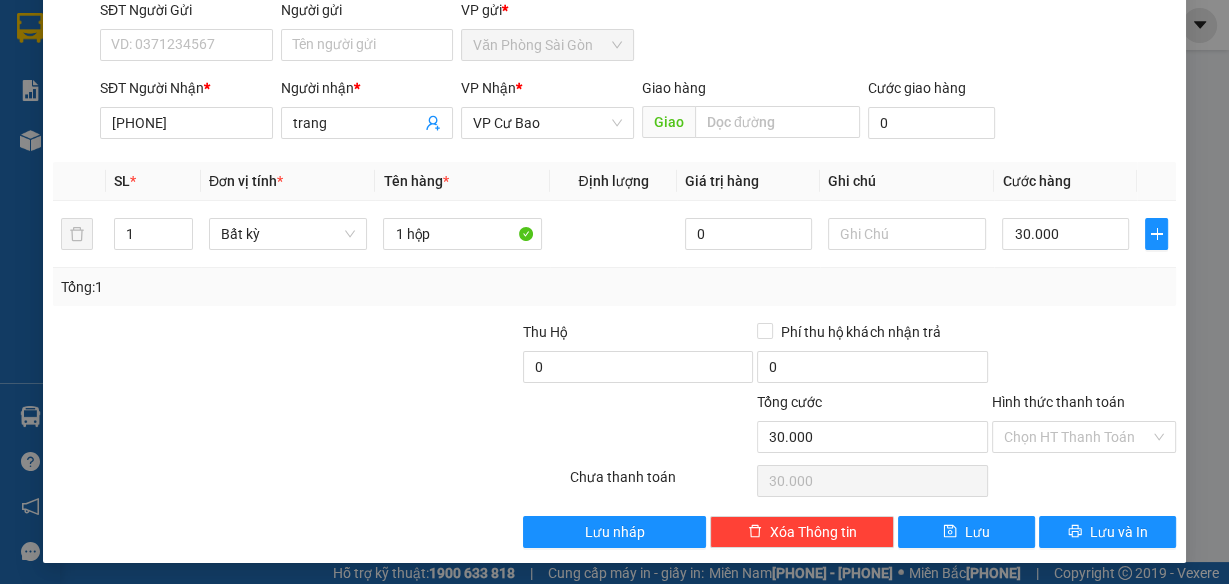 click on "Hình thức thanh toán" at bounding box center [1077, 437] 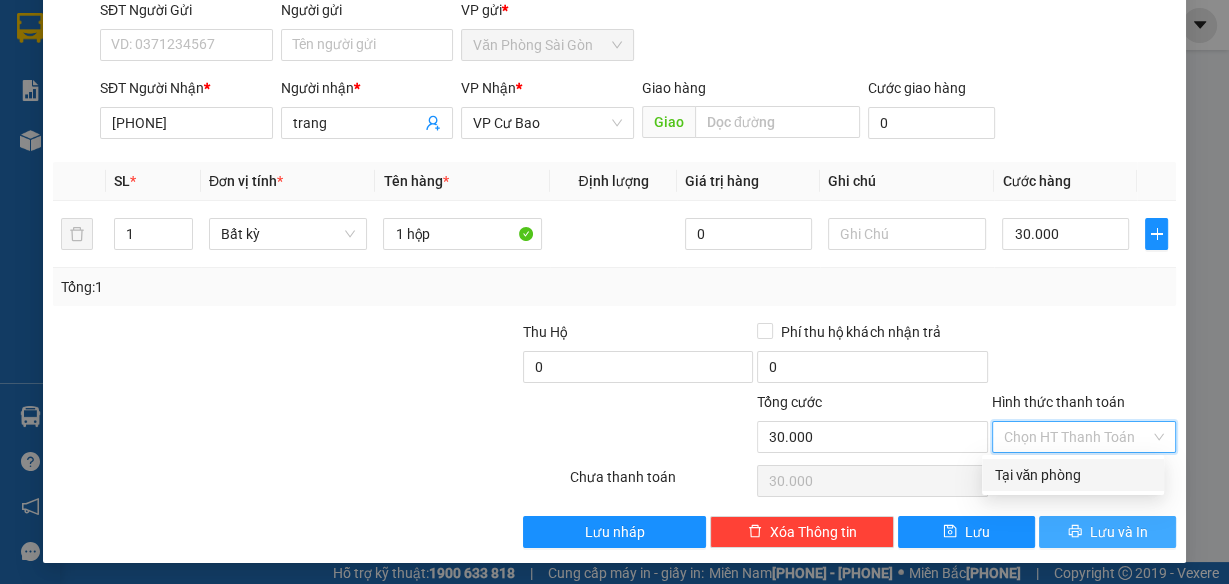 drag, startPoint x: 1050, startPoint y: 464, endPoint x: 1148, endPoint y: 522, distance: 113.87713 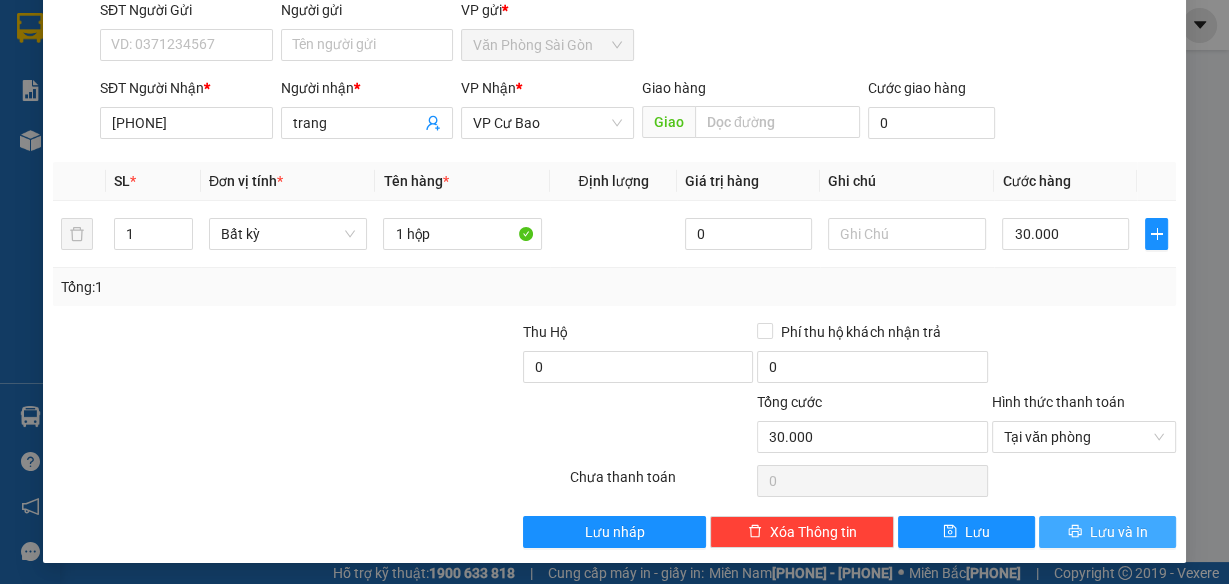 drag, startPoint x: 1103, startPoint y: 526, endPoint x: 1228, endPoint y: 440, distance: 151.72673 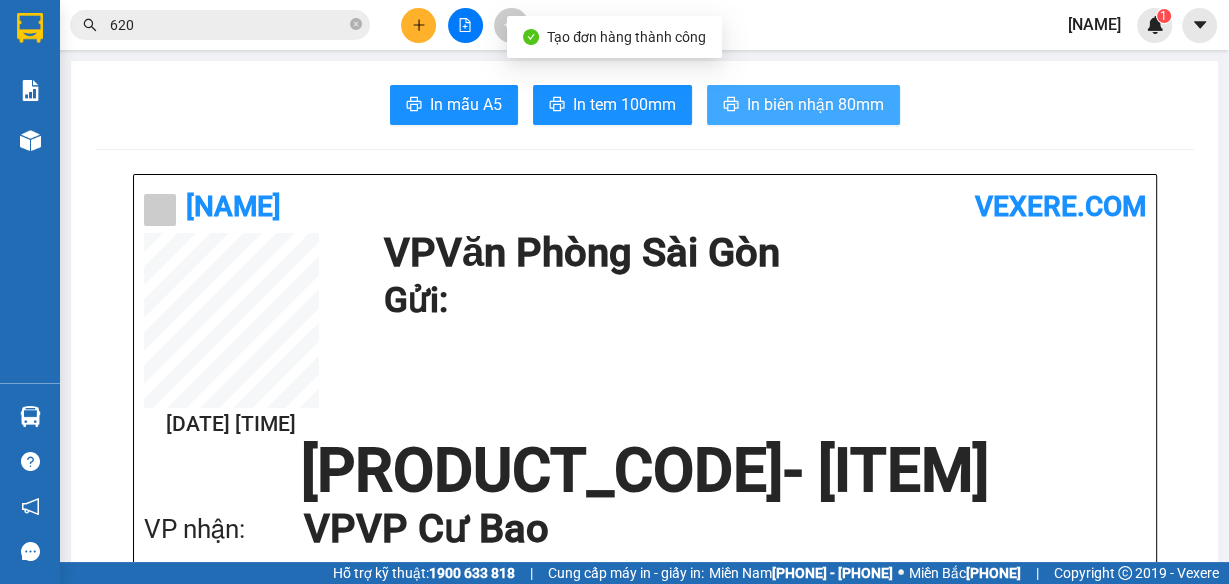 click on "In biên nhận 80mm" at bounding box center (815, 104) 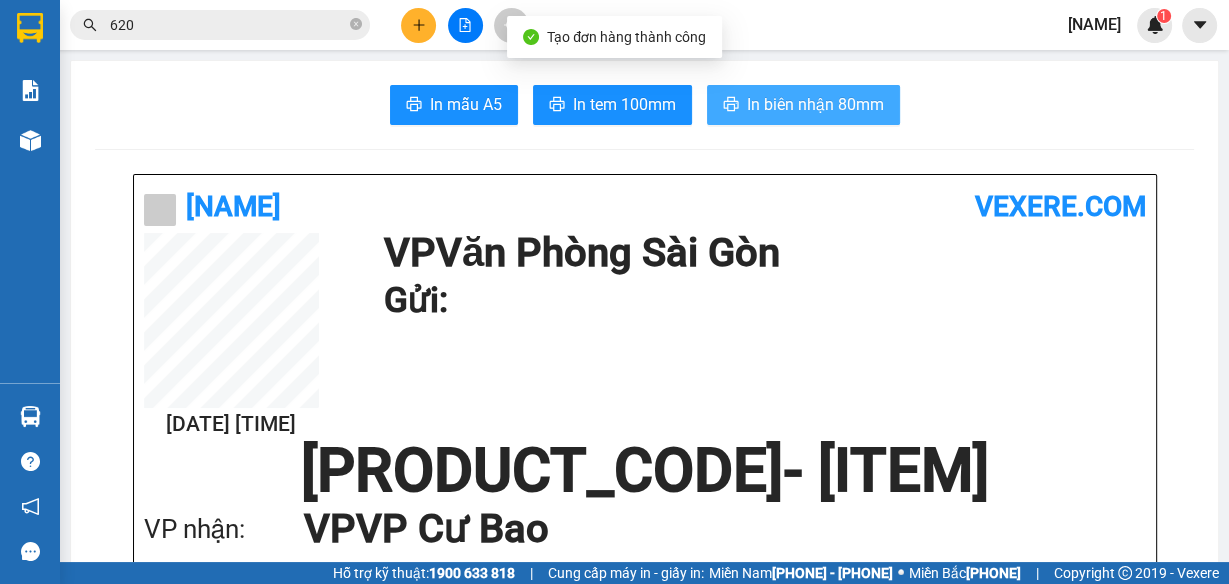 scroll, scrollTop: 0, scrollLeft: 0, axis: both 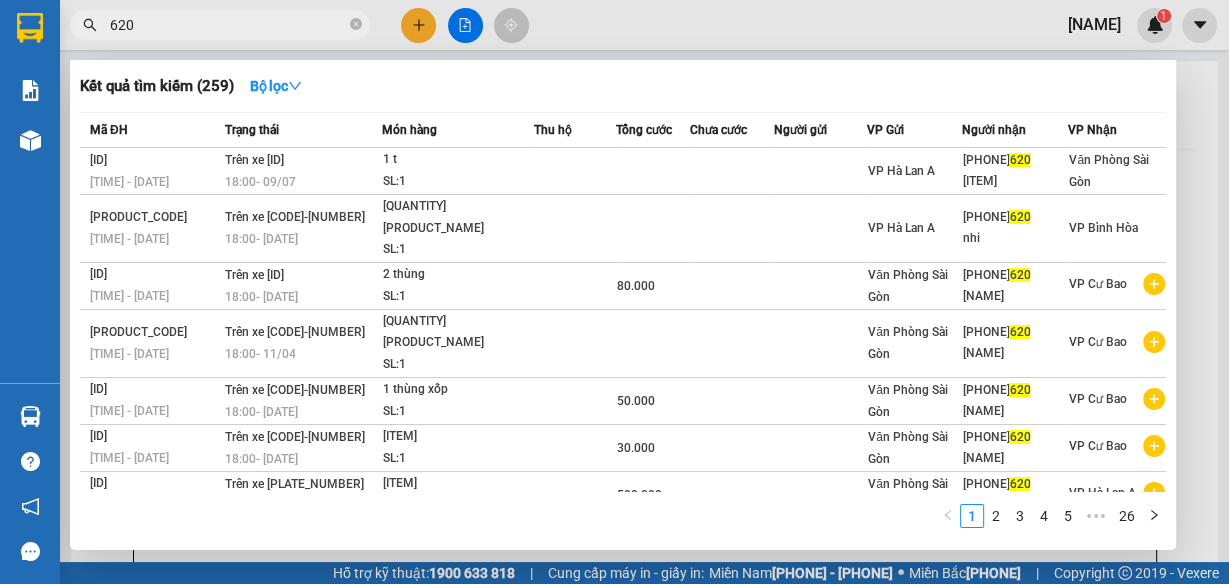 click on "620" at bounding box center [220, 25] 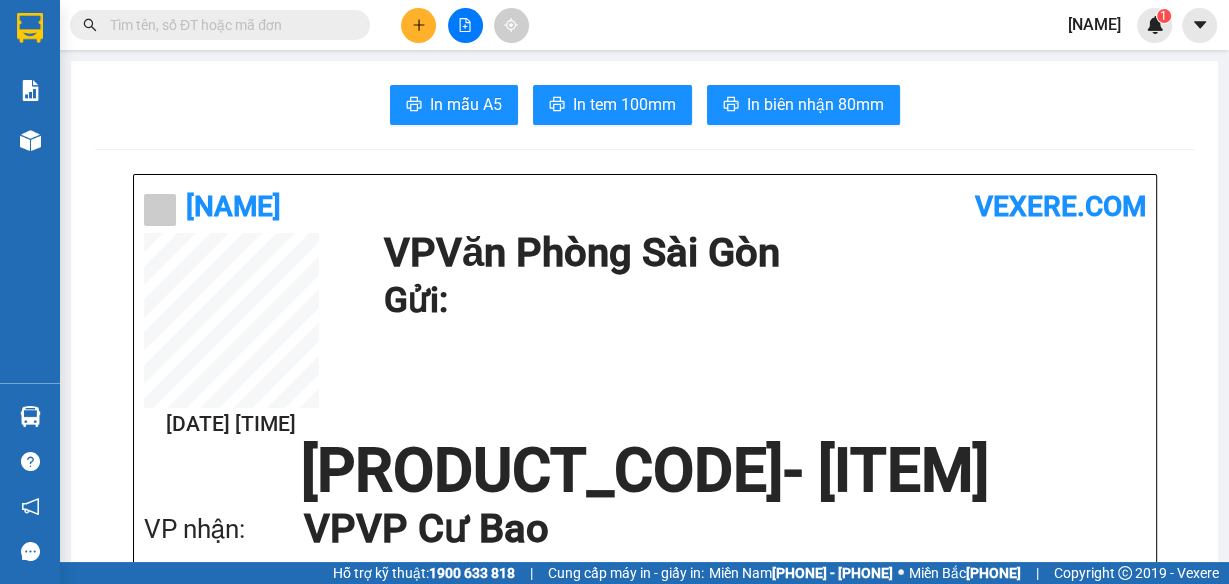 click at bounding box center [228, 25] 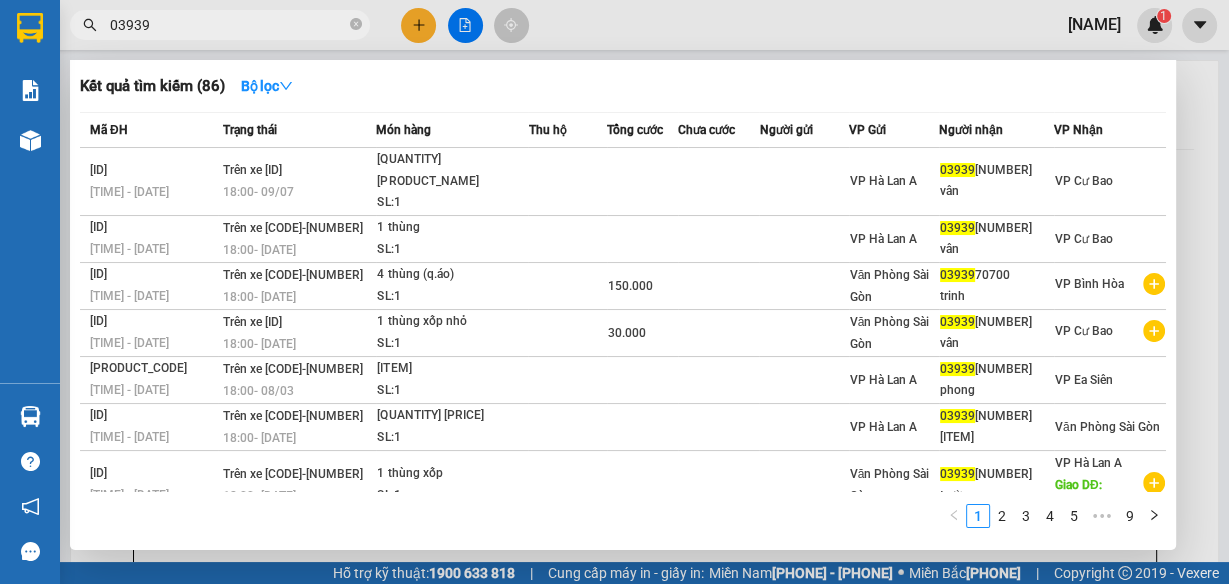 click at bounding box center [614, 292] 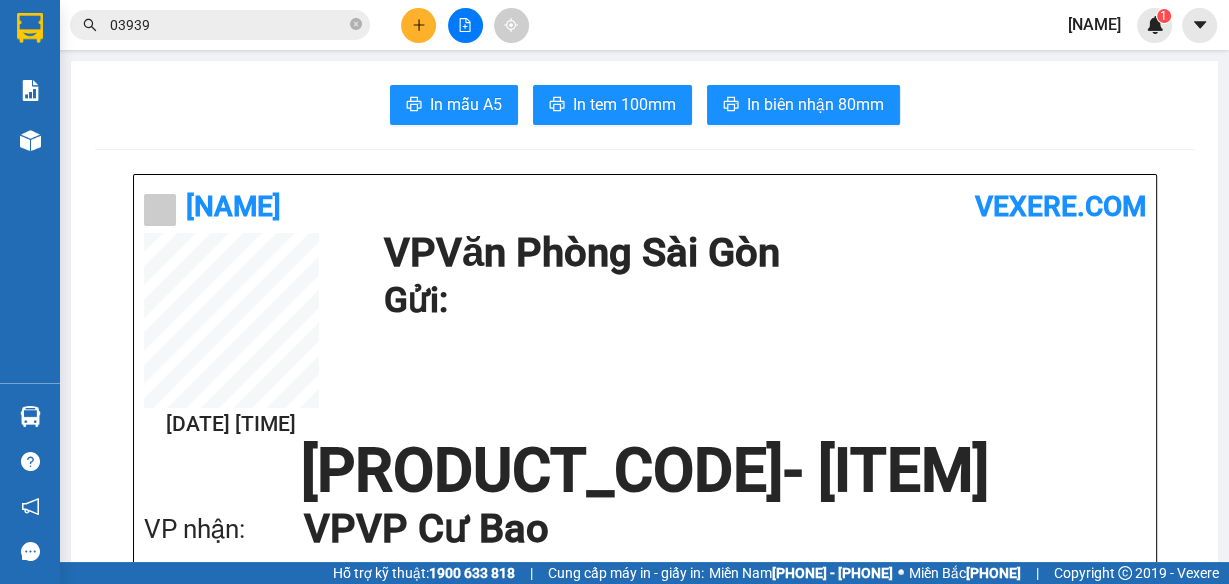 drag, startPoint x: 352, startPoint y: 26, endPoint x: 314, endPoint y: 26, distance: 38 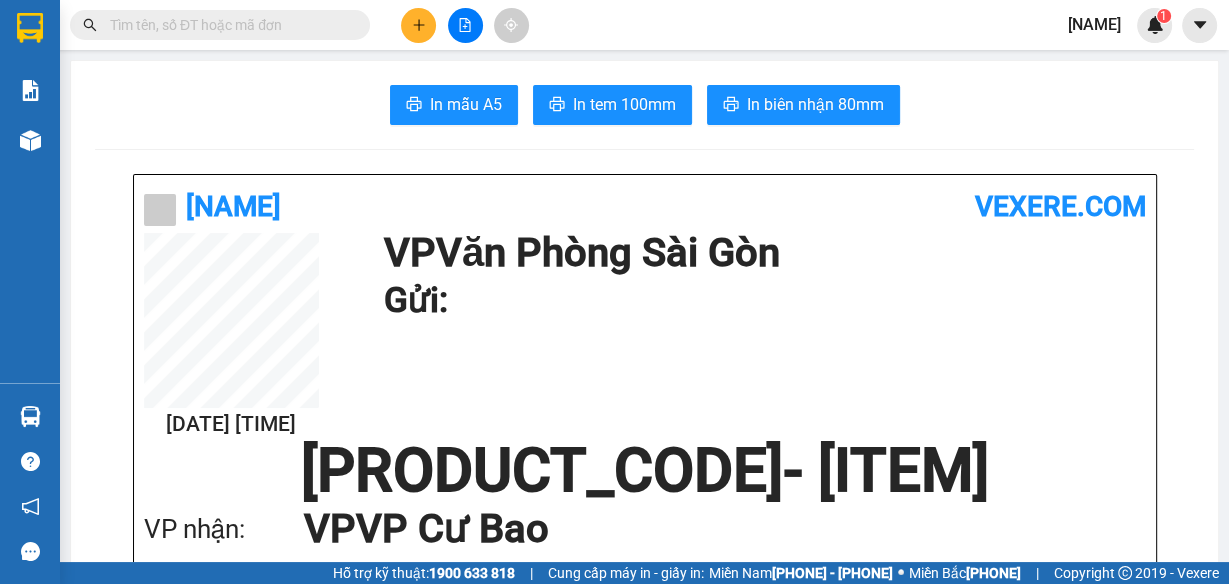click at bounding box center (228, 25) 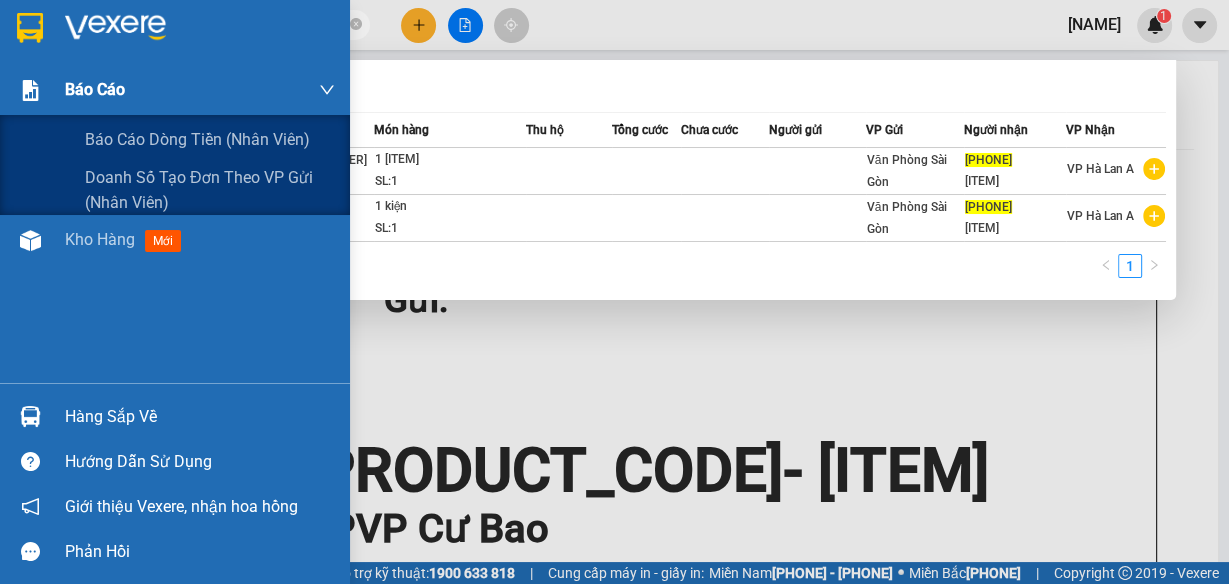 drag, startPoint x: 248, startPoint y: 29, endPoint x: 0, endPoint y: 71, distance: 251.53131 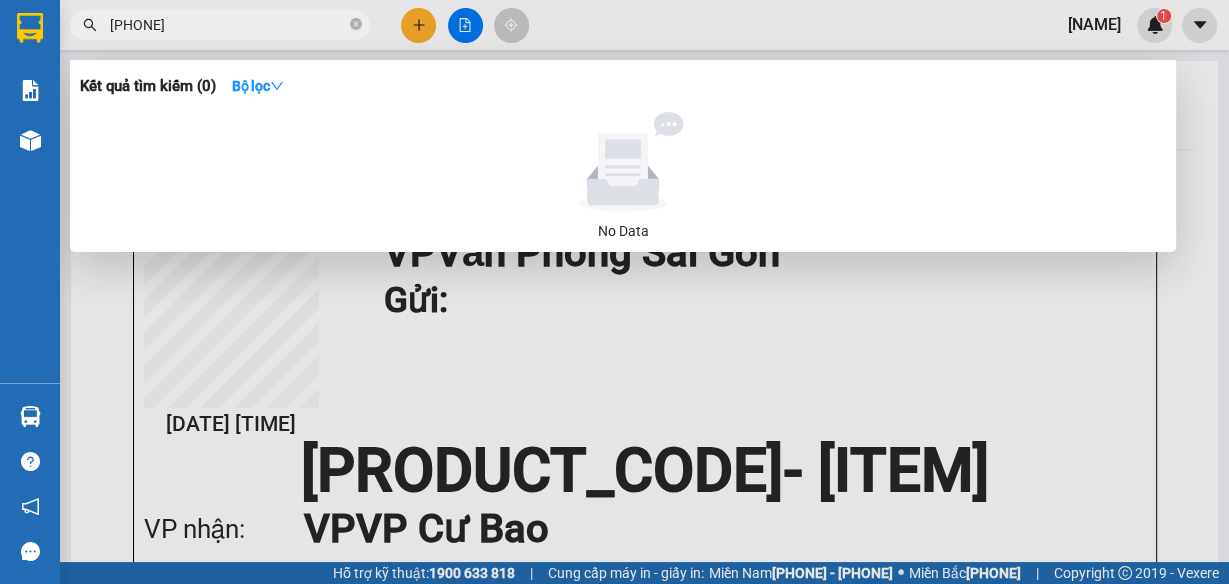 click on "[PHONE]" at bounding box center (220, 25) 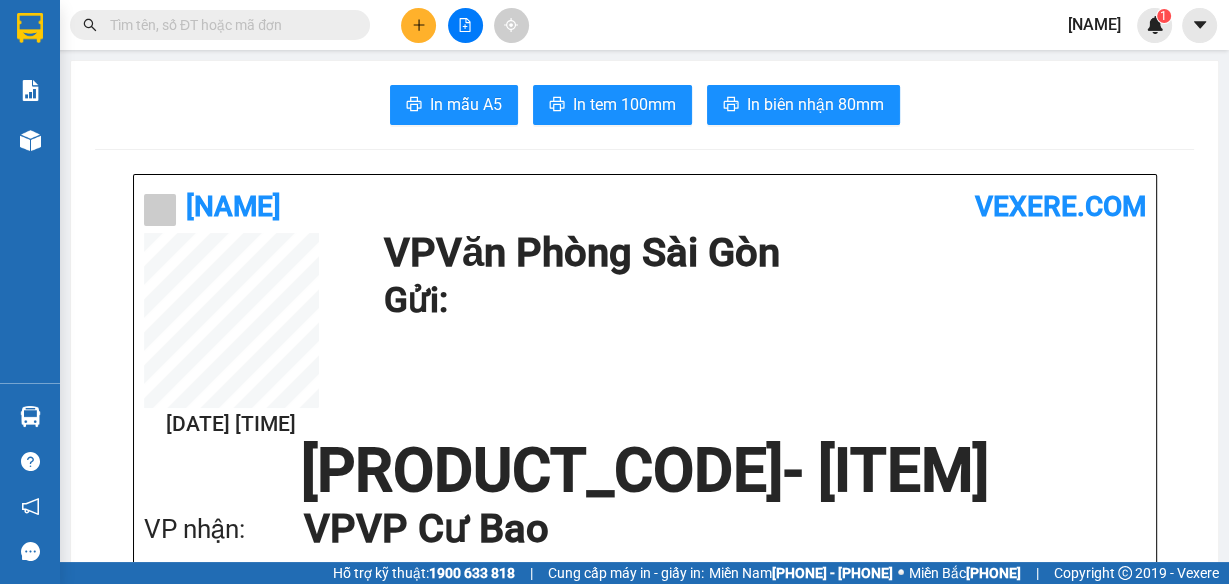 click at bounding box center (228, 25) 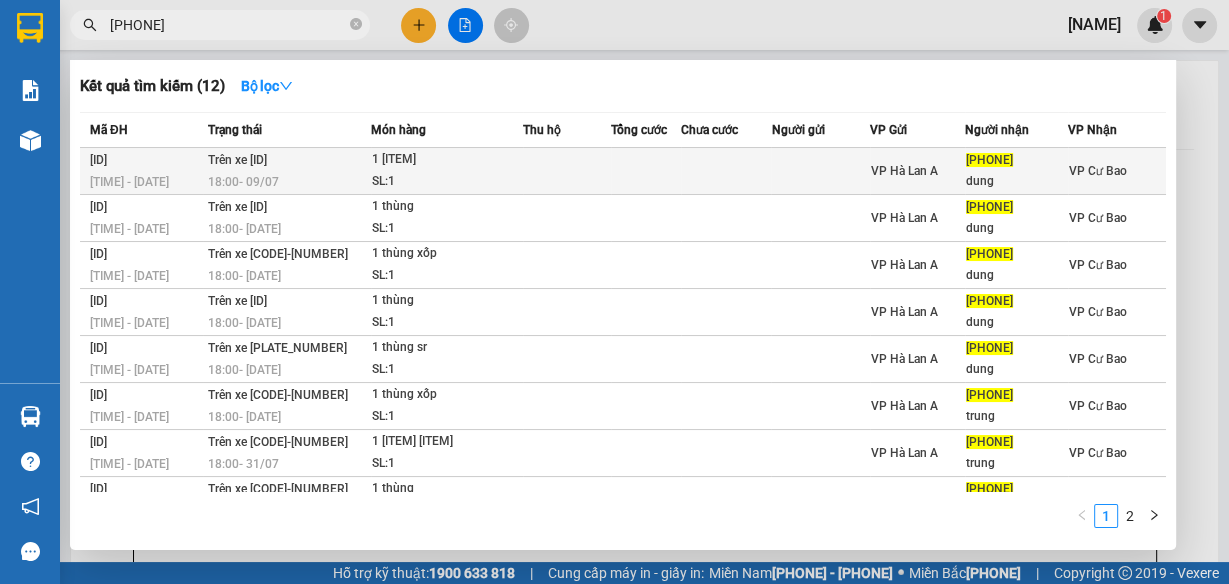 click at bounding box center [567, 171] 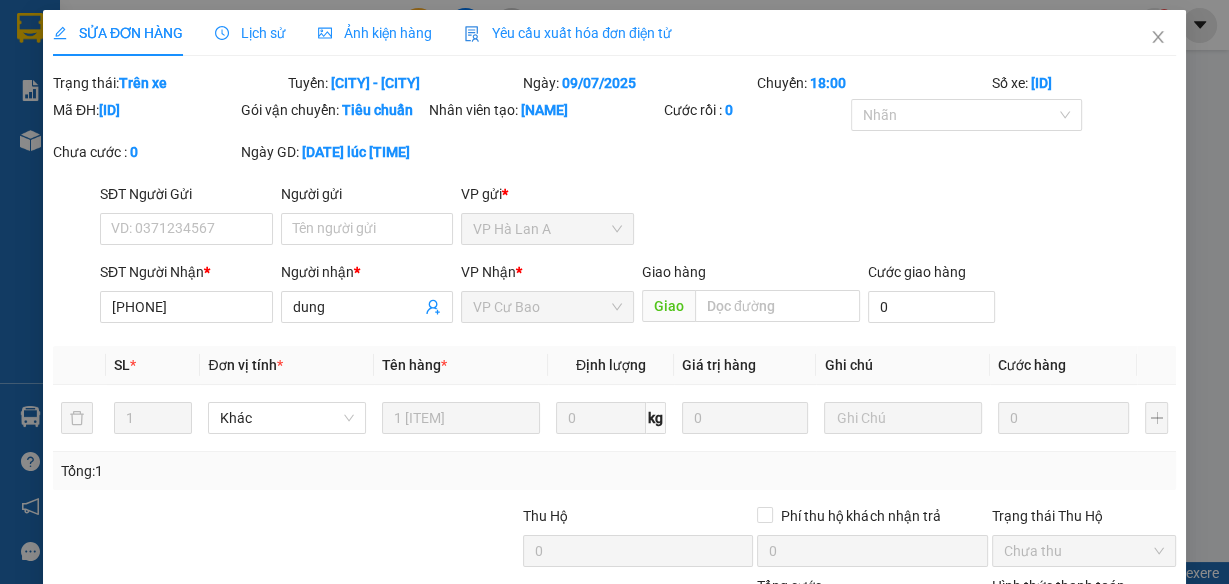 click at bounding box center [0, 0] 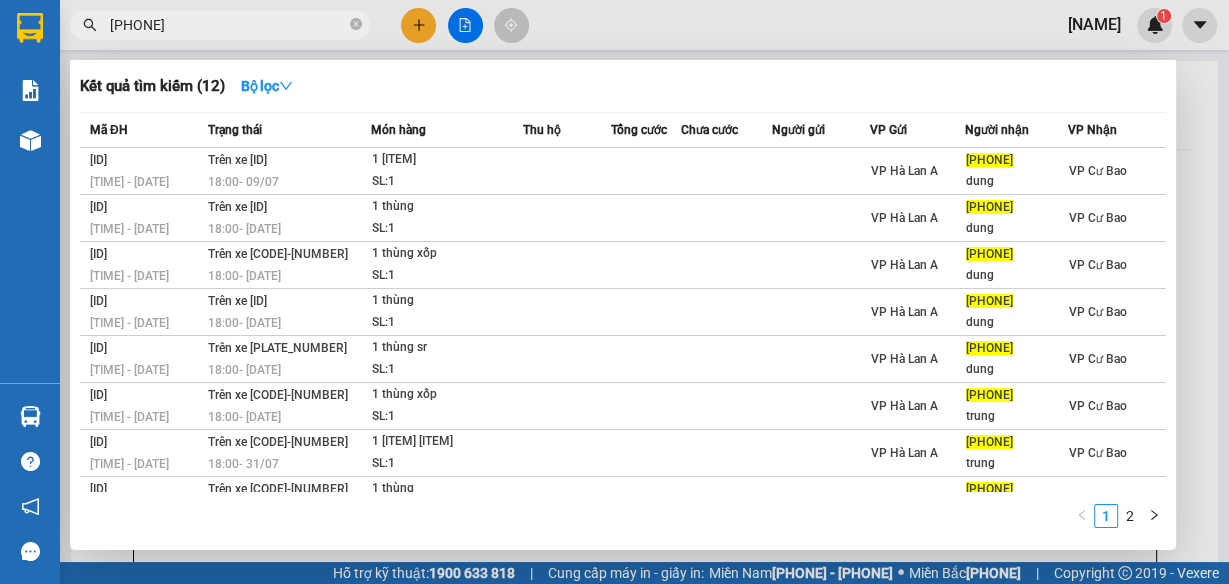 drag, startPoint x: 238, startPoint y: 18, endPoint x: 102, endPoint y: 13, distance: 136.09187 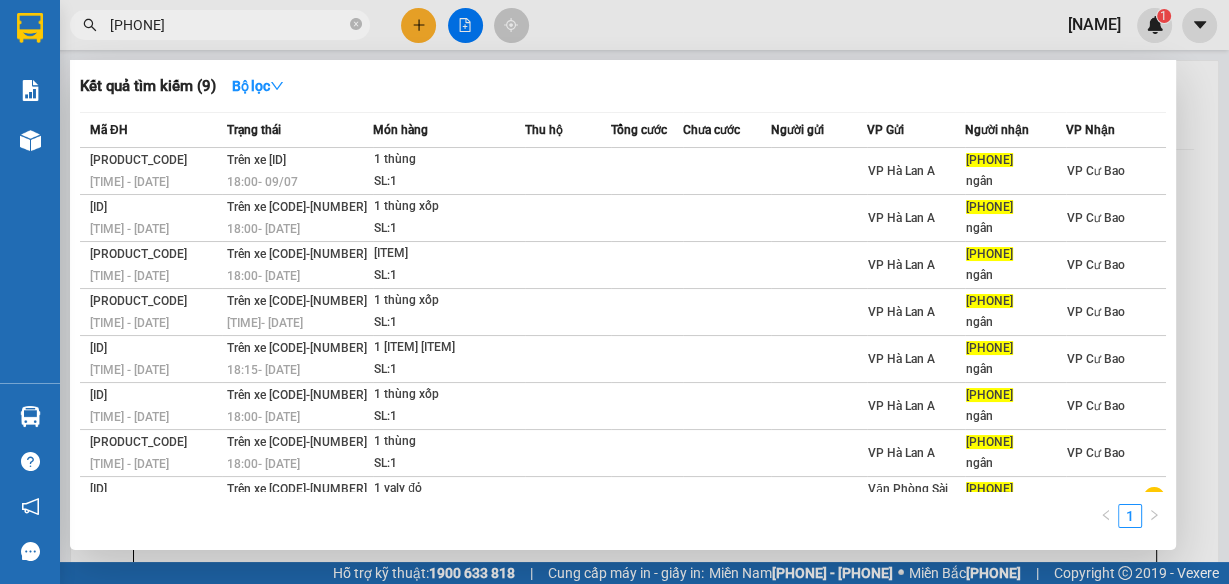 click at bounding box center (356, 24) 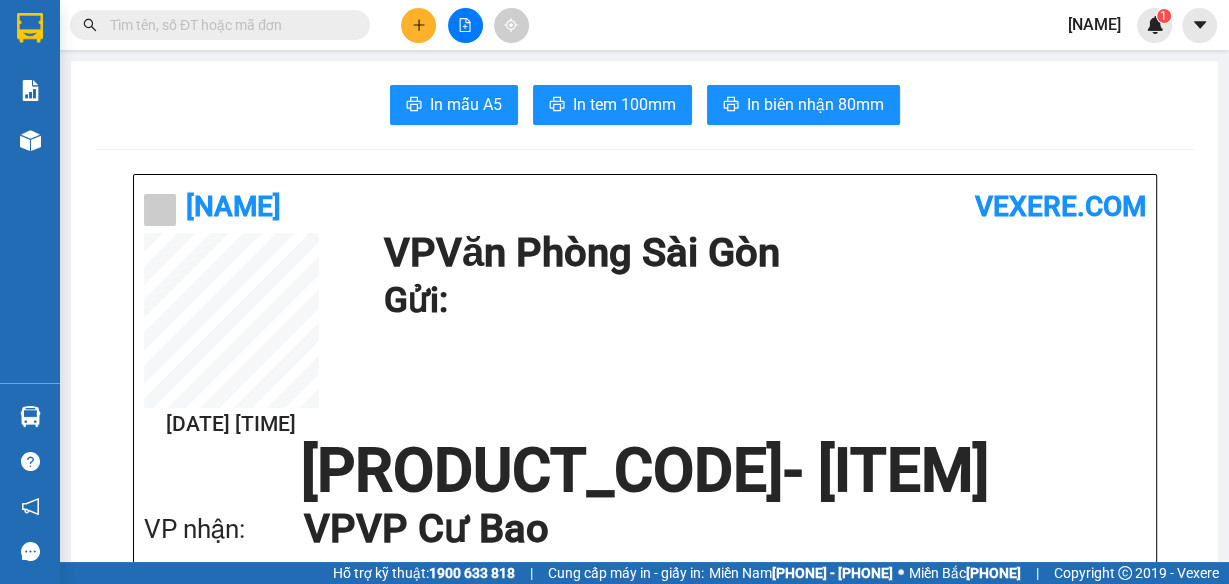 click at bounding box center (228, 25) 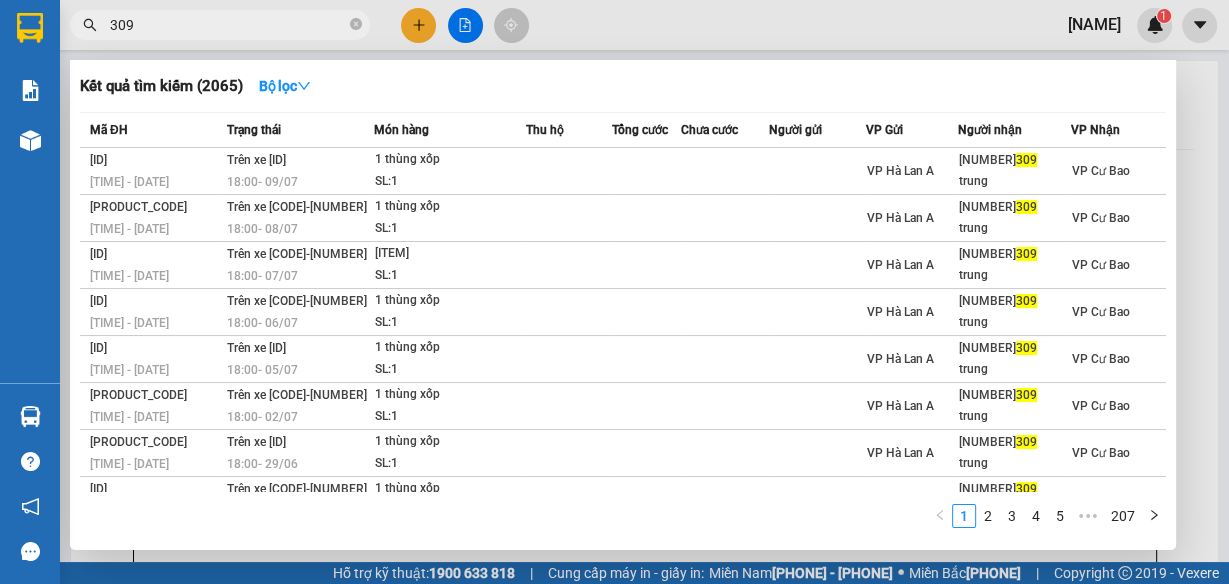 type on "309" 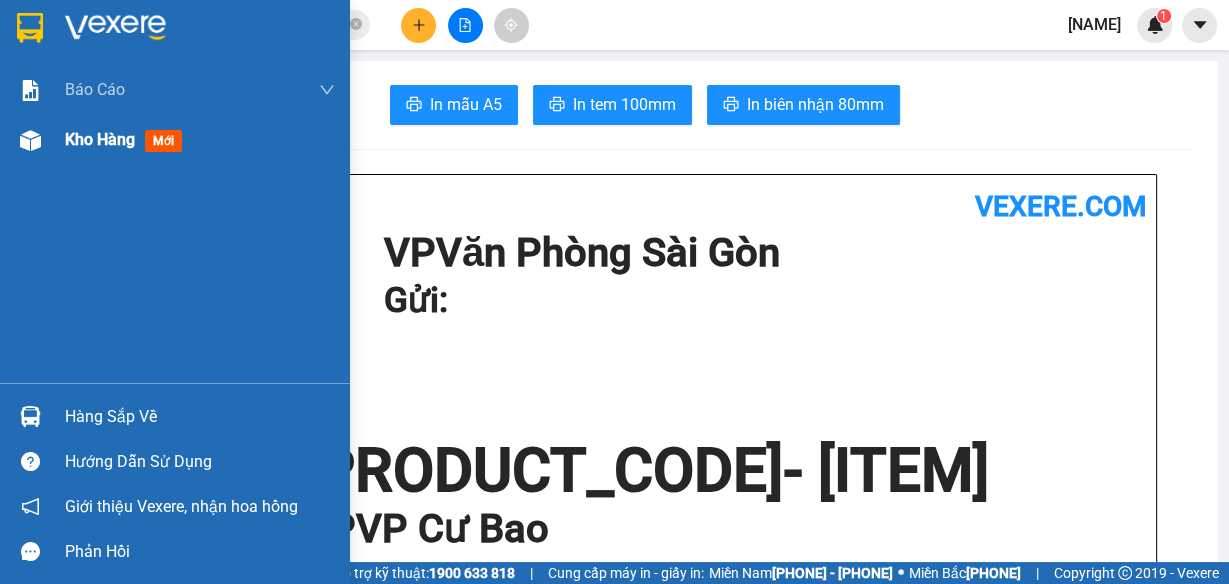 click on "Kho hàng" at bounding box center (100, 139) 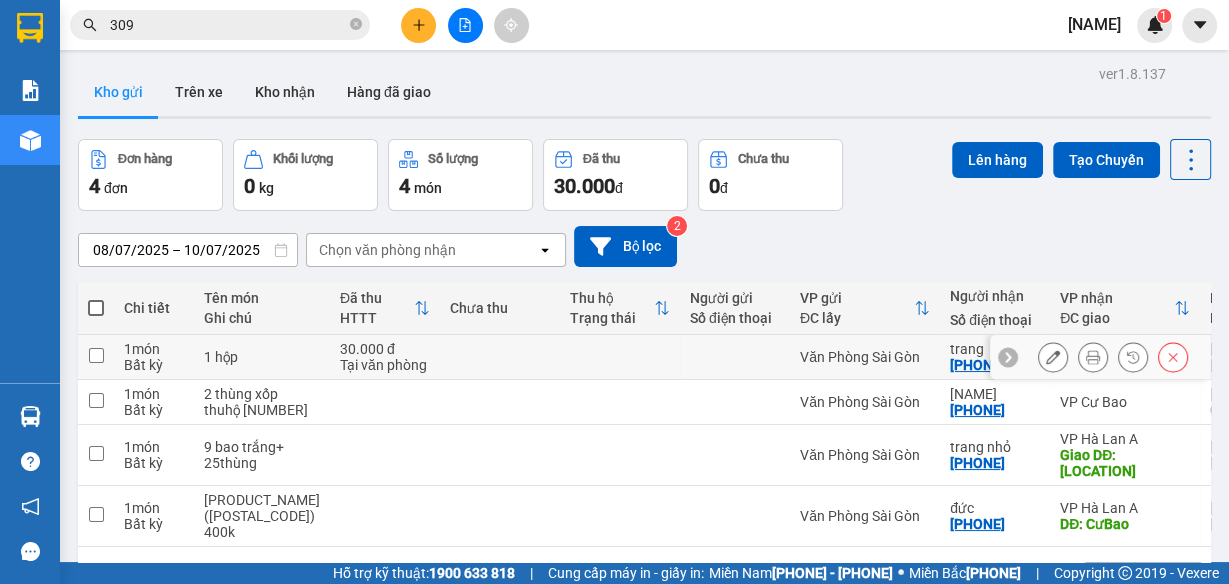 click at bounding box center [1093, 357] 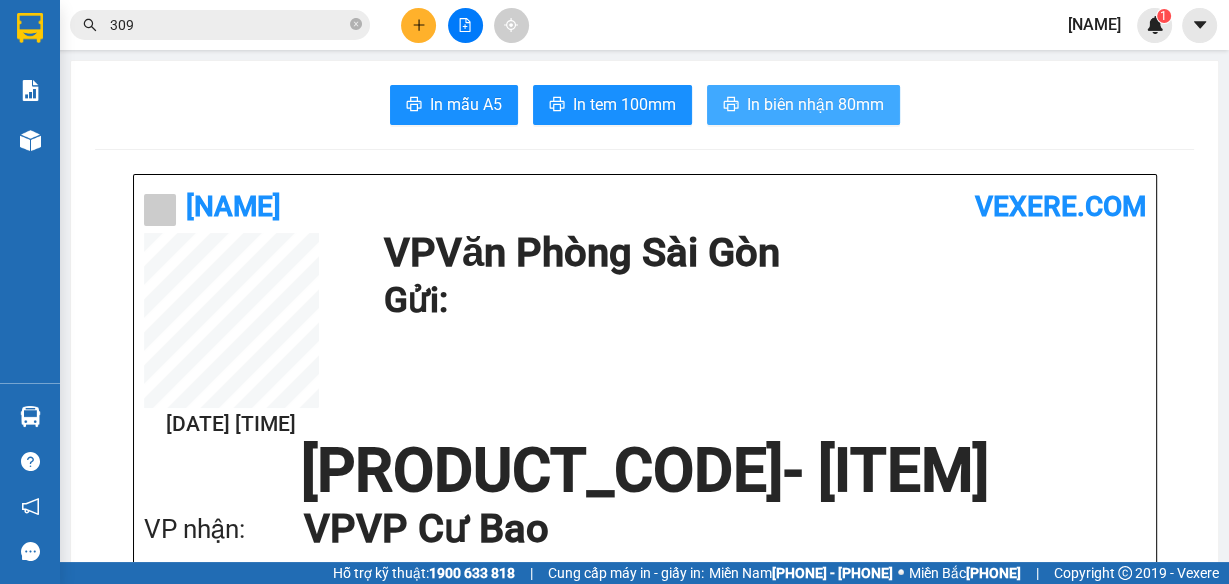 click on "In biên nhận 80mm" at bounding box center (815, 104) 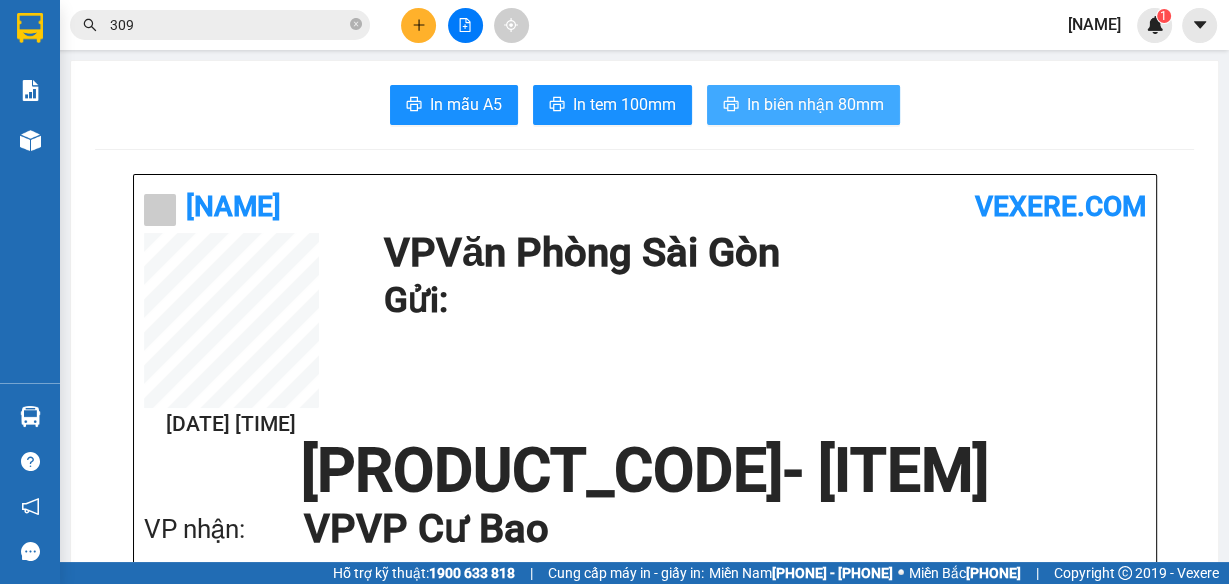 scroll, scrollTop: 0, scrollLeft: 0, axis: both 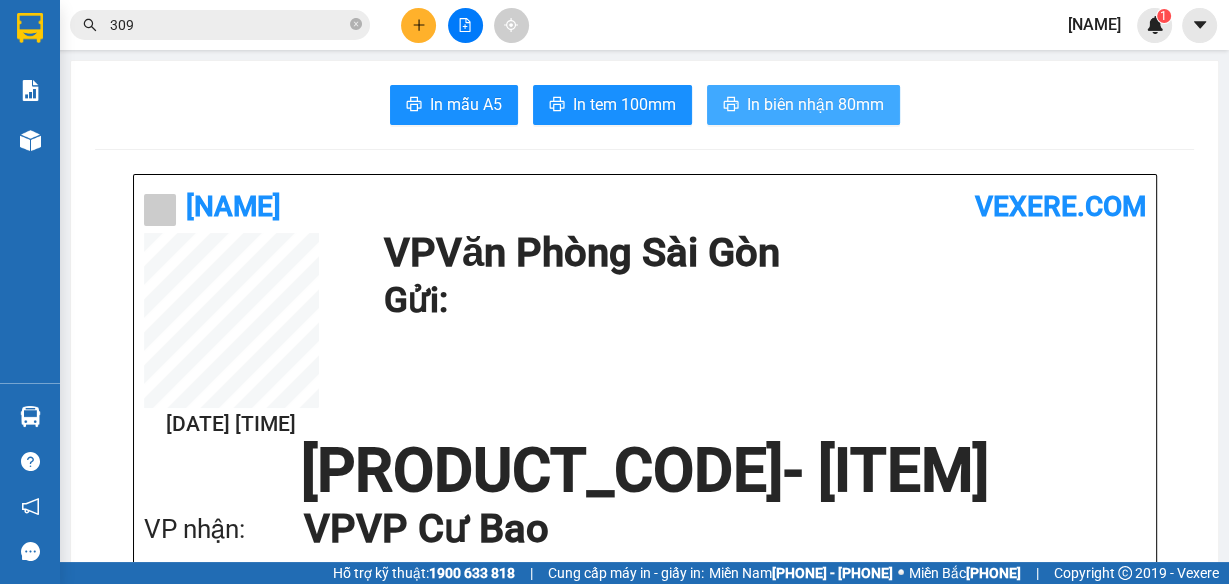click on "In biên nhận 80mm" at bounding box center (815, 104) 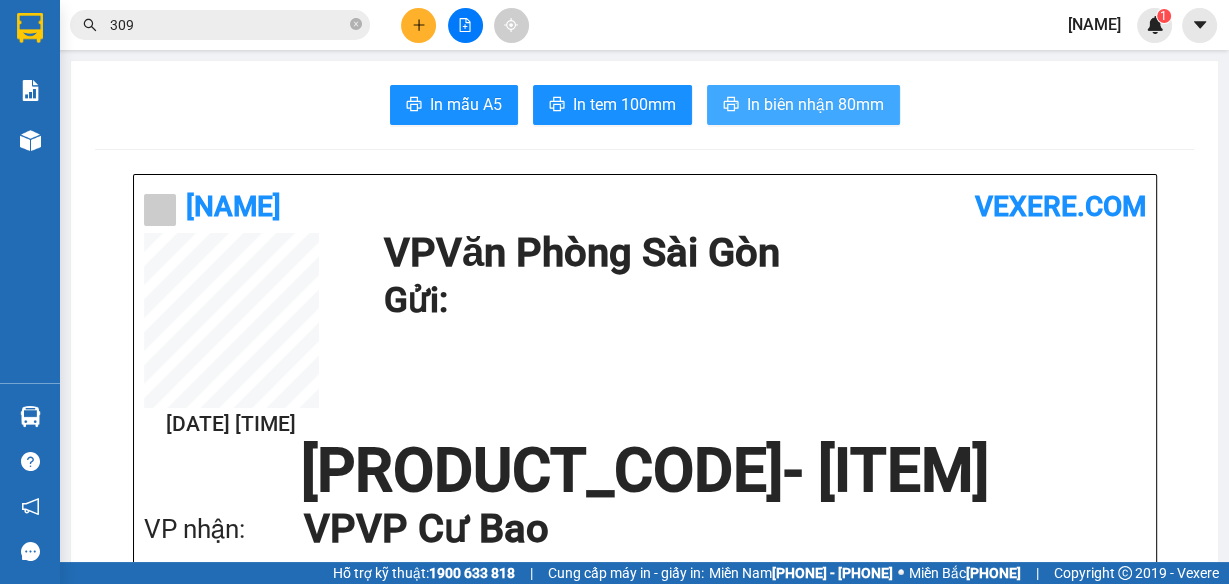 scroll, scrollTop: 0, scrollLeft: 0, axis: both 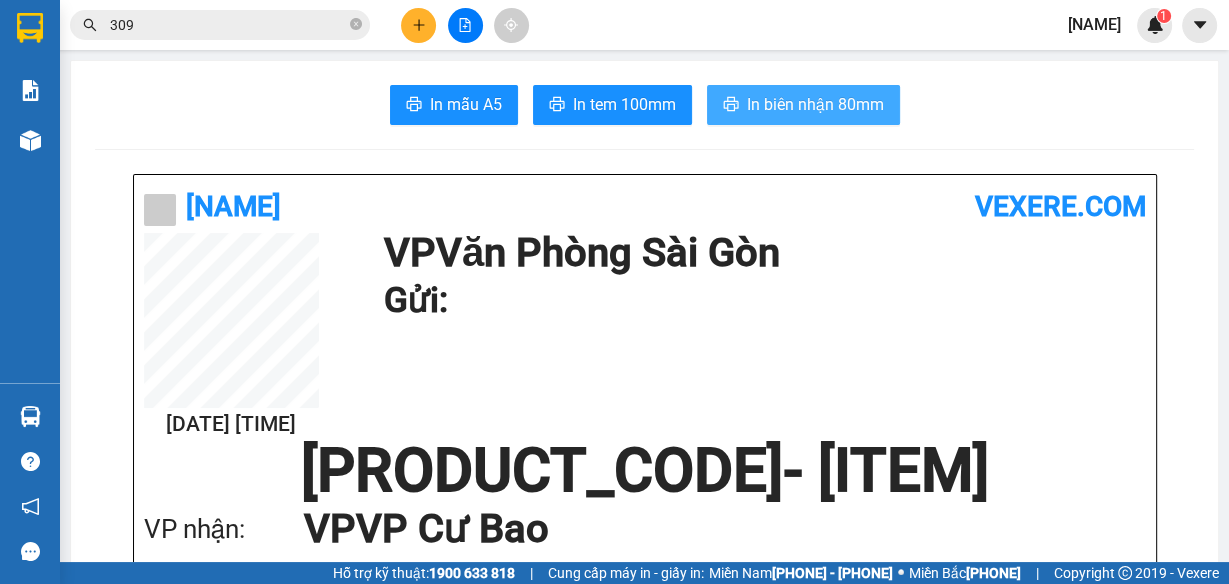 click on "In biên nhận 80mm" at bounding box center (815, 104) 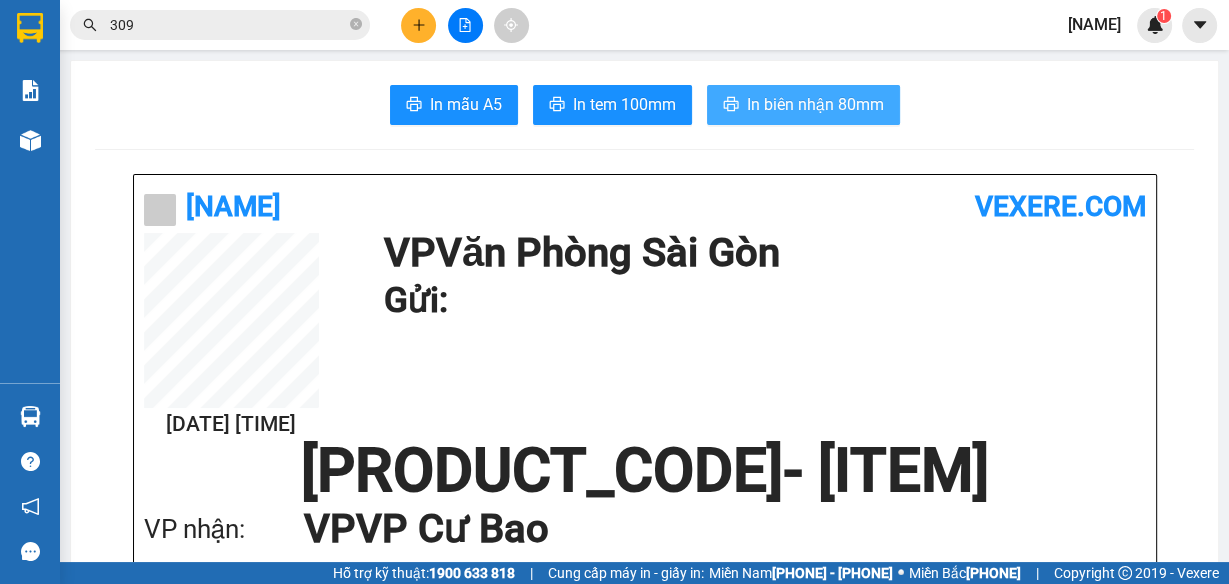 scroll, scrollTop: 0, scrollLeft: 0, axis: both 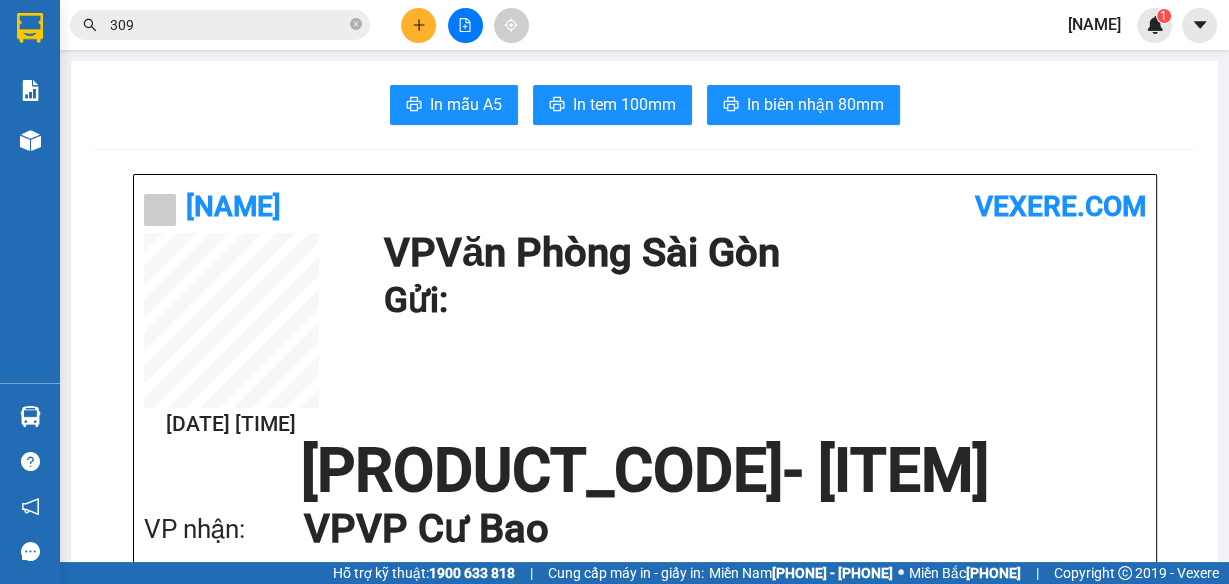 click at bounding box center [356, 24] 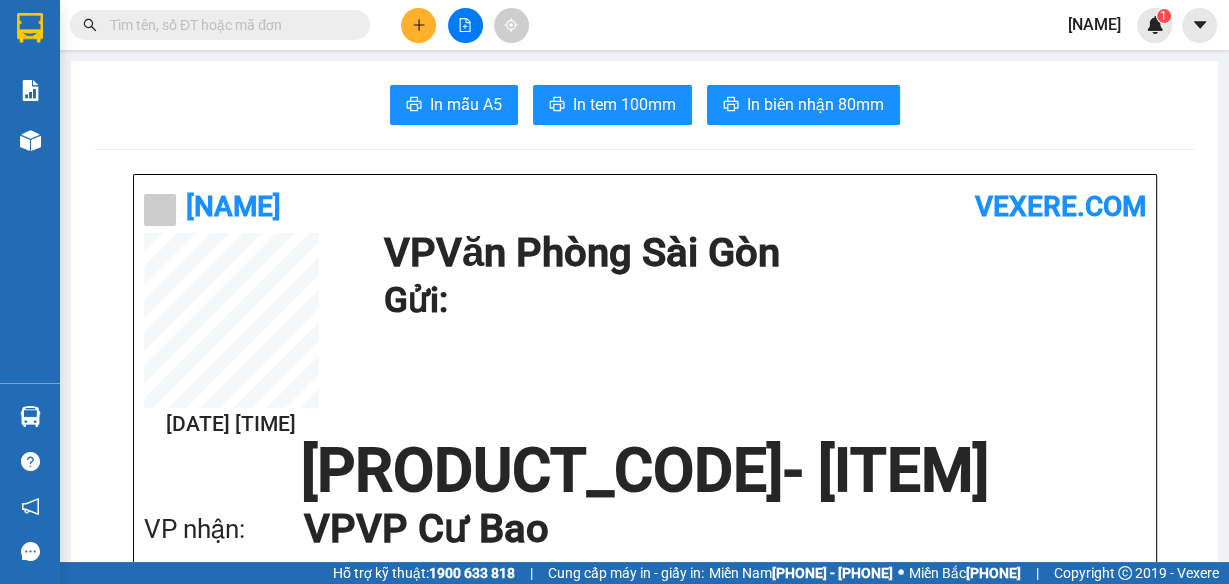 click at bounding box center [418, 25] 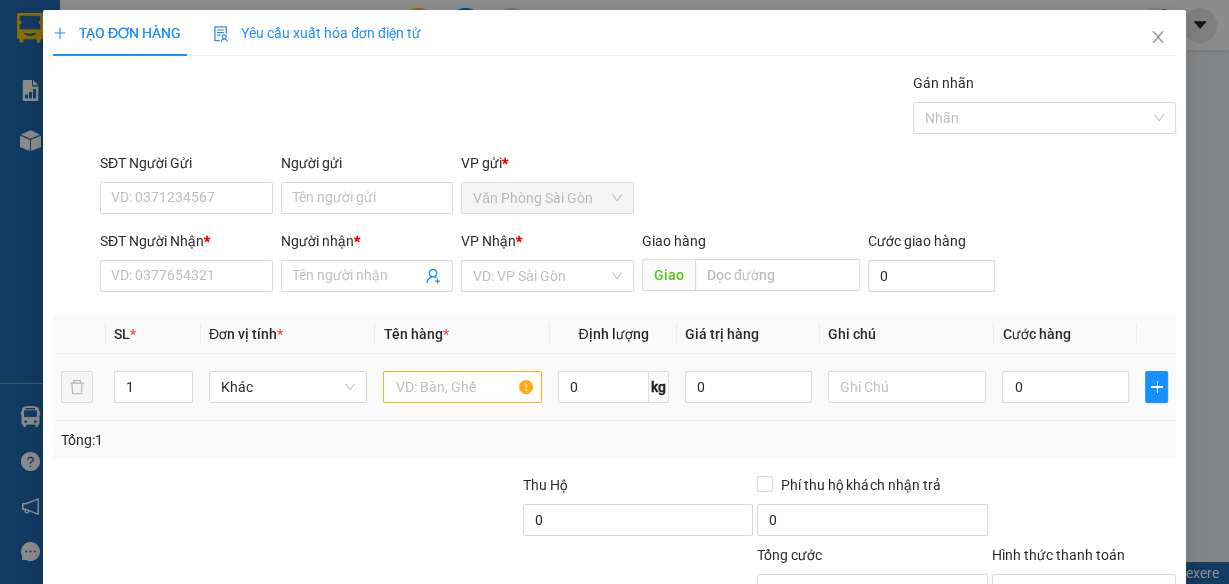 click at bounding box center [462, 387] 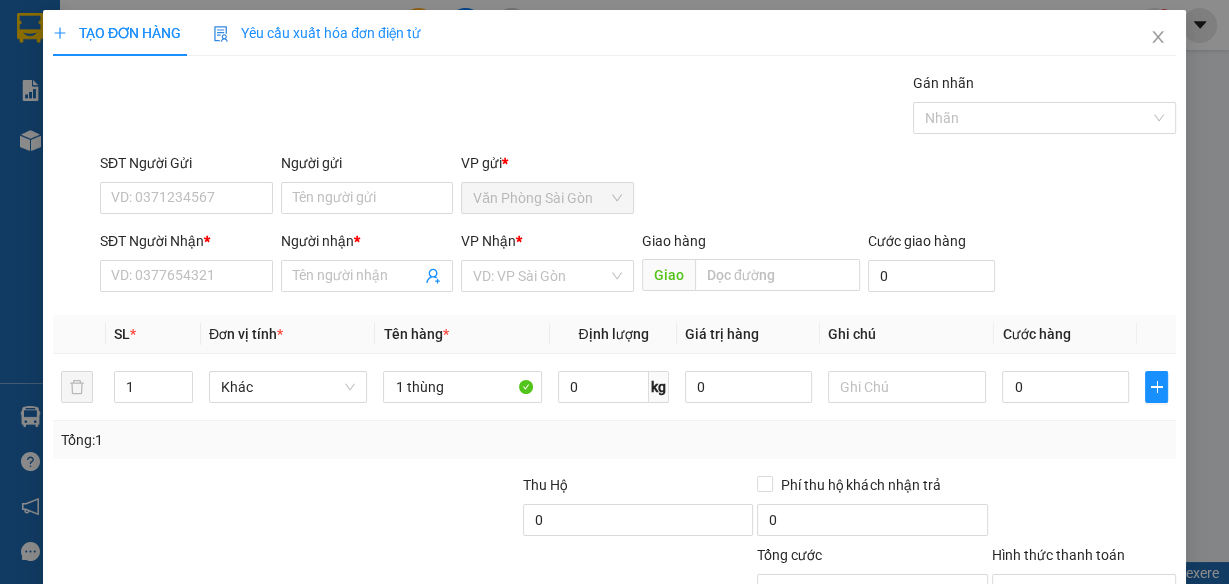 type on "1 thùng" 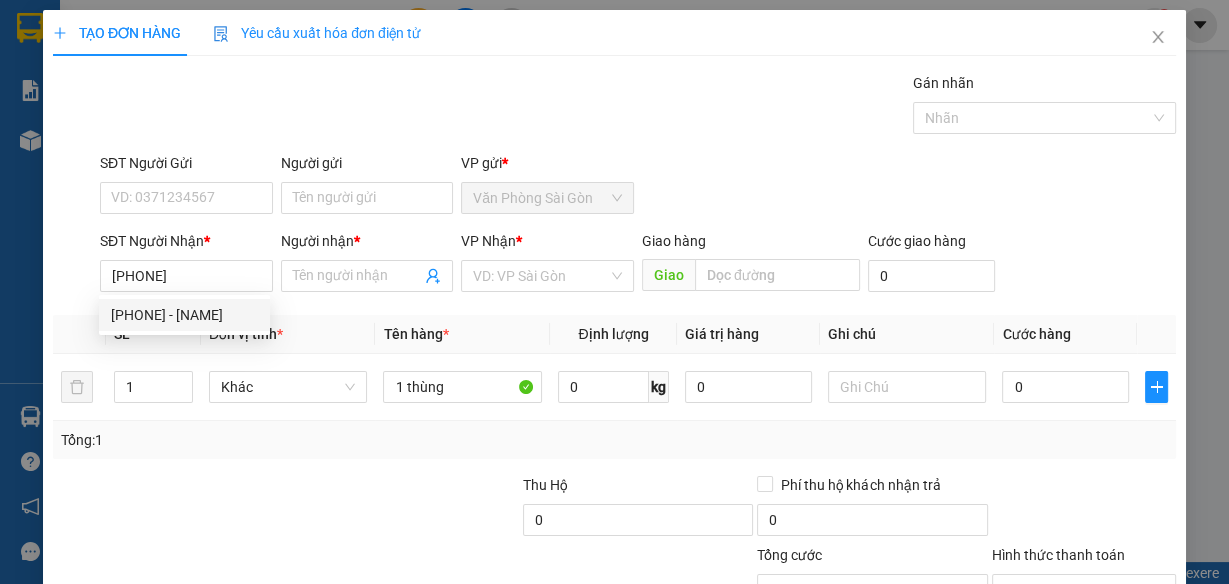 click on "[PHONE]" at bounding box center [186, 276] 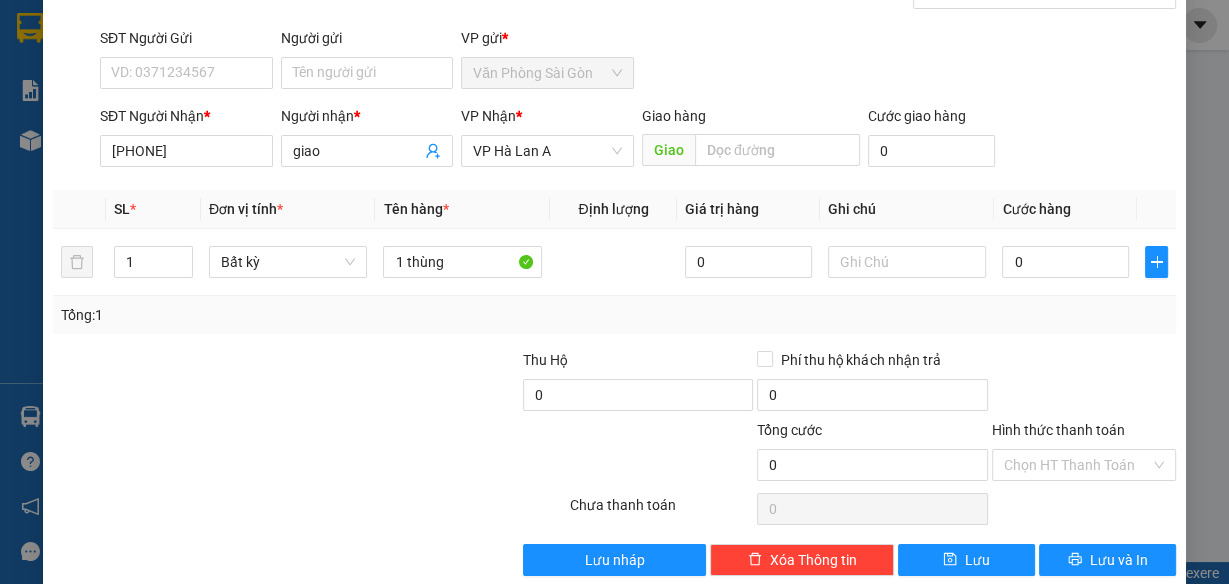 scroll, scrollTop: 153, scrollLeft: 0, axis: vertical 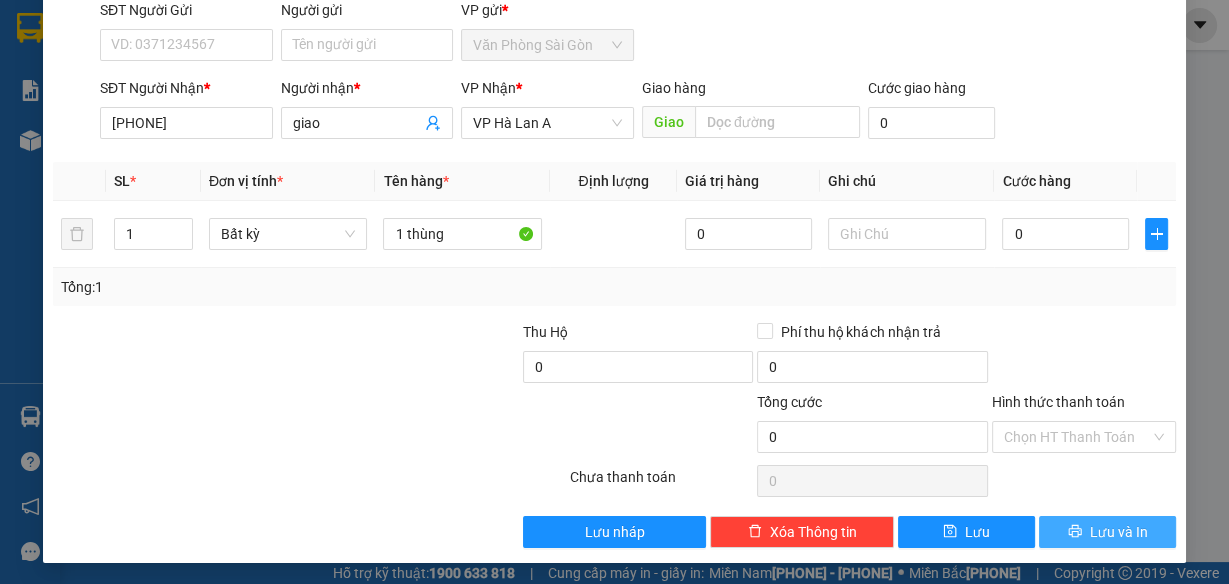 type on "[PHONE]" 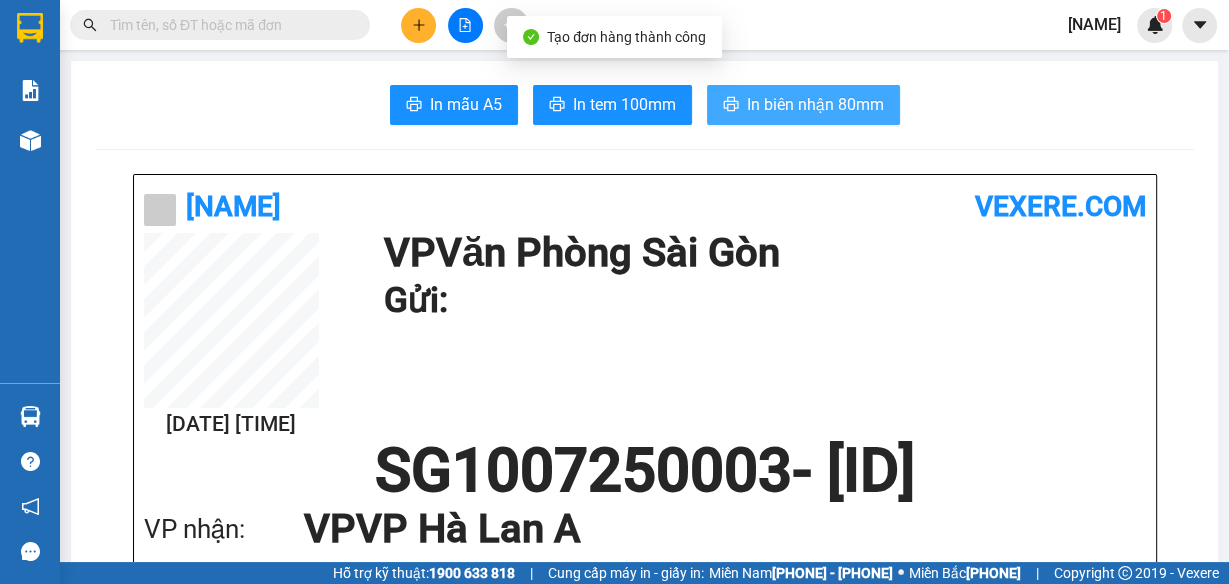 click on "In biên nhận 80mm" at bounding box center [815, 104] 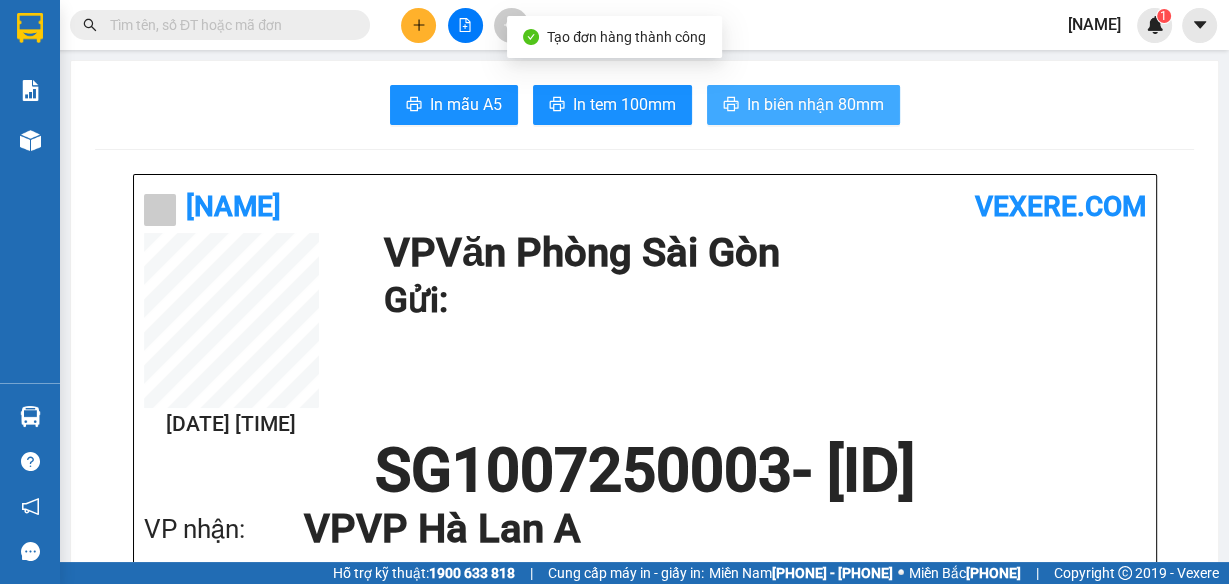scroll, scrollTop: 0, scrollLeft: 0, axis: both 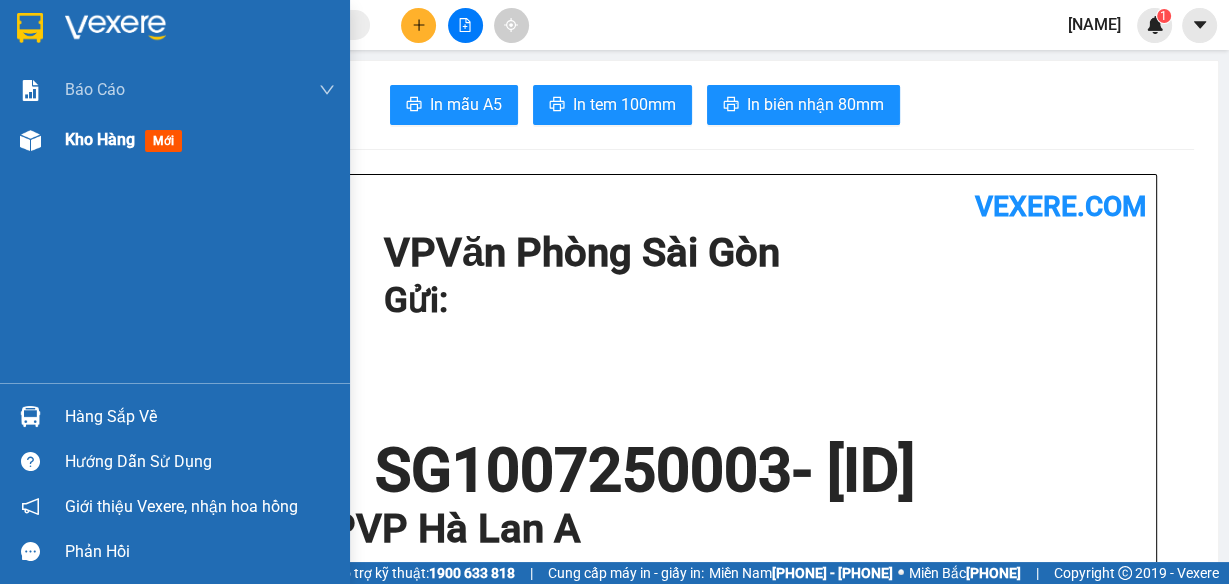 click on "Kho hàng" at bounding box center [100, 139] 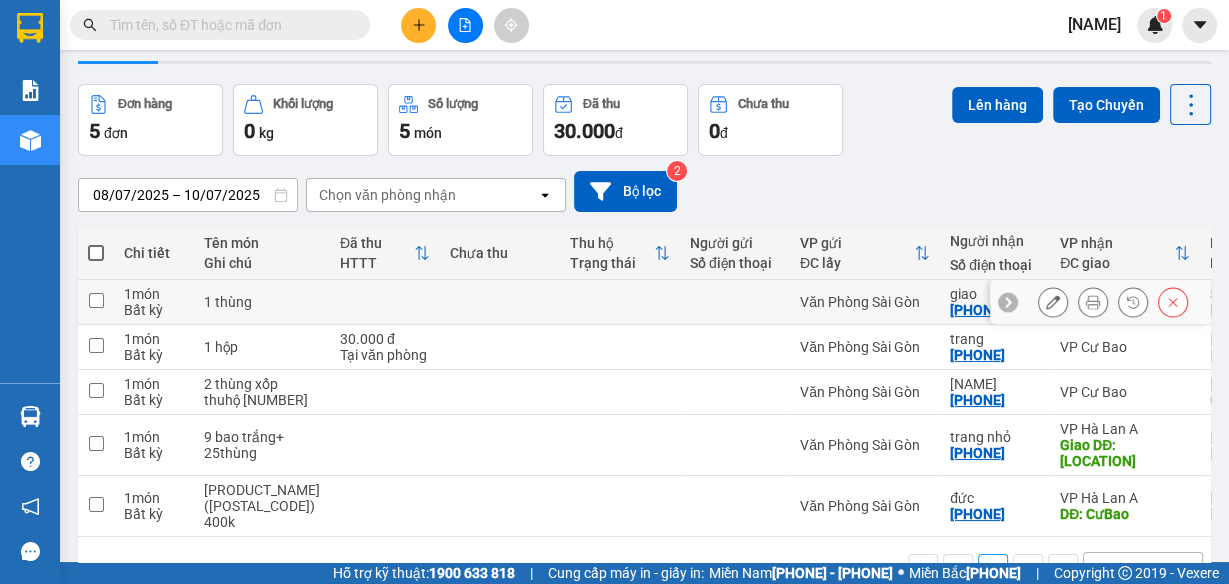 scroll, scrollTop: 152, scrollLeft: 0, axis: vertical 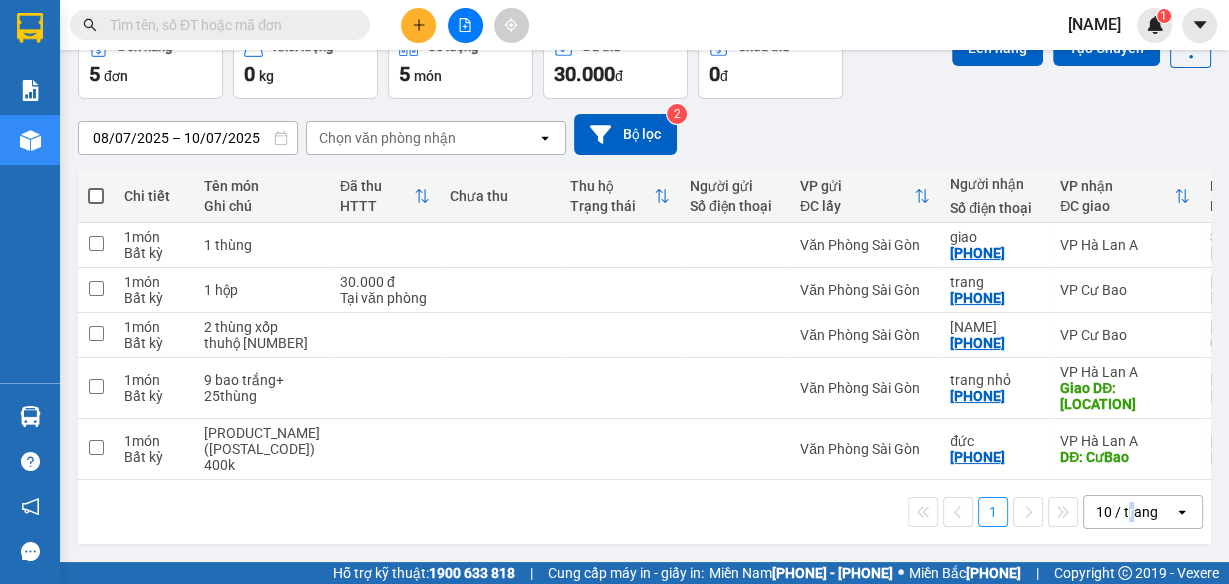 click on "10 / trang" at bounding box center (1127, 512) 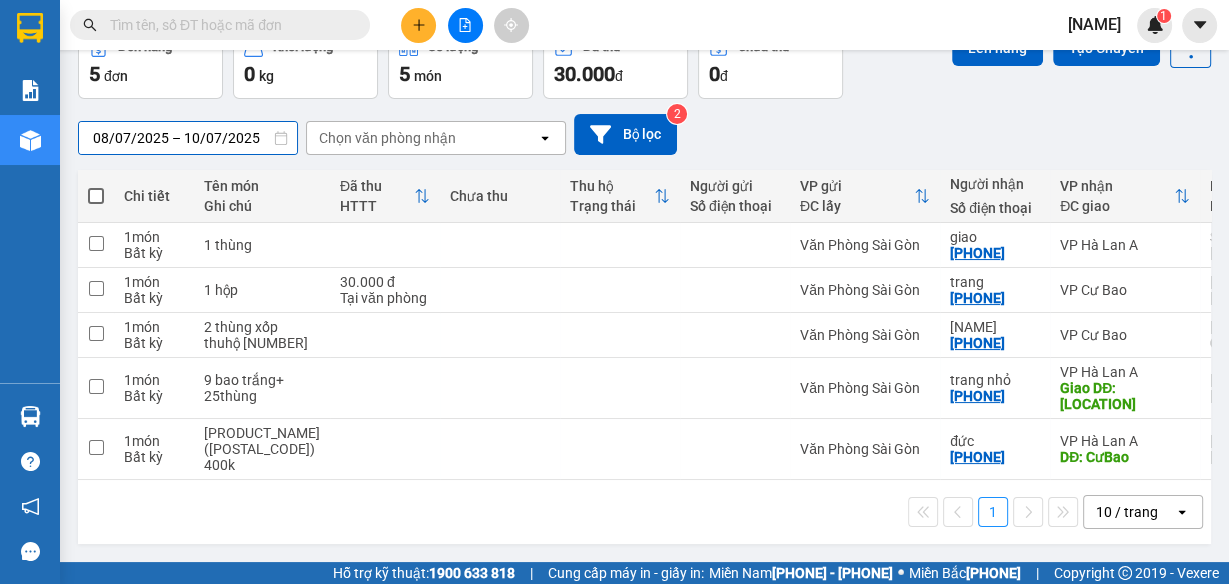 click on "08/07/2025 – 10/07/2025" at bounding box center (188, 138) 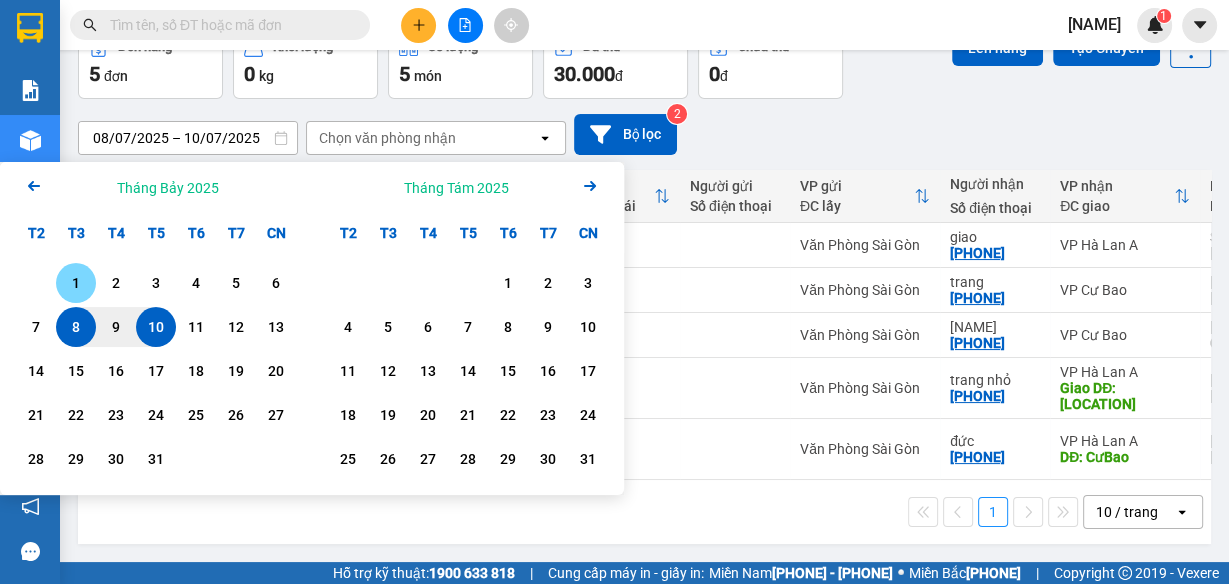 click on "1" at bounding box center (76, 283) 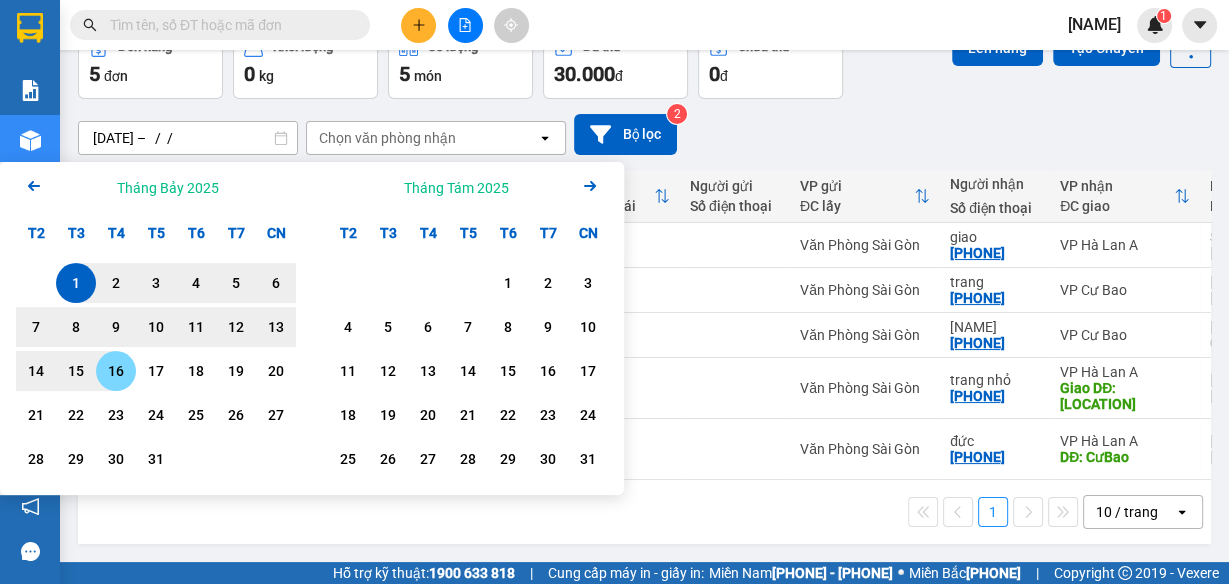 click on "24" at bounding box center [156, 415] 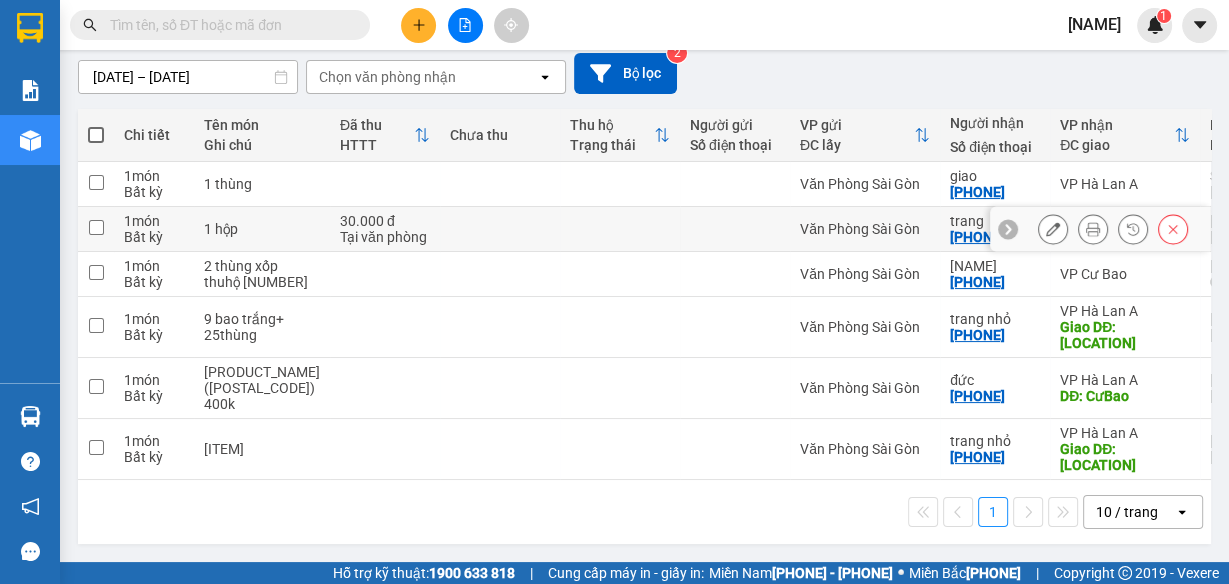 scroll, scrollTop: 197, scrollLeft: 0, axis: vertical 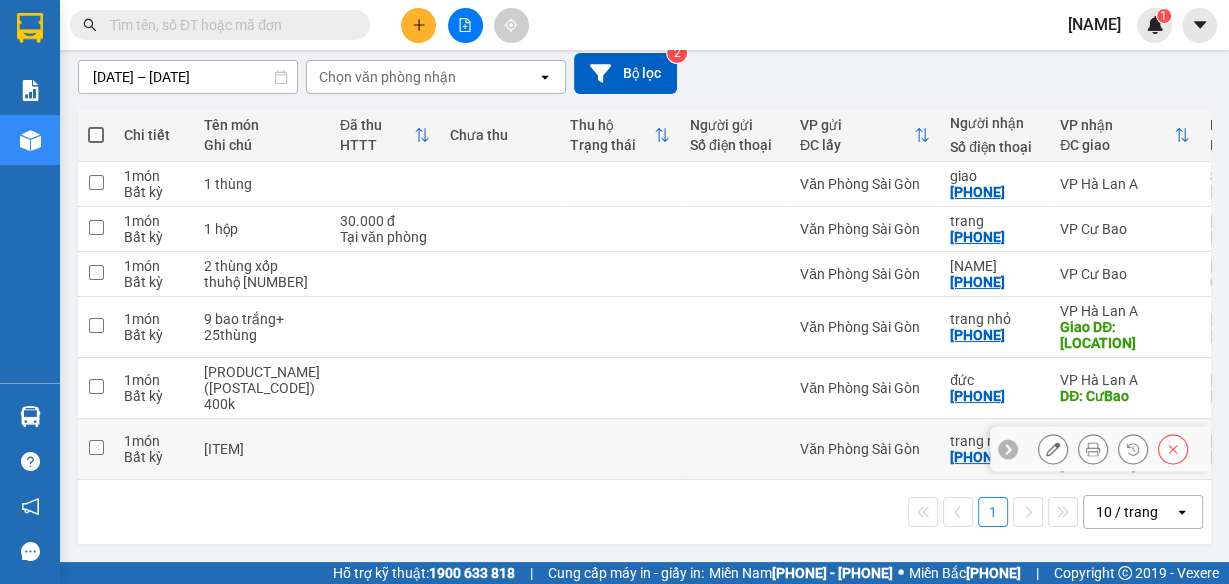 click at bounding box center (620, 449) 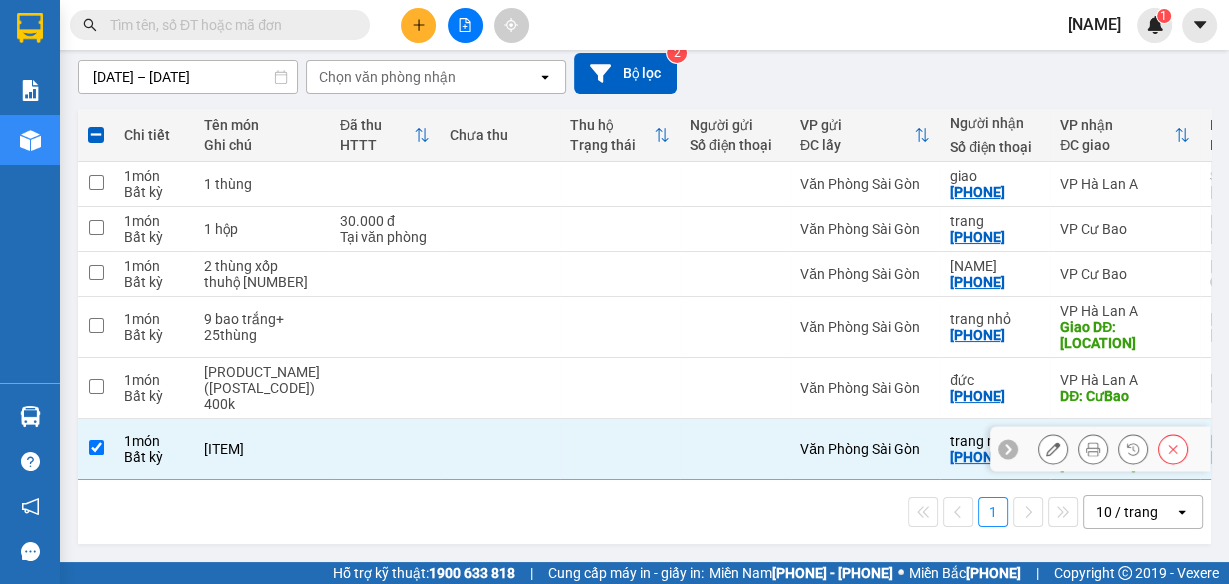 click at bounding box center (154, 449) 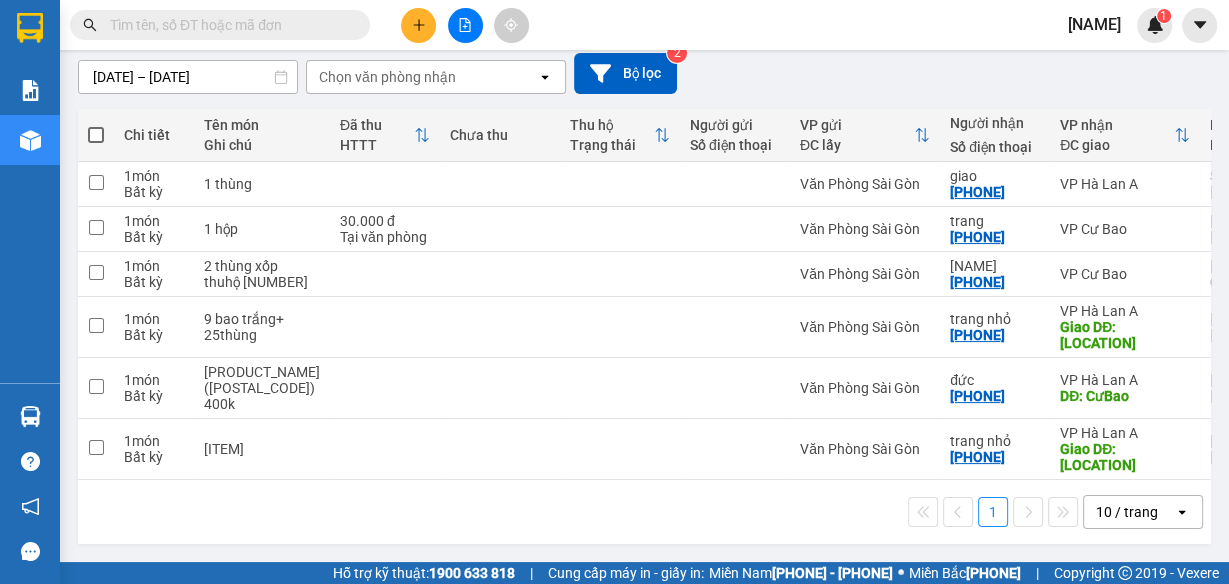 click at bounding box center [419, 25] 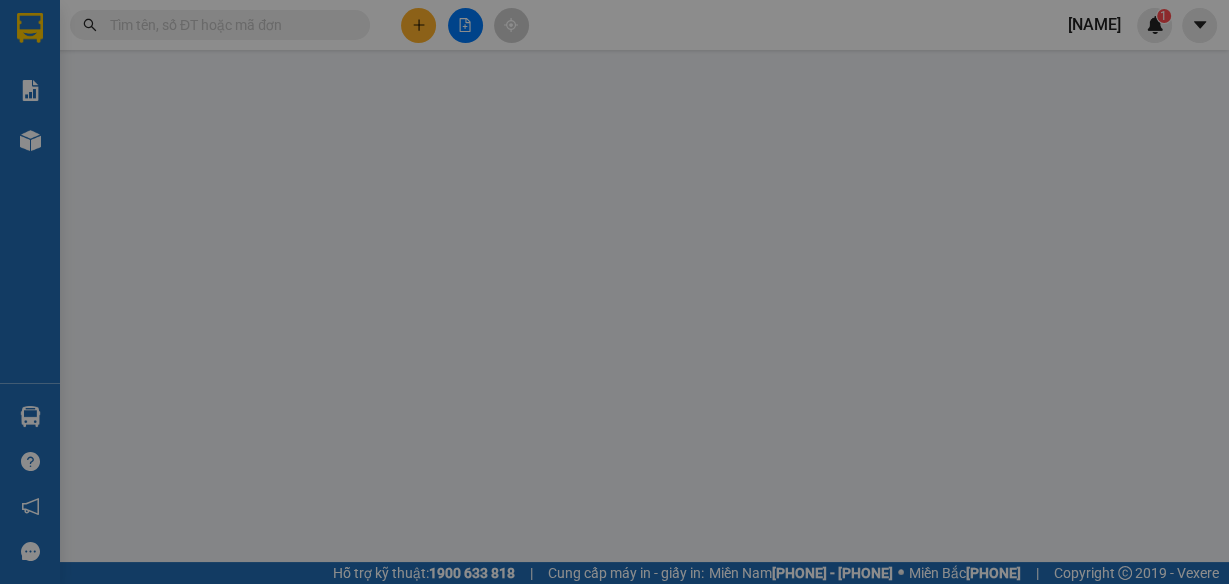 scroll, scrollTop: 0, scrollLeft: 0, axis: both 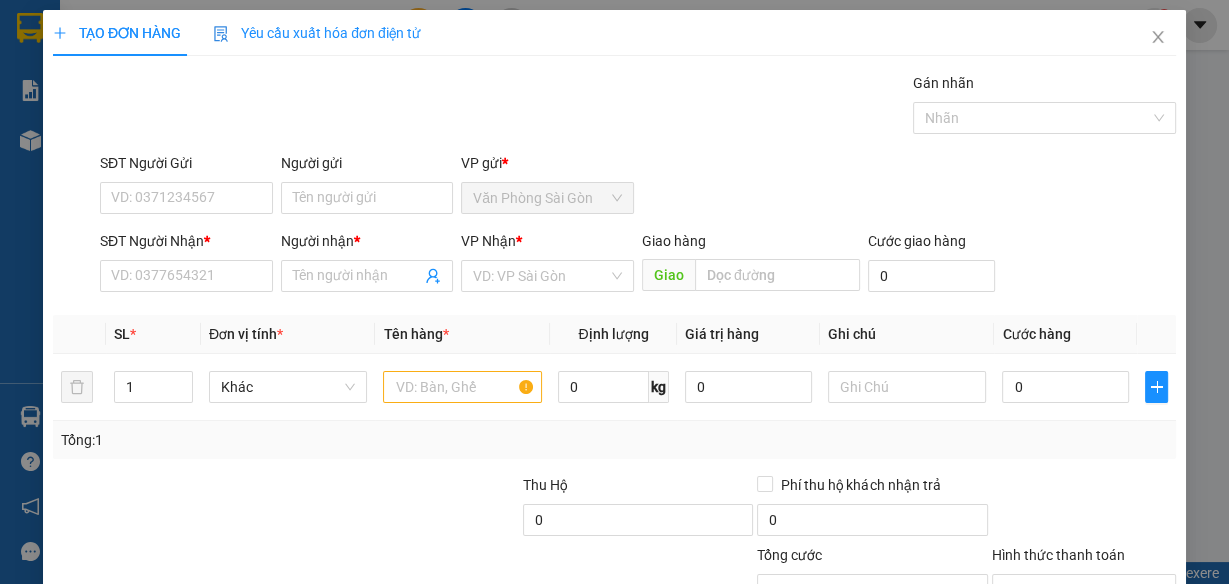 click on "SĐT Người Nhận  *" at bounding box center [186, 276] 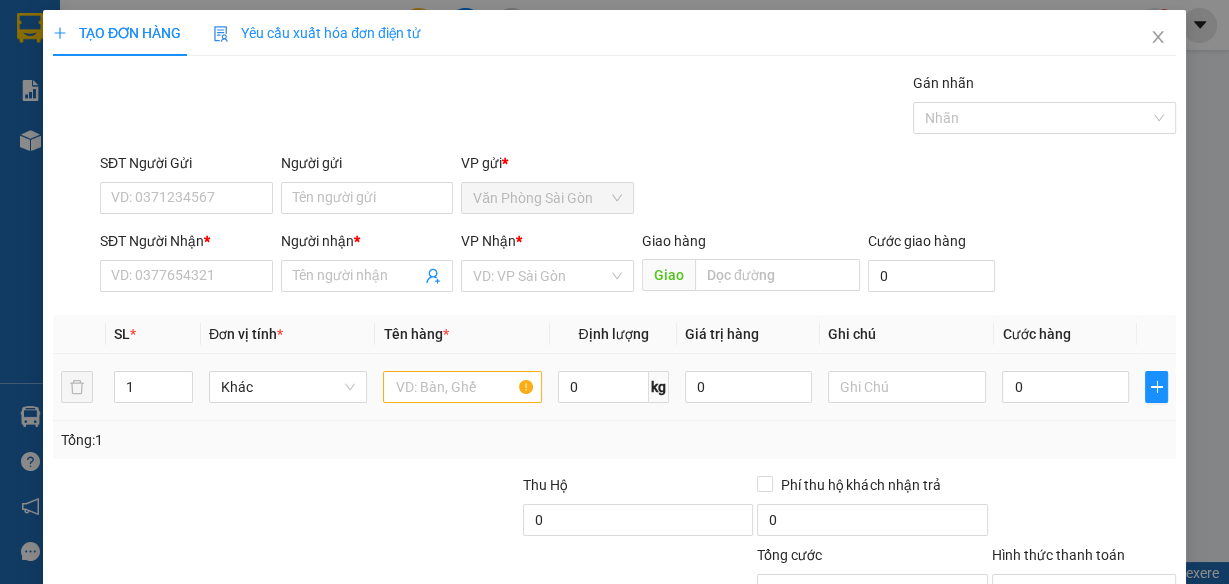 click at bounding box center [462, 387] 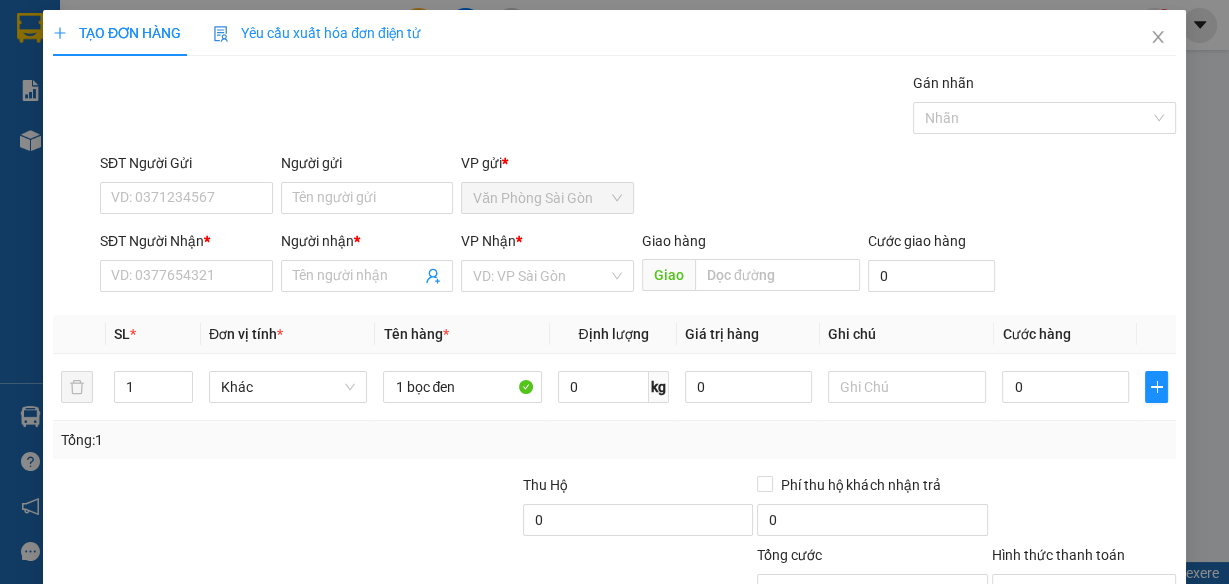 type on "1 bọc đen" 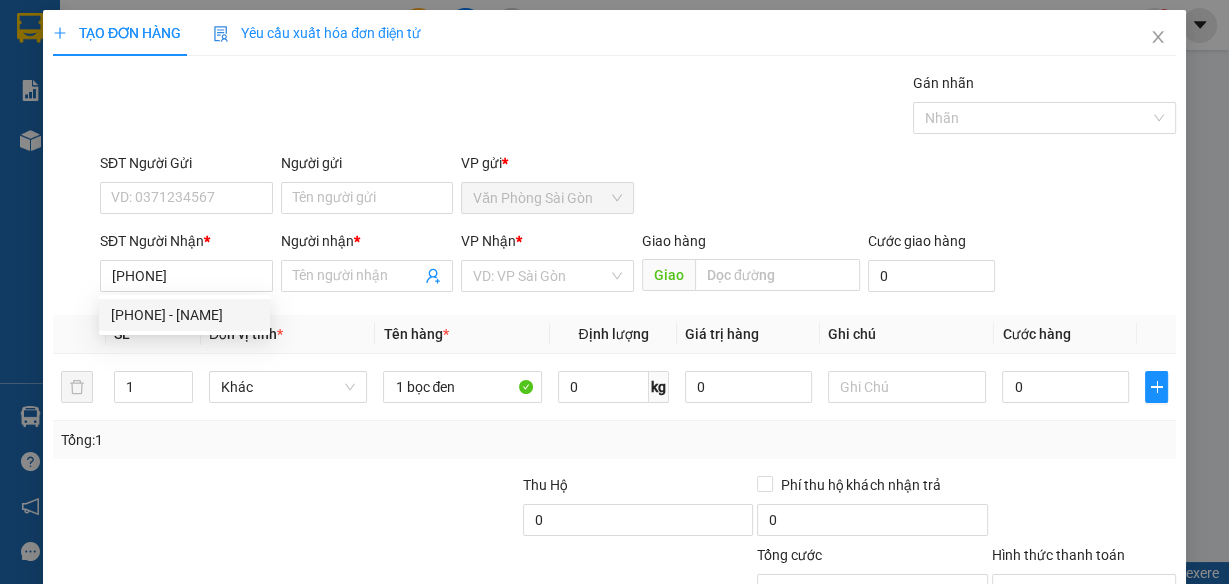 click on "[PHONE] - [NAME]" at bounding box center [184, 315] 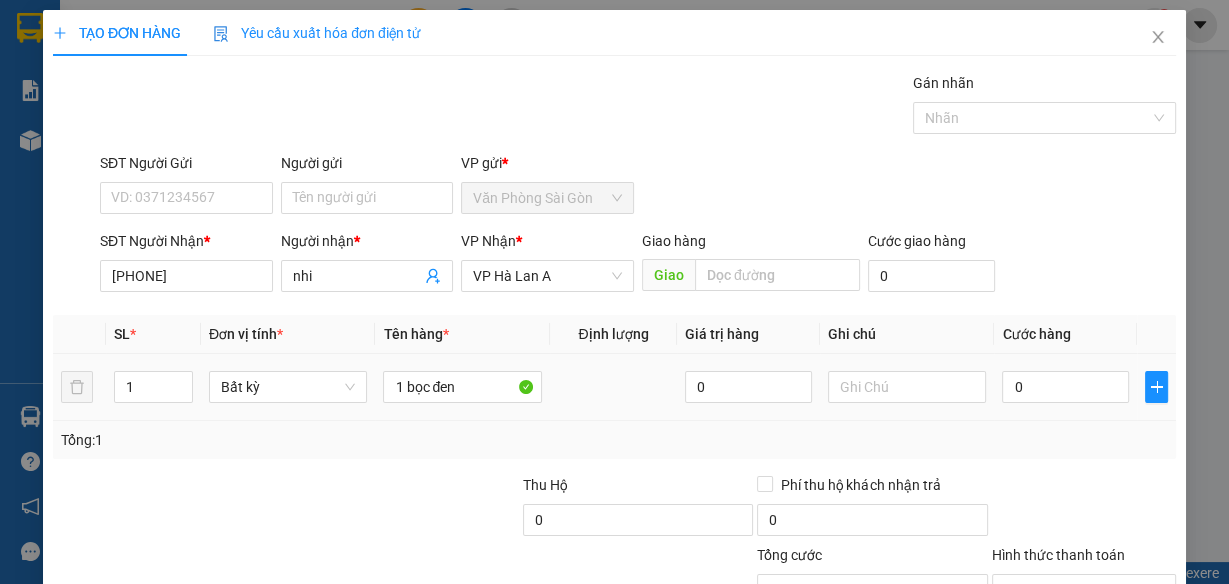 scroll, scrollTop: 153, scrollLeft: 0, axis: vertical 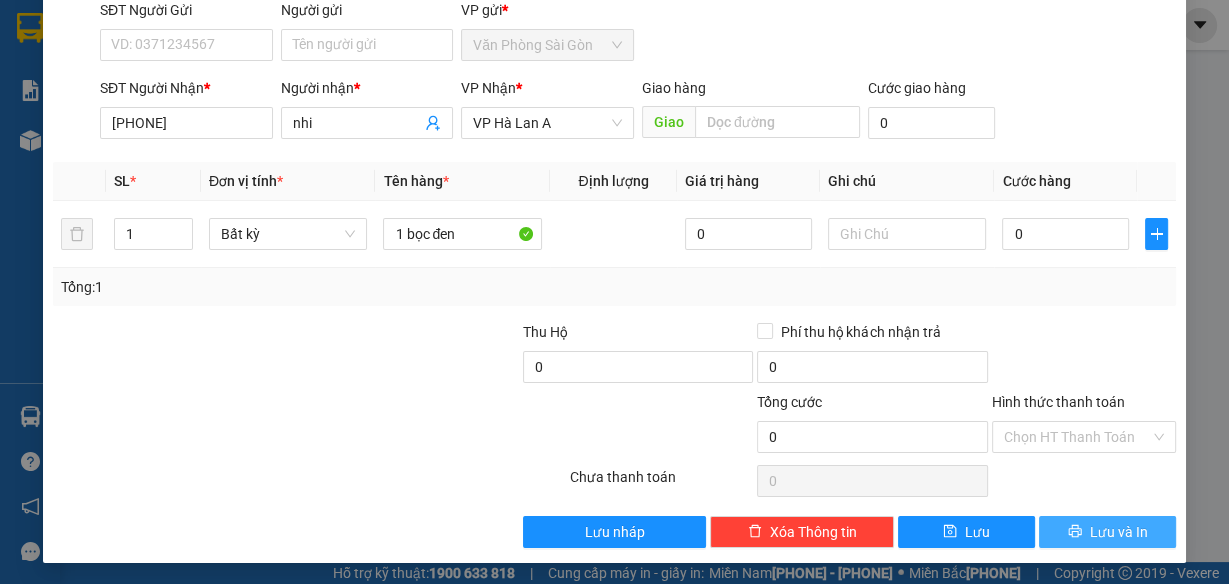 type on "[PHONE]" 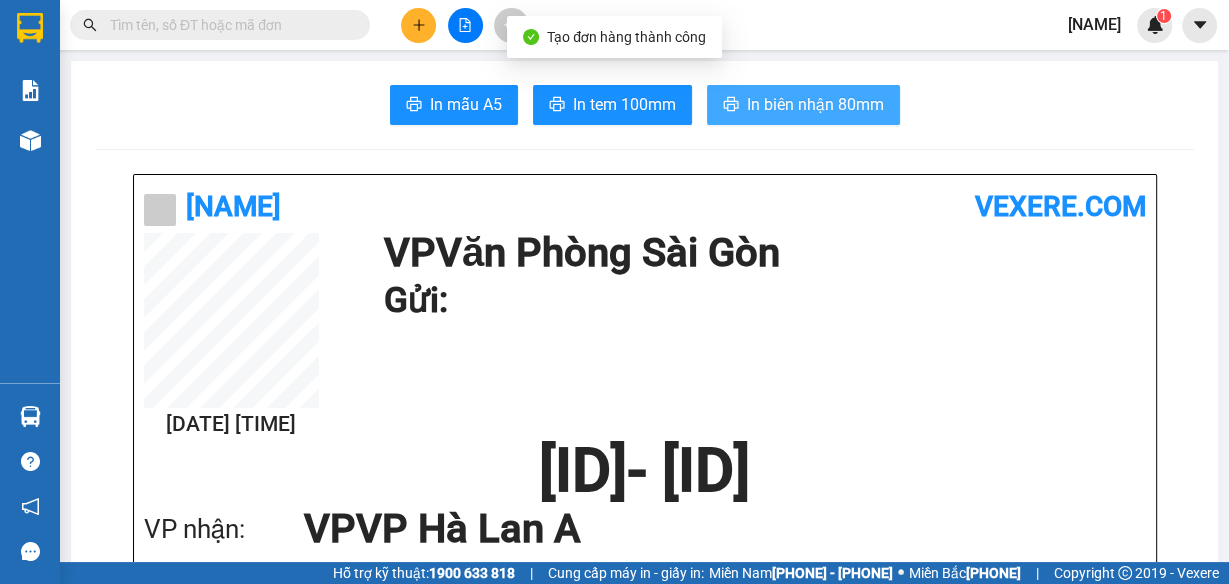 click on "In biên nhận 80mm" at bounding box center (815, 104) 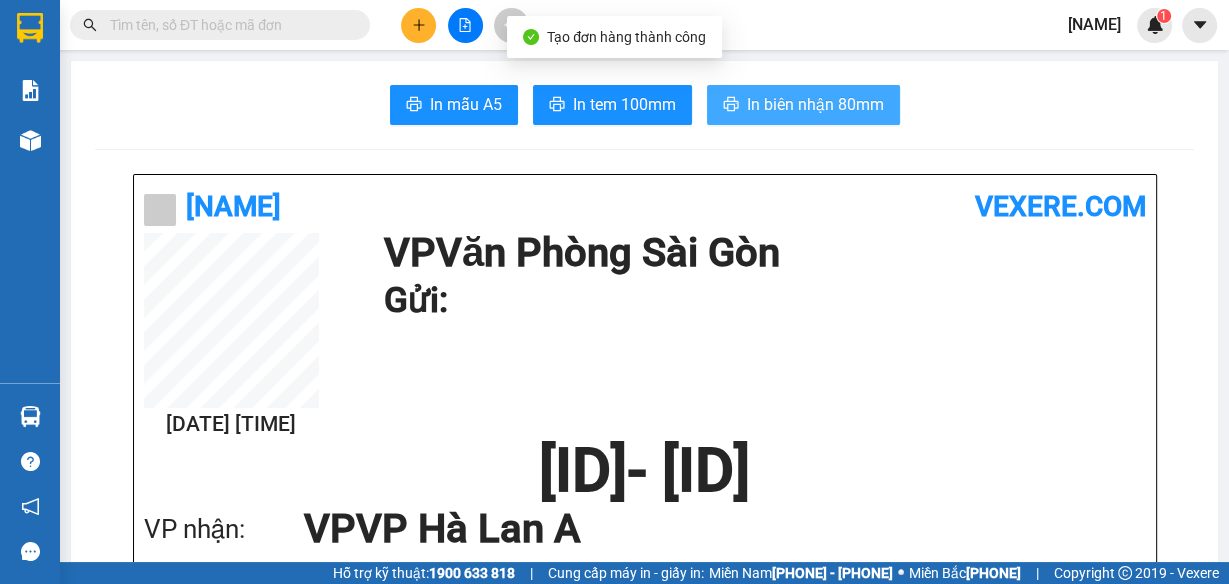 scroll, scrollTop: 0, scrollLeft: 0, axis: both 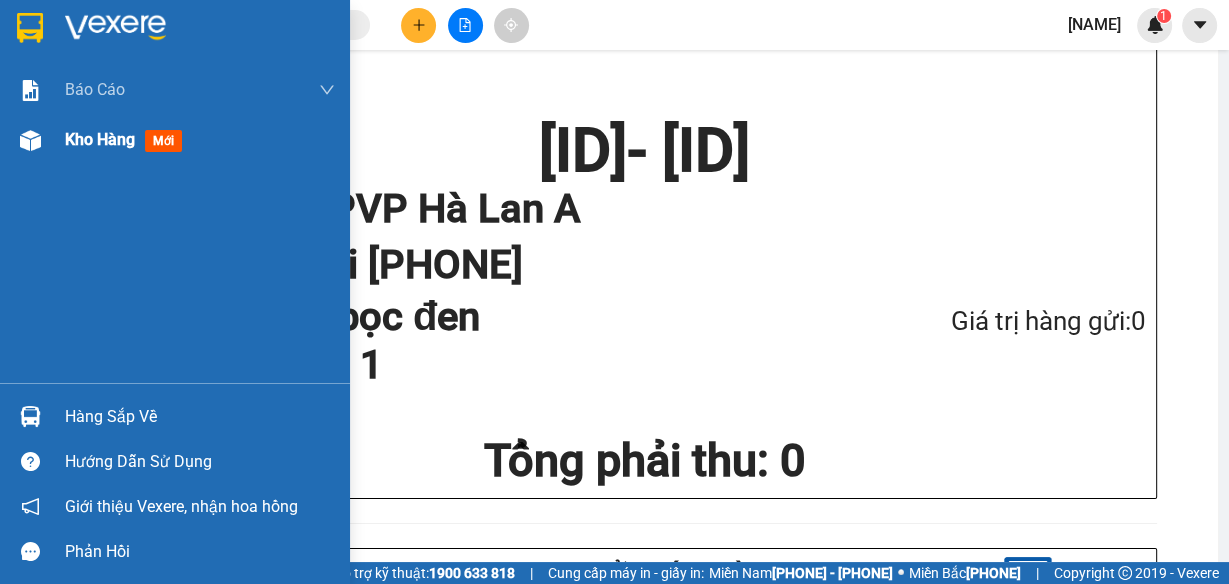 click on "Kho hàng" at bounding box center (100, 139) 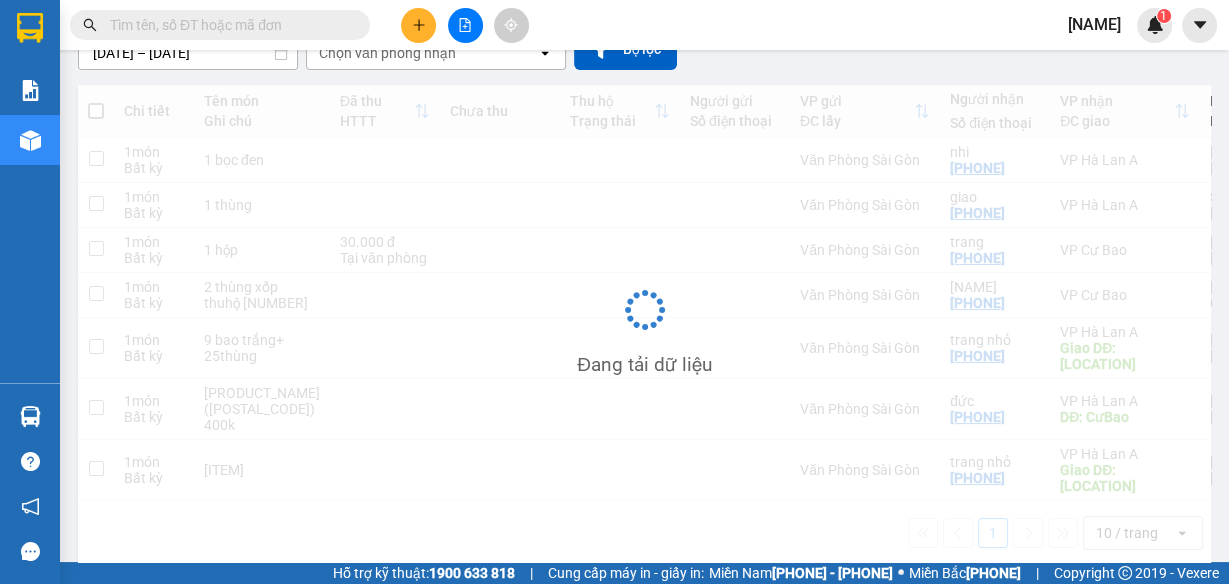 scroll, scrollTop: 197, scrollLeft: 0, axis: vertical 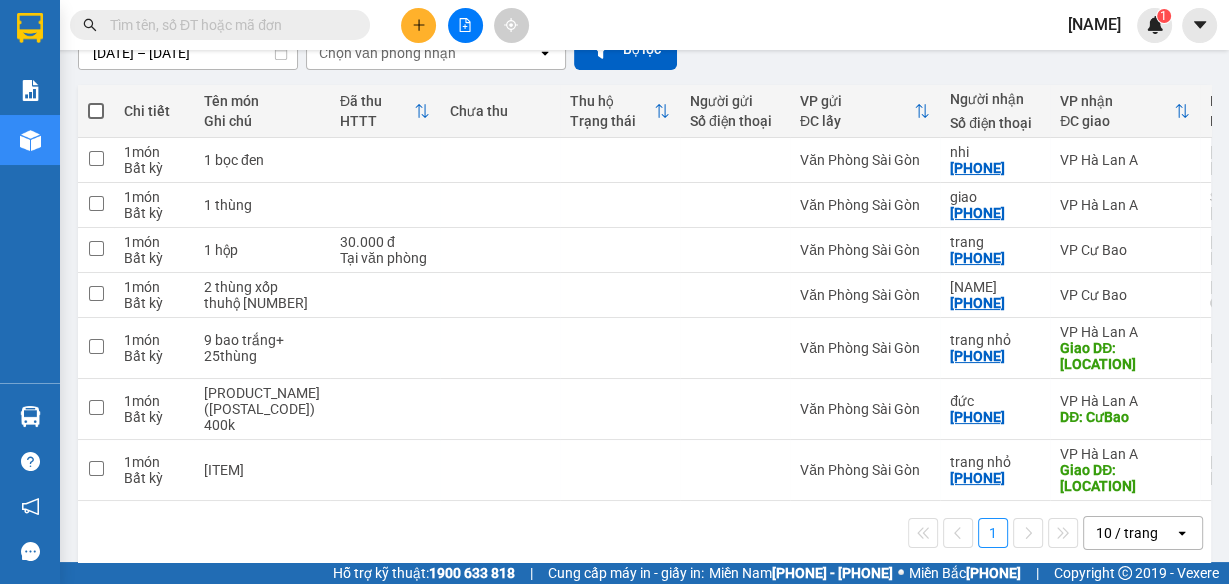 click at bounding box center [419, 25] 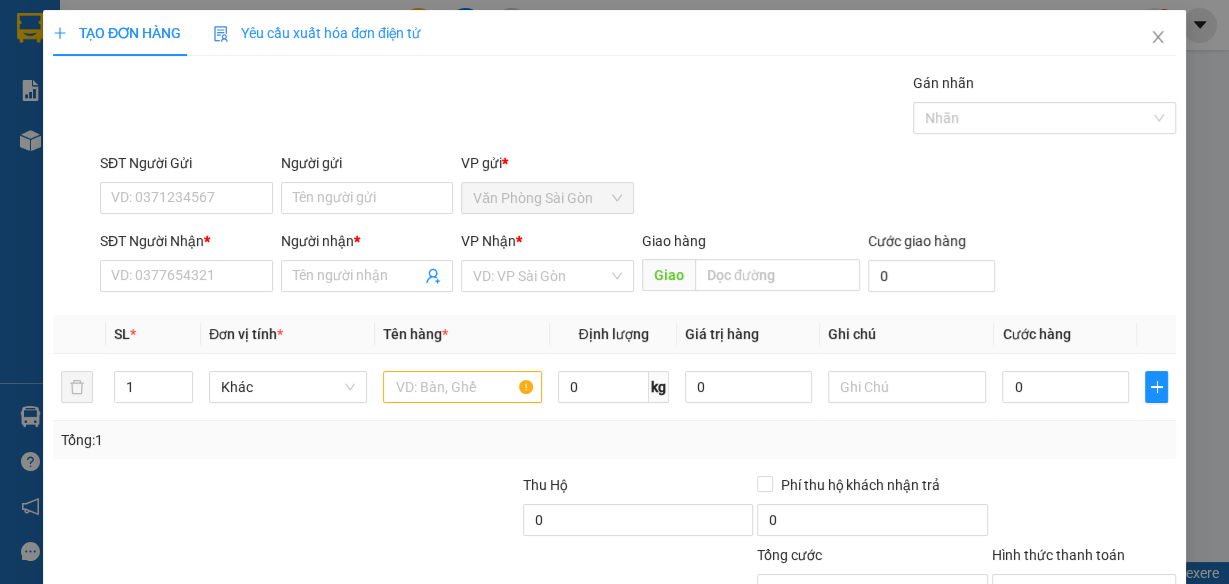 scroll, scrollTop: 0, scrollLeft: 0, axis: both 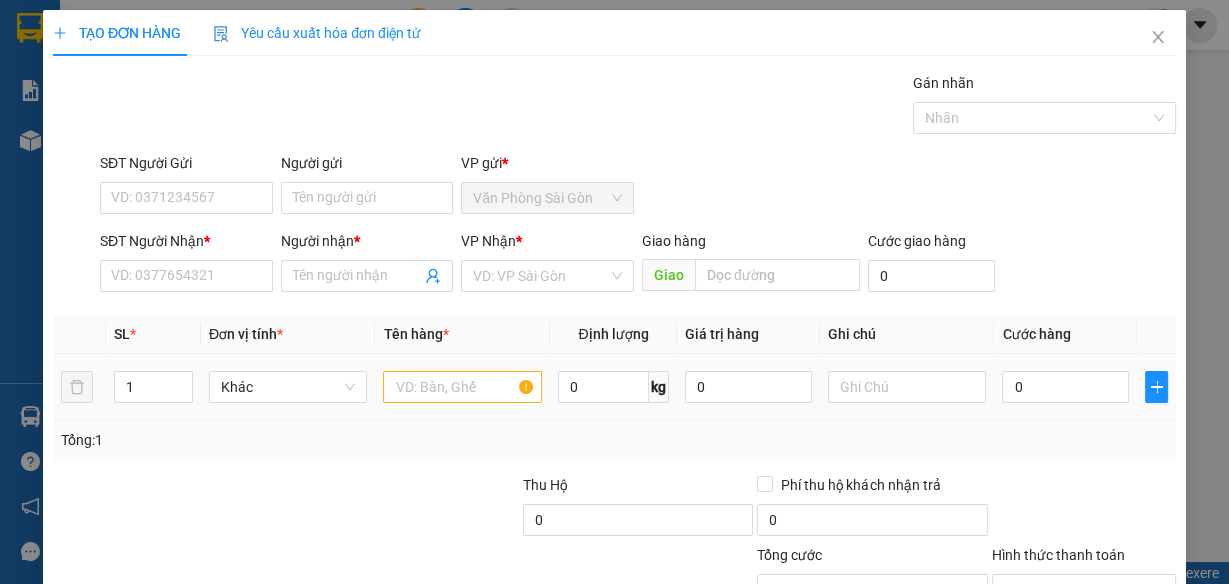 click at bounding box center (462, 387) 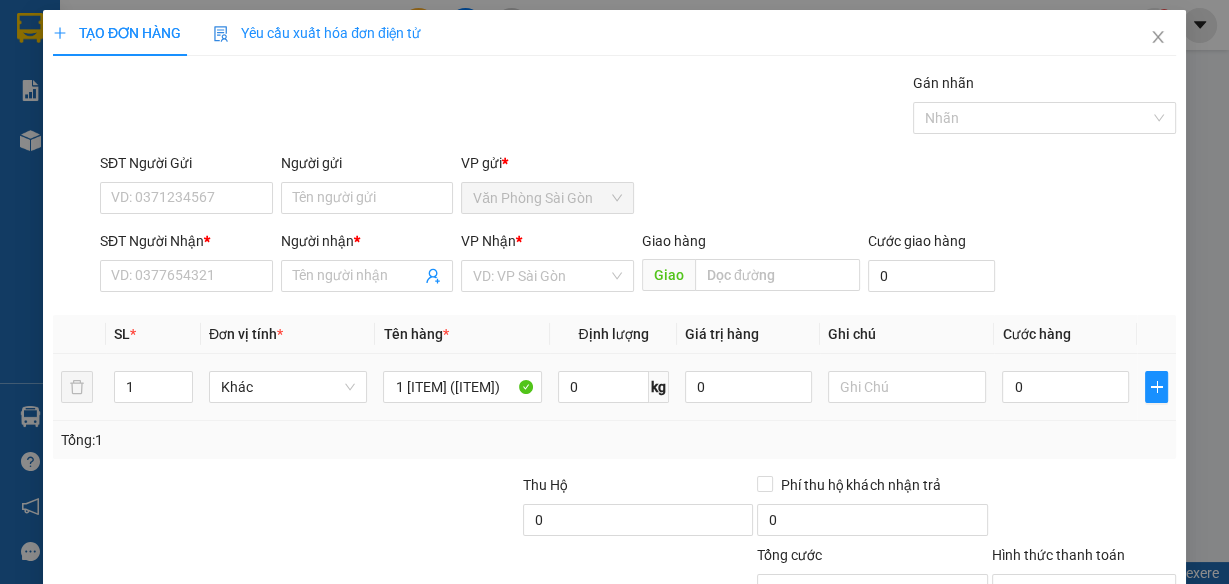 type on "1 [ITEM] ([ITEM])" 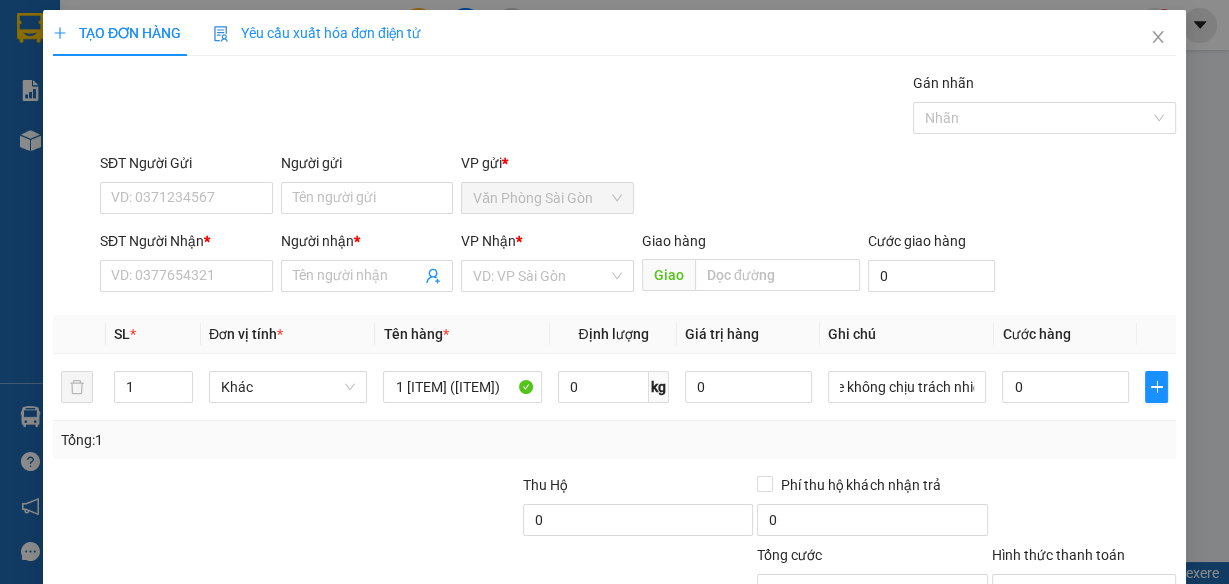 scroll, scrollTop: 0, scrollLeft: 237, axis: horizontal 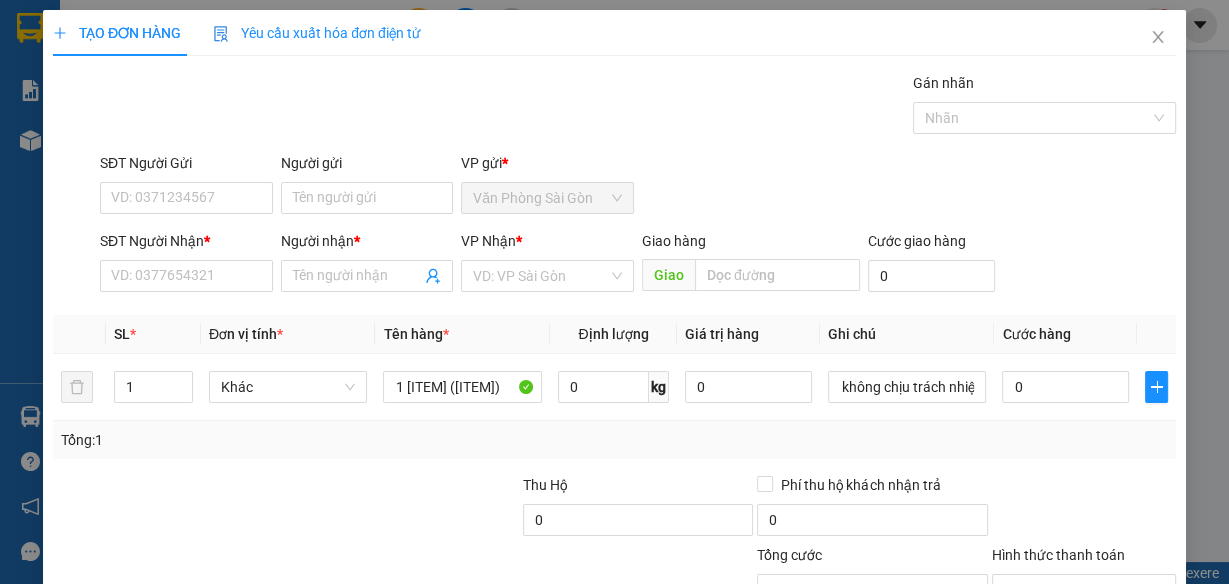 type on "[PRODUCT] (k bọc sốc hư hỏng nhà xe không chịu trách nhiệm)" 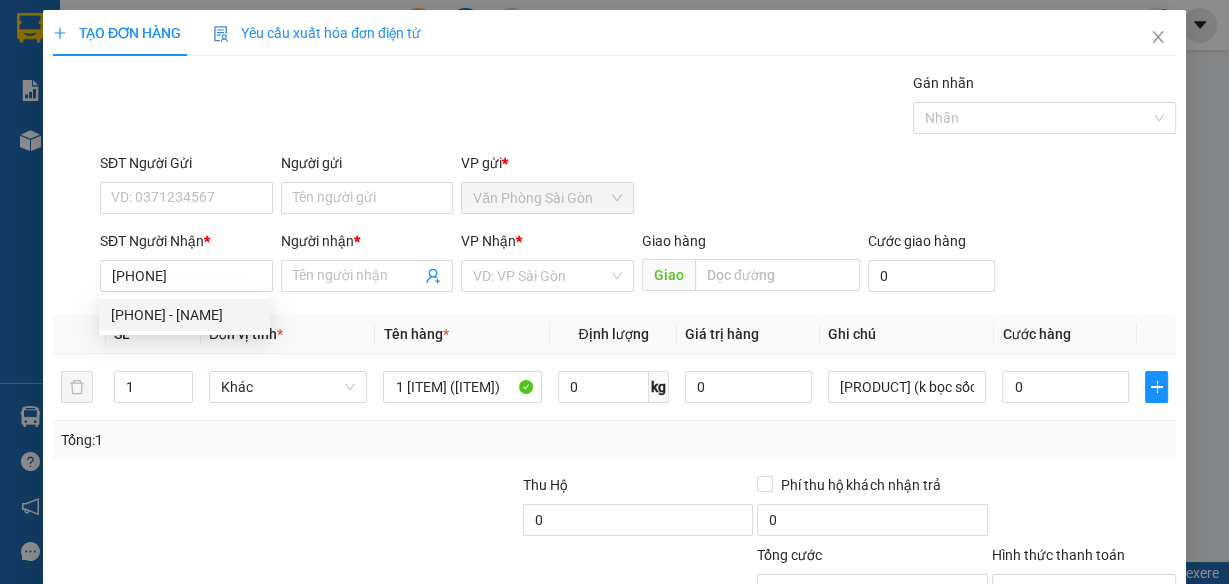drag, startPoint x: 220, startPoint y: 320, endPoint x: 231, endPoint y: 309, distance: 15.556349 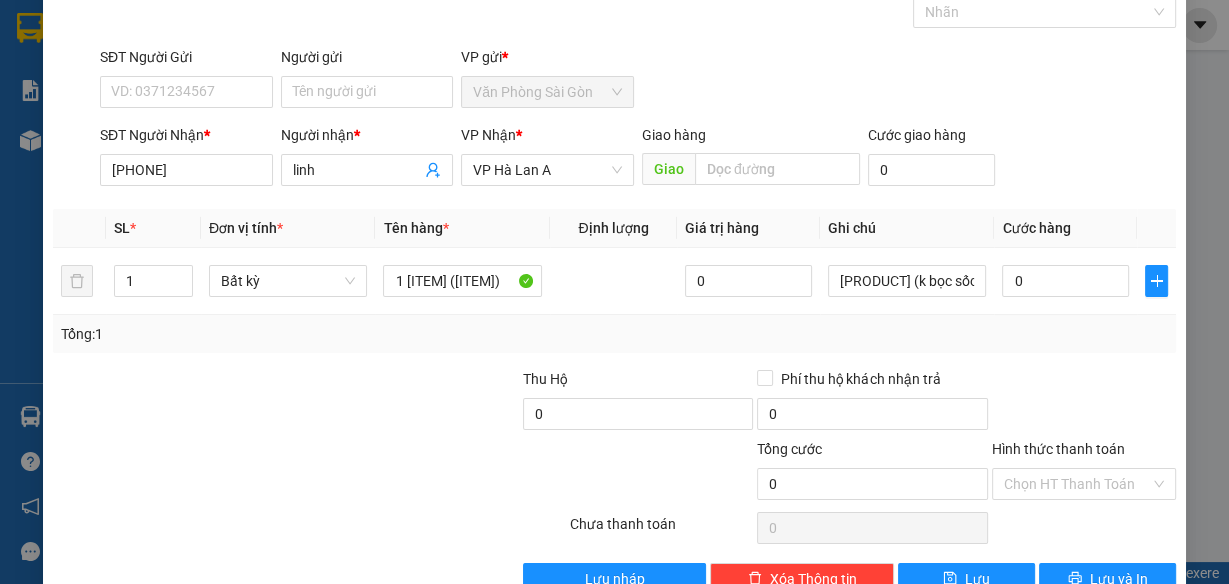 scroll, scrollTop: 153, scrollLeft: 0, axis: vertical 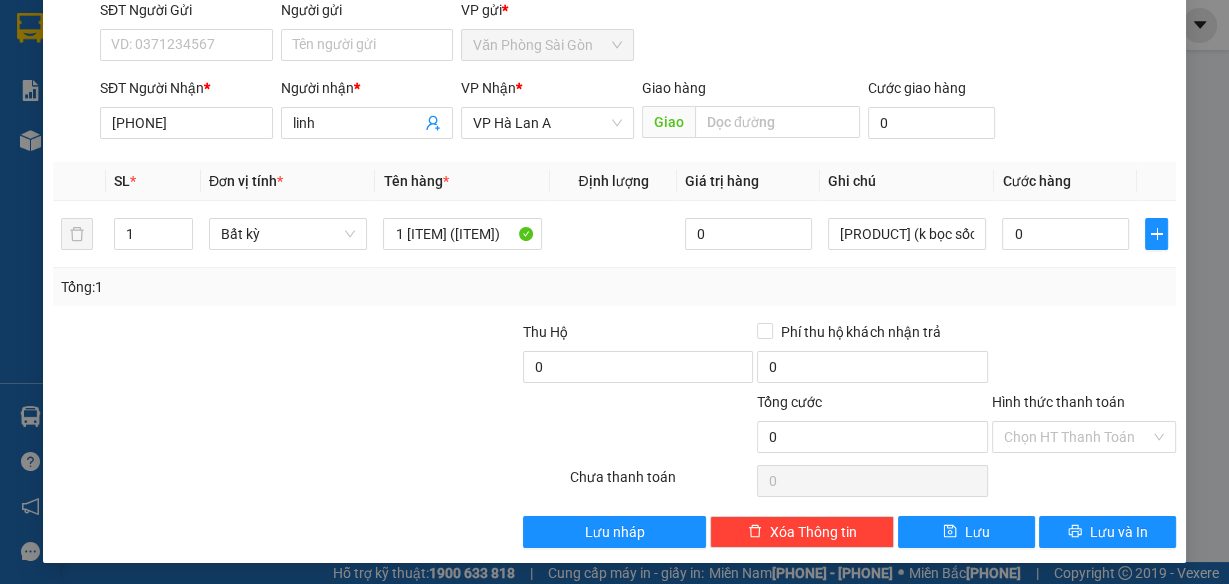 type on "[PHONE]" 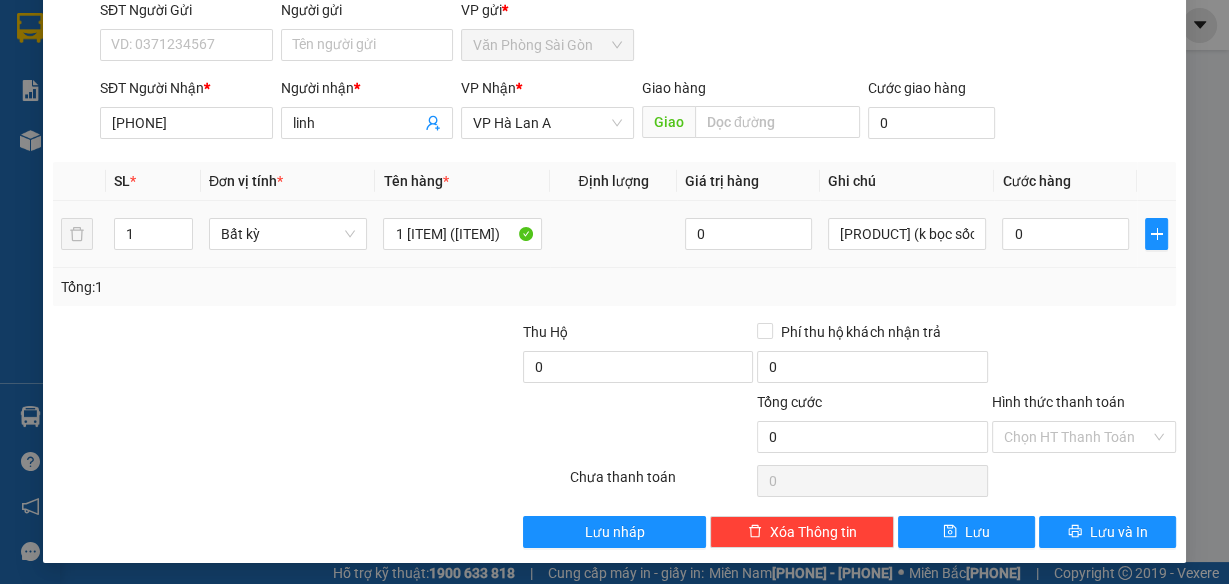 drag, startPoint x: 1048, startPoint y: 203, endPoint x: 1048, endPoint y: 217, distance: 14 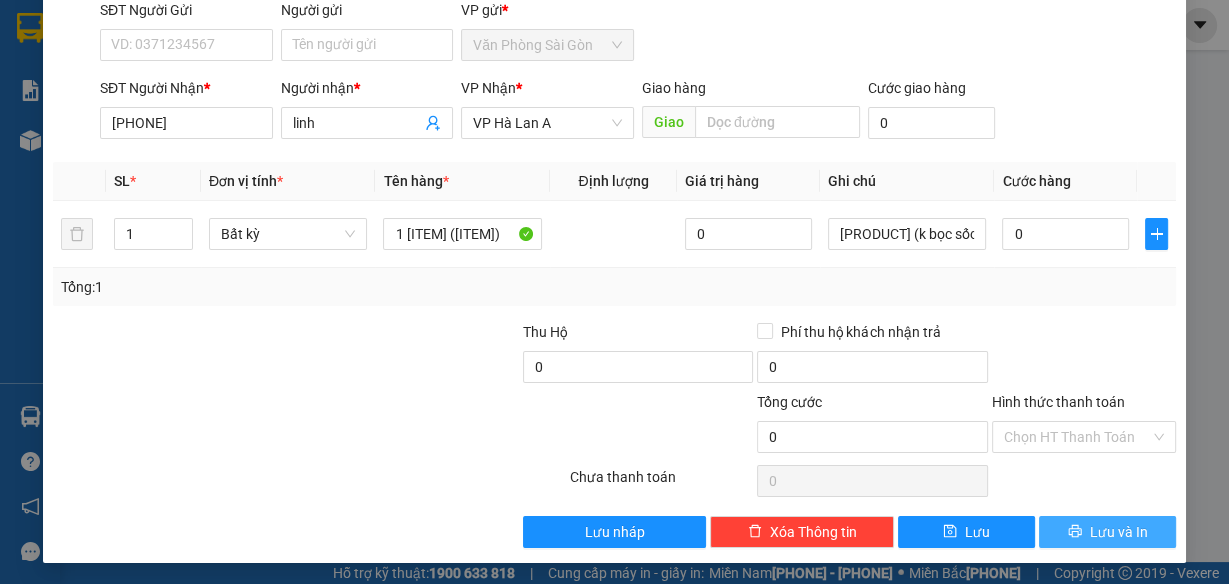 click on "Lưu và In" at bounding box center (1119, 532) 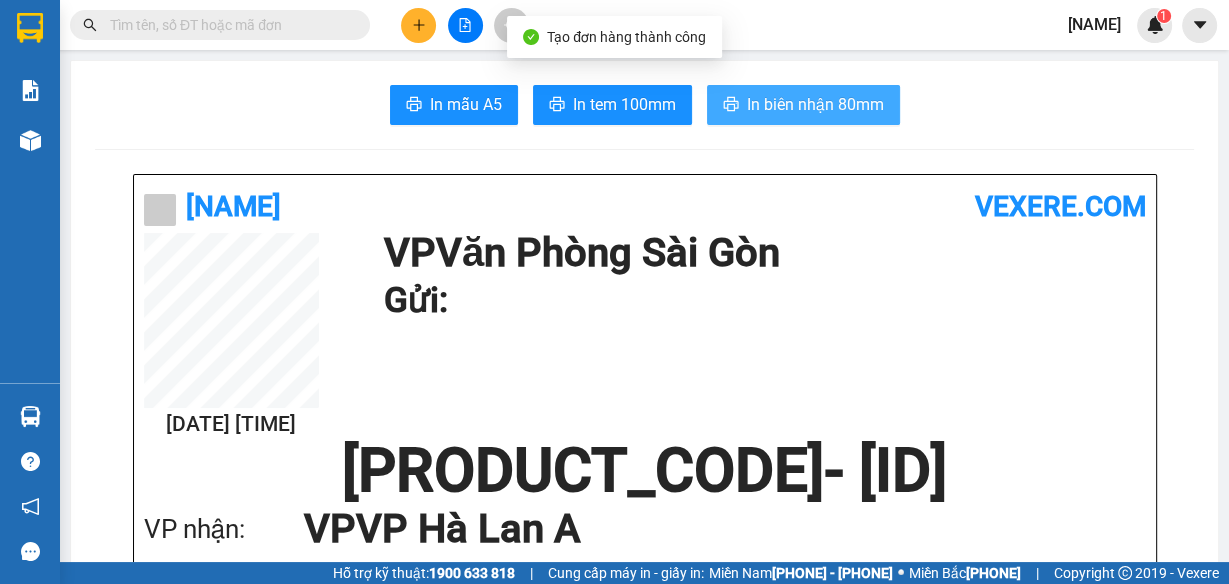 drag, startPoint x: 858, startPoint y: 95, endPoint x: 879, endPoint y: 96, distance: 21.023796 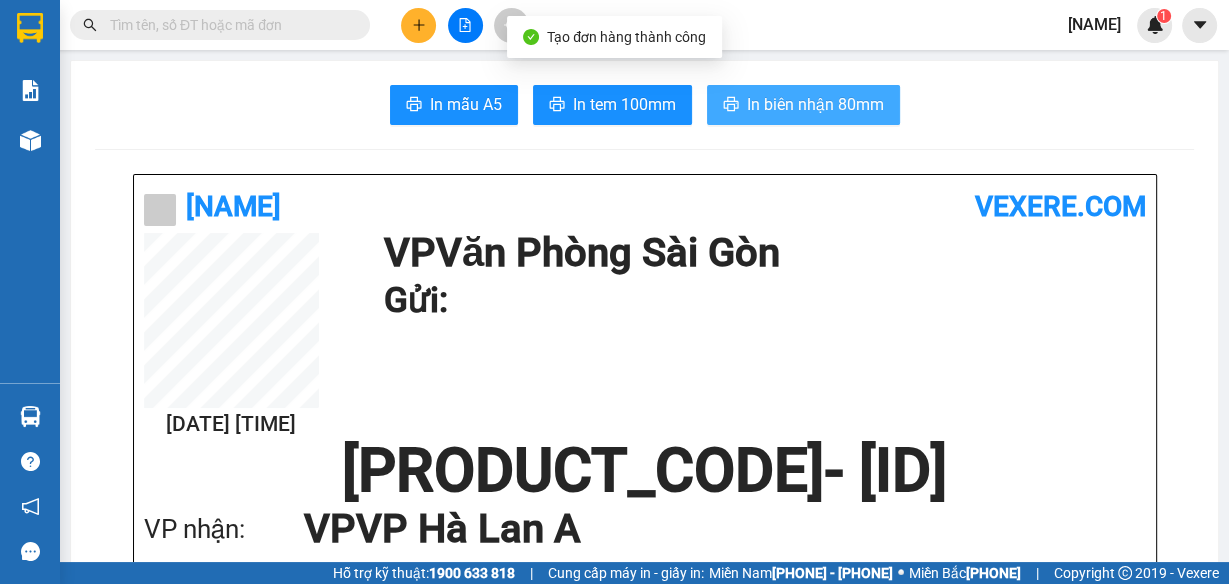 scroll, scrollTop: 0, scrollLeft: 0, axis: both 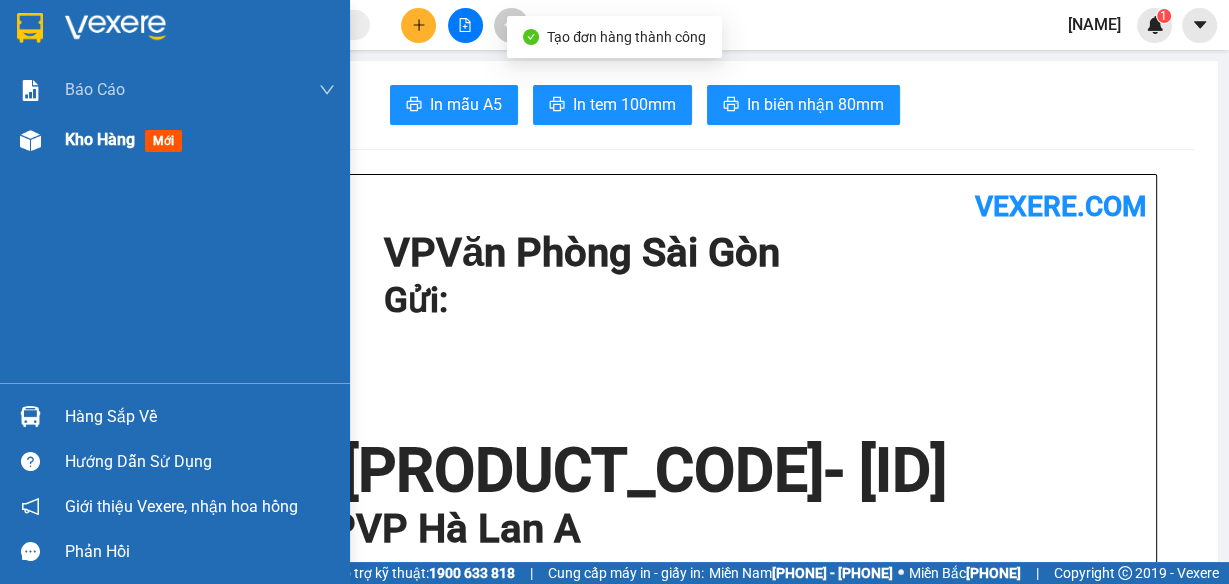drag, startPoint x: 120, startPoint y: 164, endPoint x: 110, endPoint y: 159, distance: 11.18034 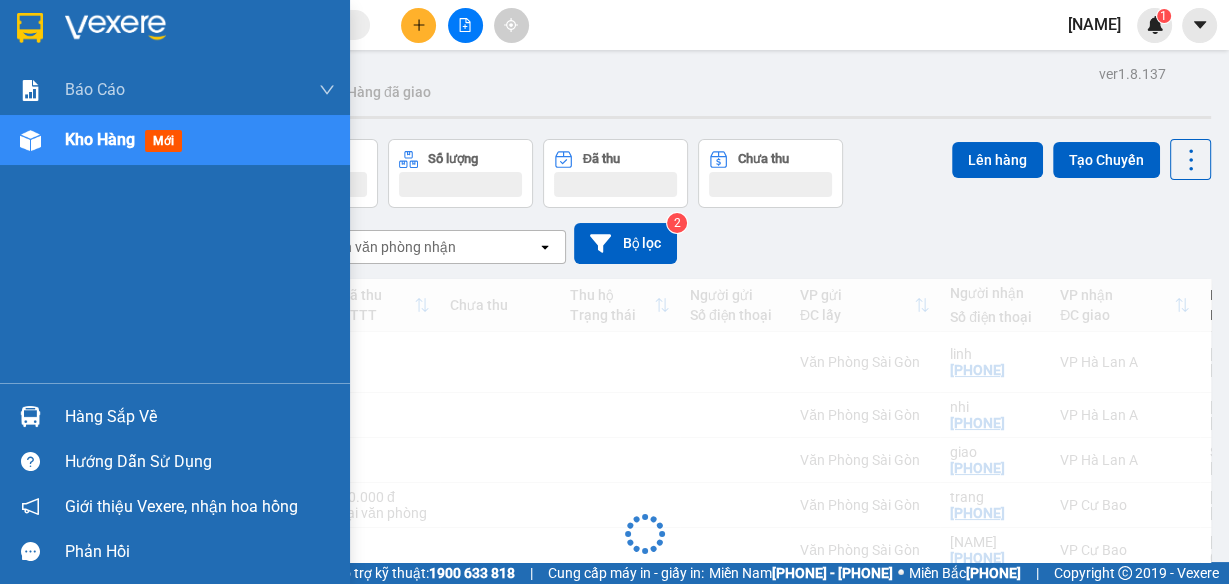 click on "Kho hàng mới" at bounding box center (200, 140) 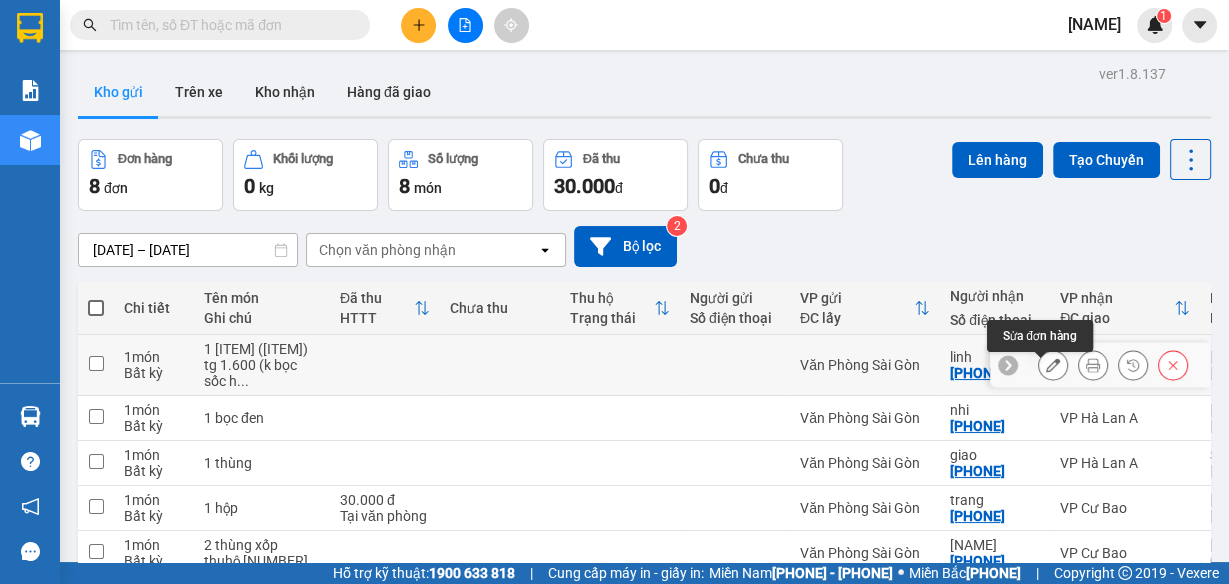 click at bounding box center [1053, 365] 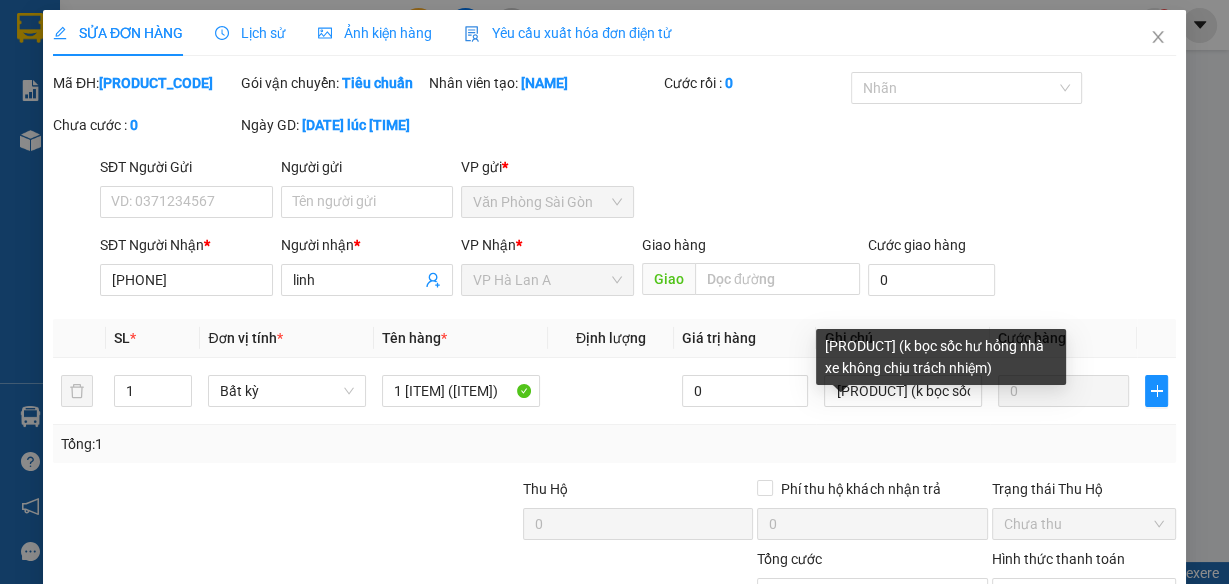scroll, scrollTop: 0, scrollLeft: 238, axis: horizontal 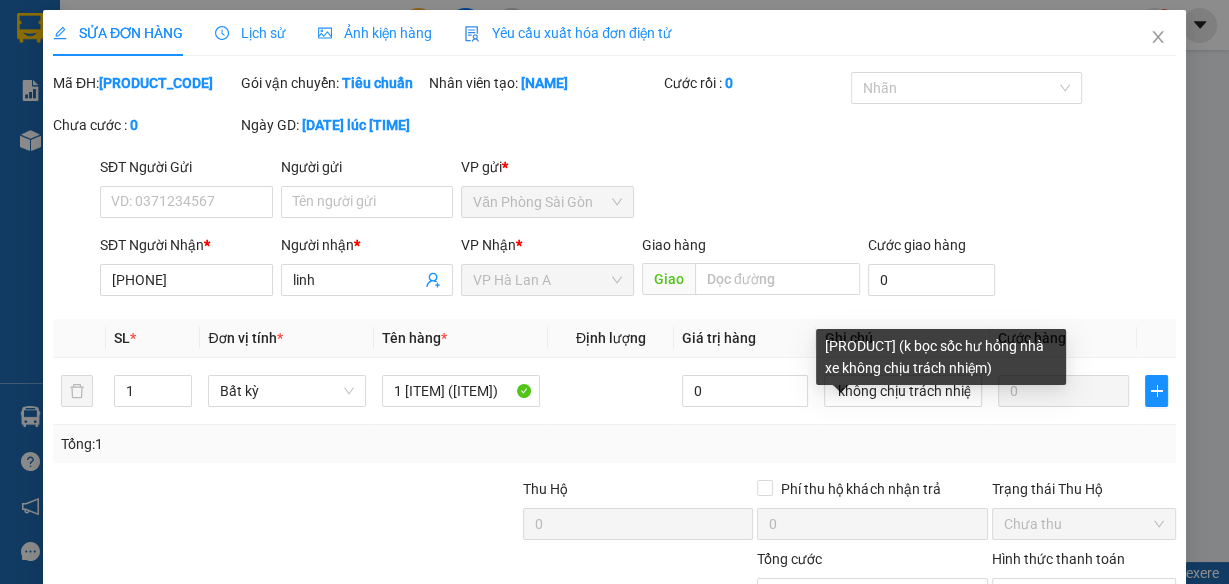 drag, startPoint x: 942, startPoint y: 415, endPoint x: 1228, endPoint y: 131, distance: 403.05334 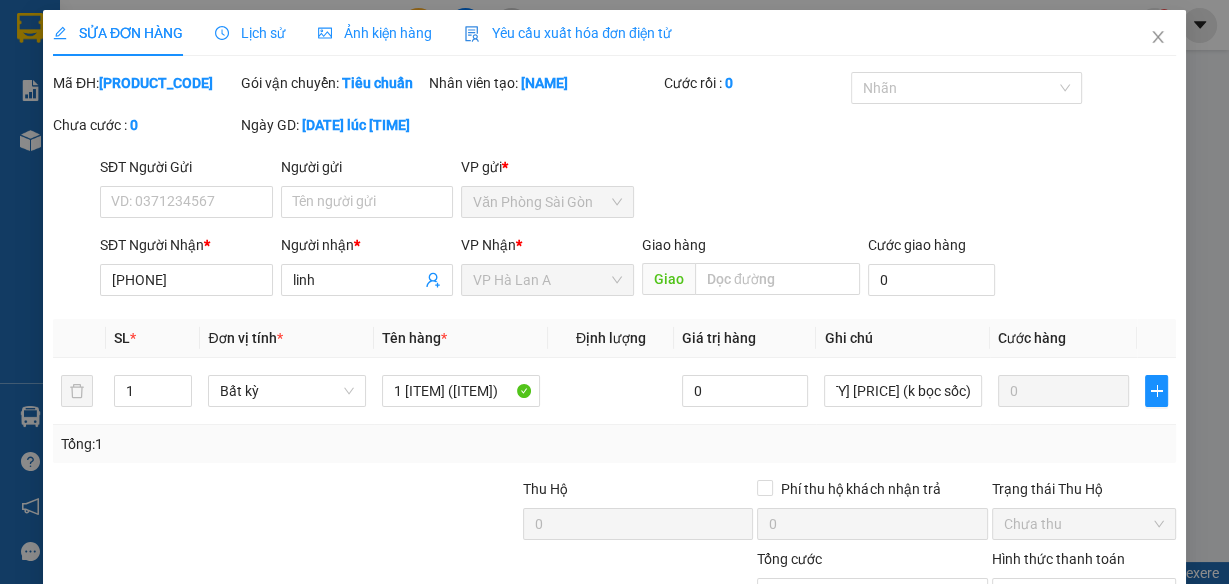 scroll, scrollTop: 0, scrollLeft: 0, axis: both 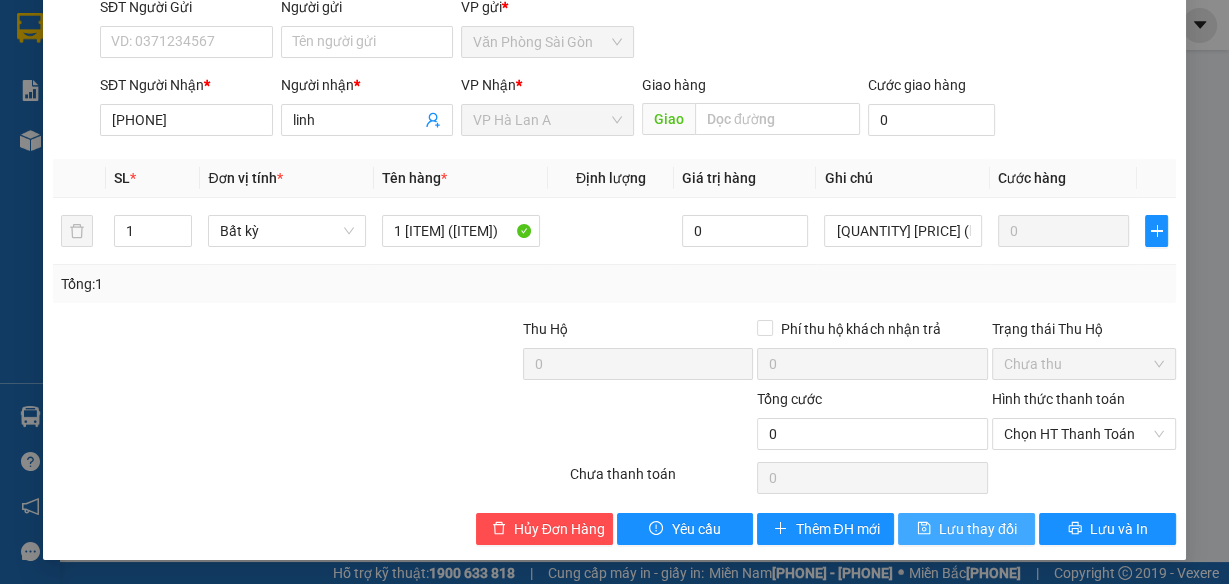 type on "[QUANTITY] [PRICE] (k bọc sốc)" 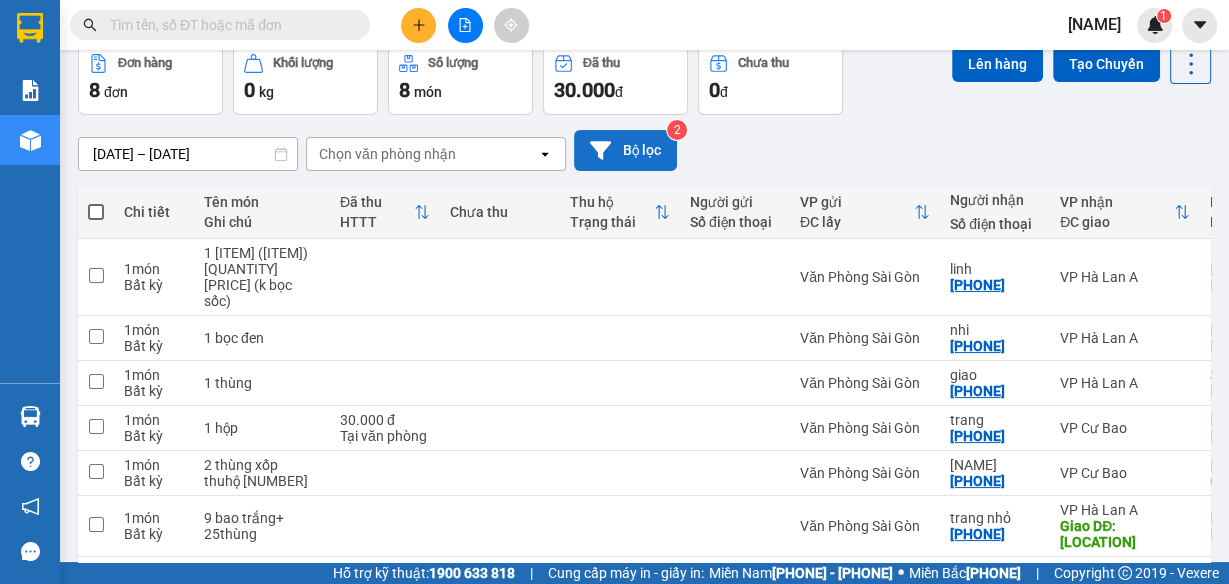 scroll, scrollTop: 0, scrollLeft: 0, axis: both 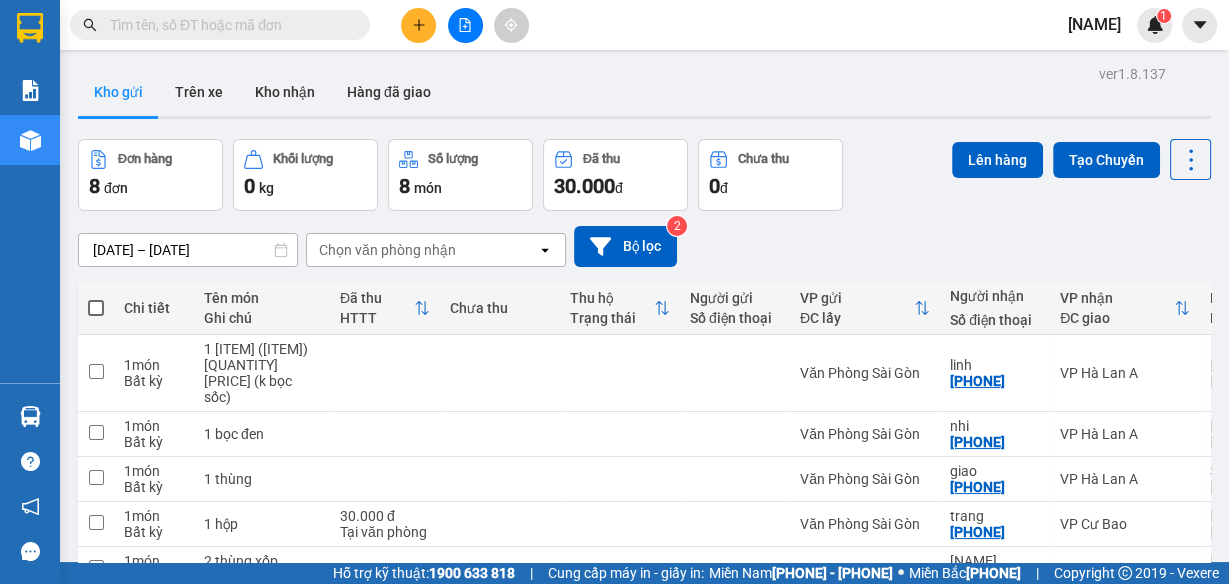 click on "Chọn văn phòng nhận" at bounding box center [387, 250] 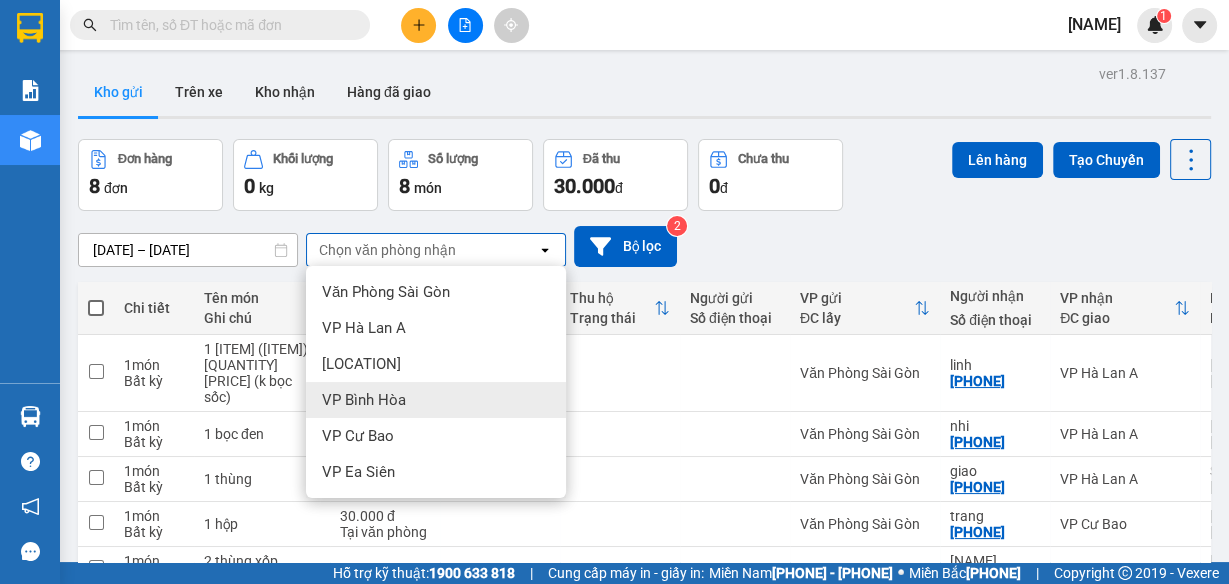 click on "VP Bình Hòa" at bounding box center (364, 400) 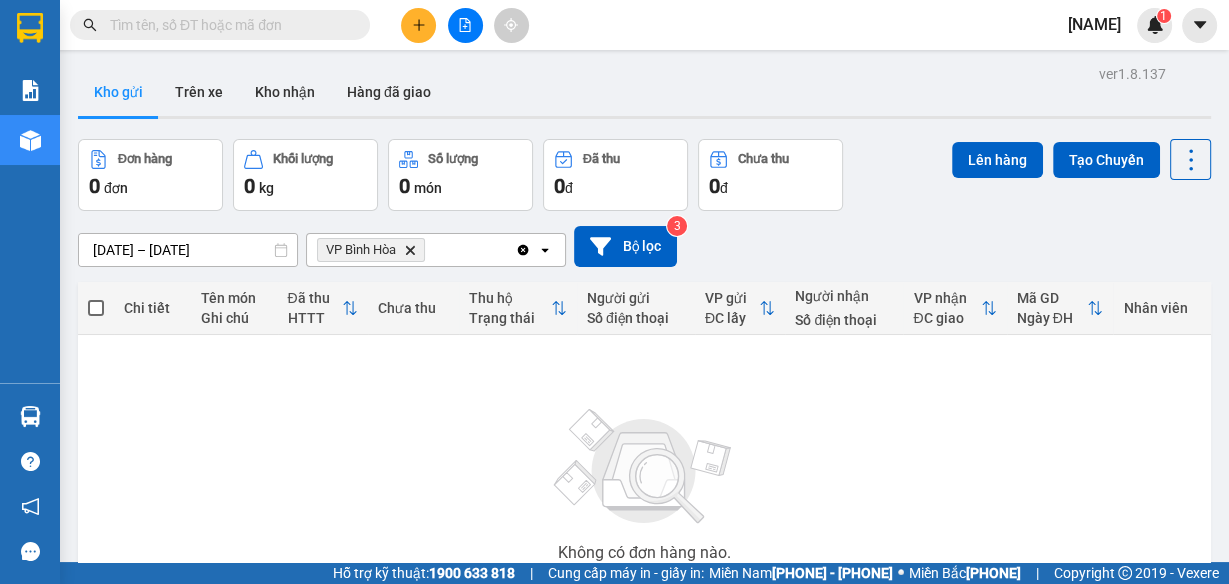click at bounding box center [410, 249] 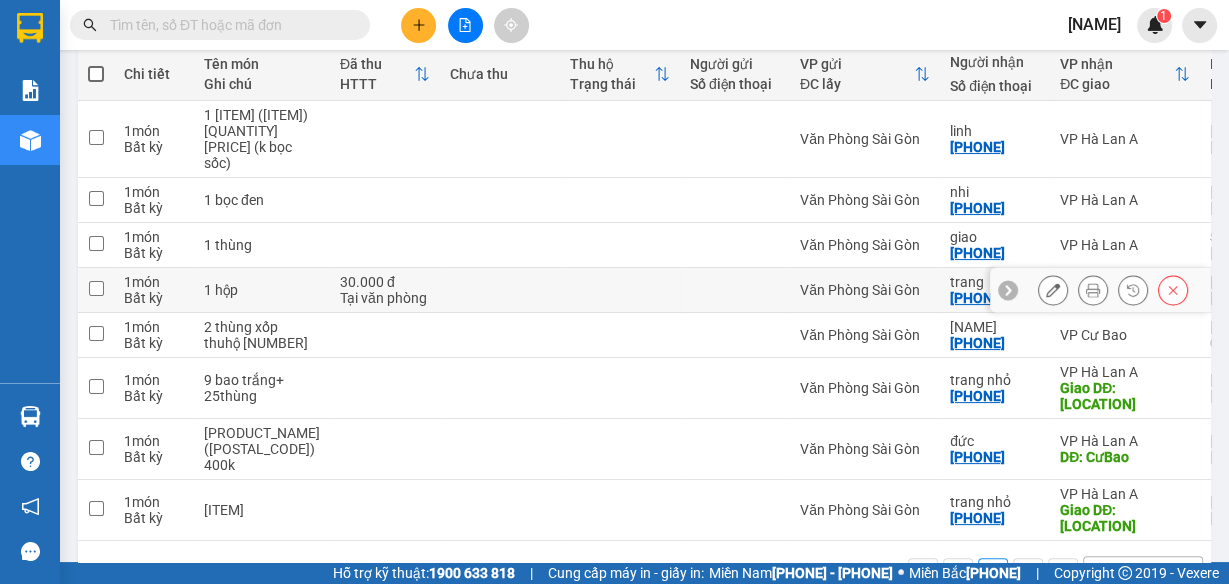 scroll, scrollTop: 320, scrollLeft: 0, axis: vertical 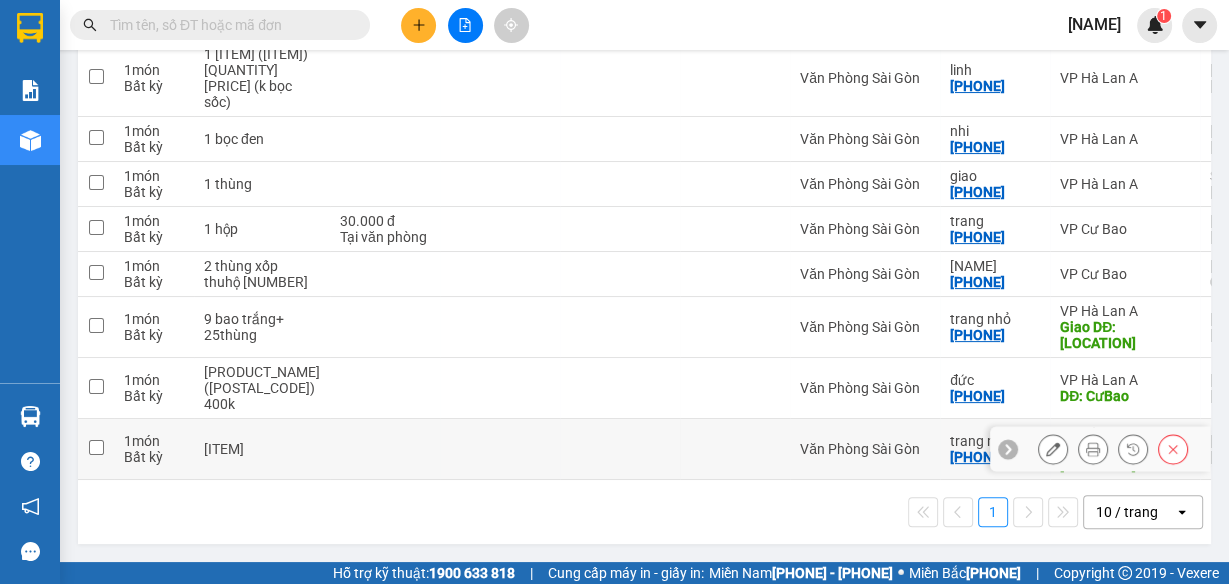 click at bounding box center (385, 449) 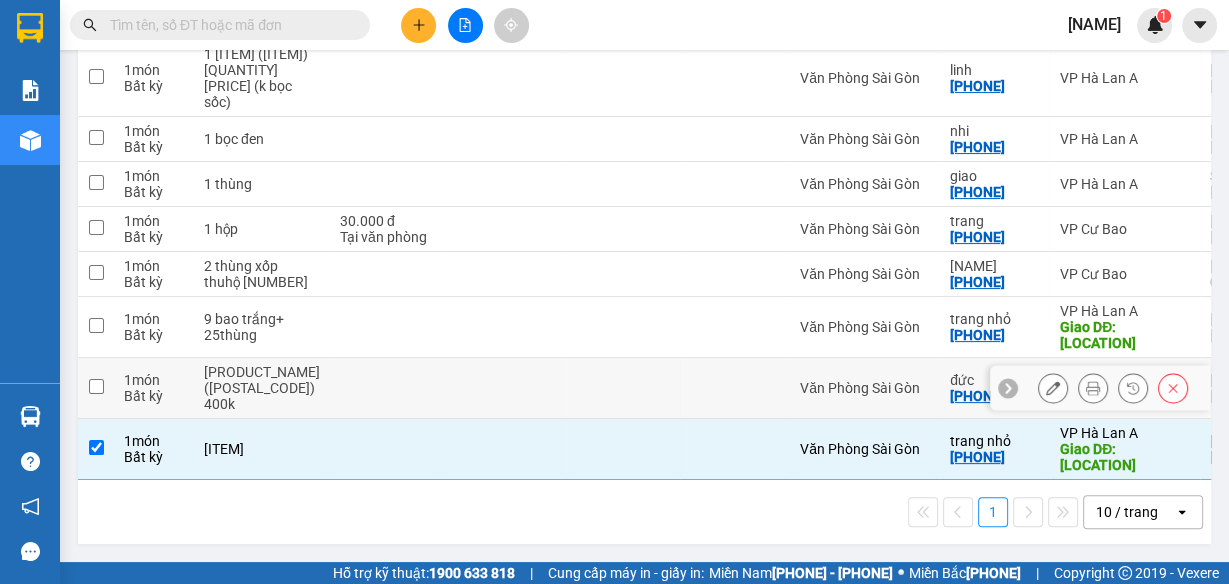 click at bounding box center (385, 388) 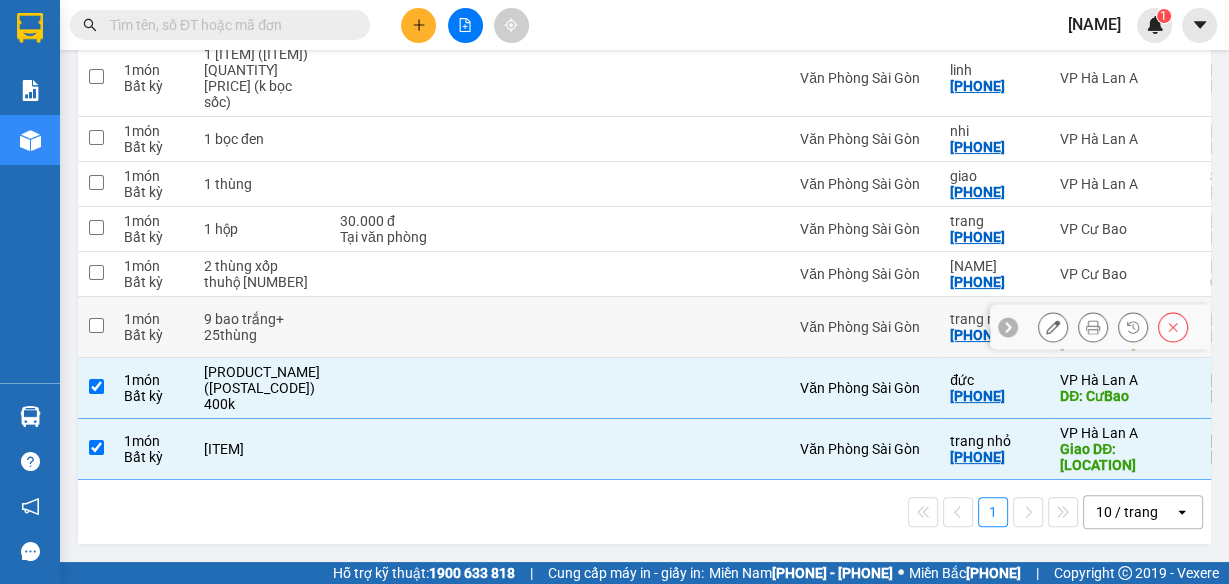 click at bounding box center (385, 327) 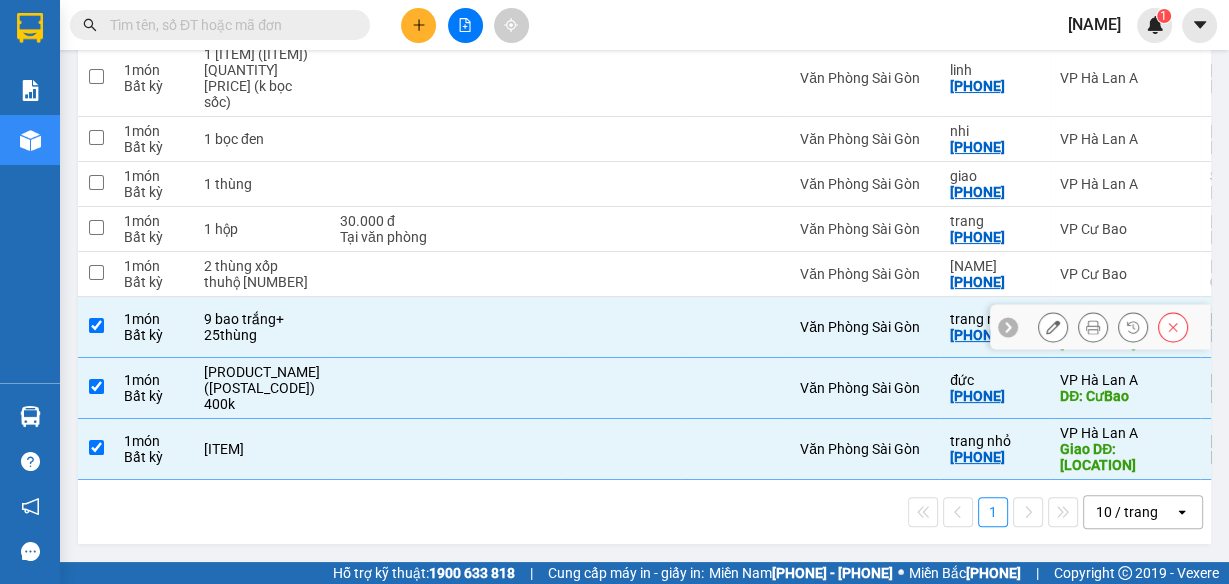 click at bounding box center [1173, 327] 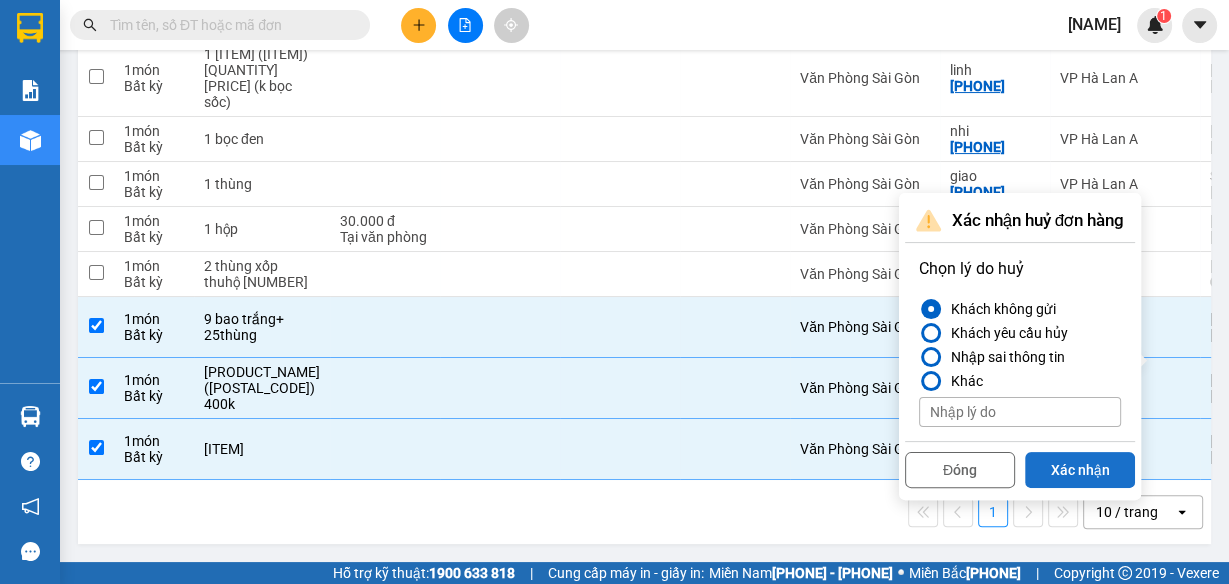 click on "Xác nhận" at bounding box center [1080, 470] 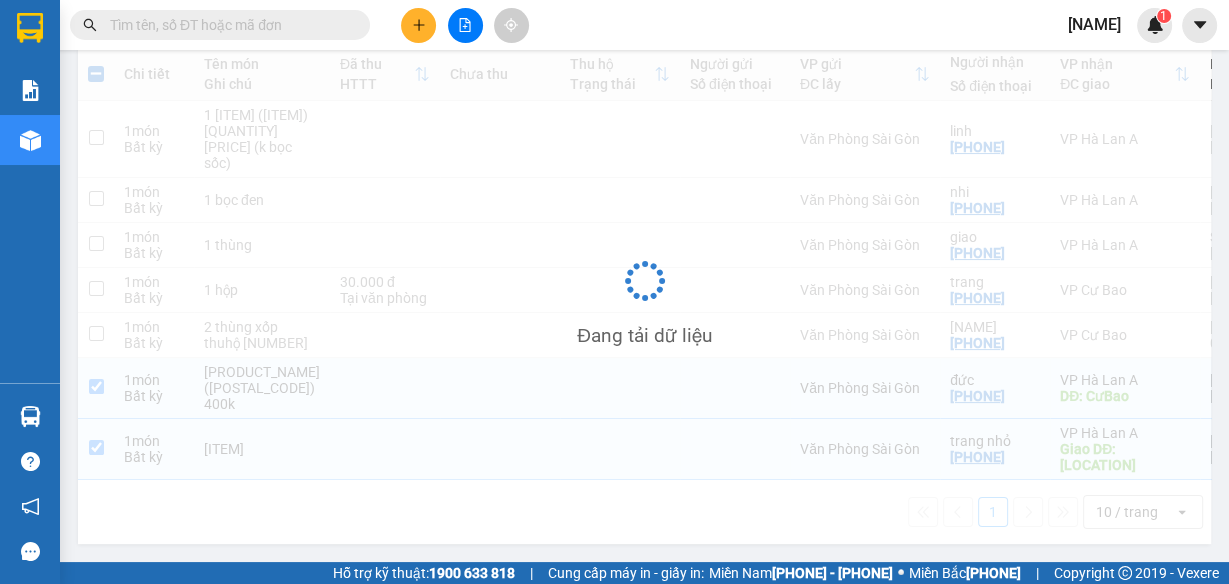 scroll, scrollTop: 258, scrollLeft: 0, axis: vertical 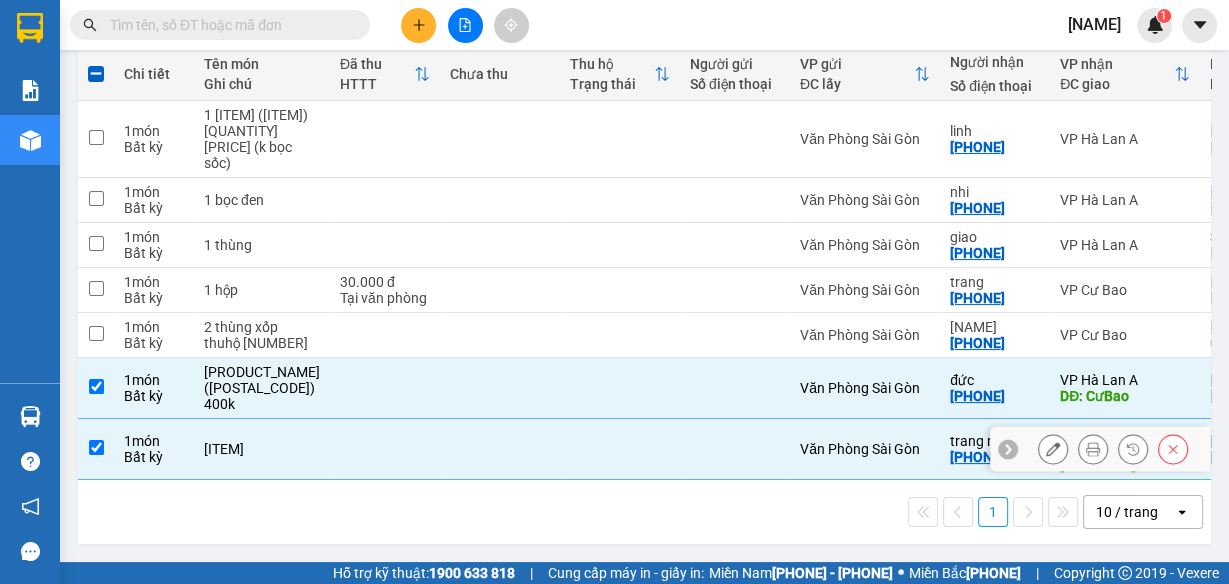 click at bounding box center (1053, 449) 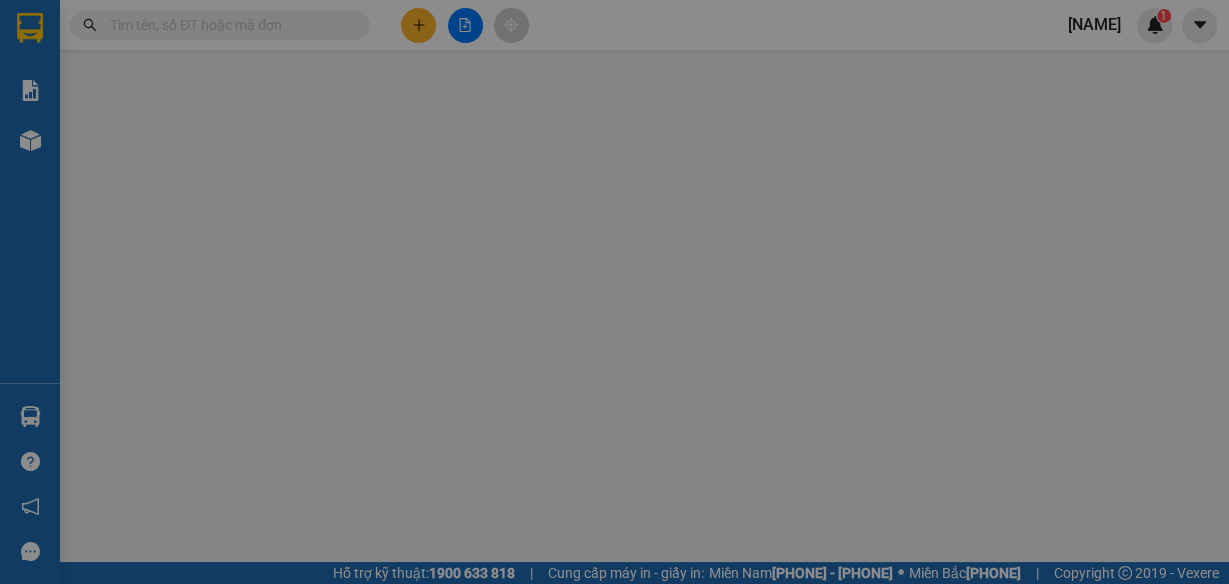 scroll, scrollTop: 0, scrollLeft: 0, axis: both 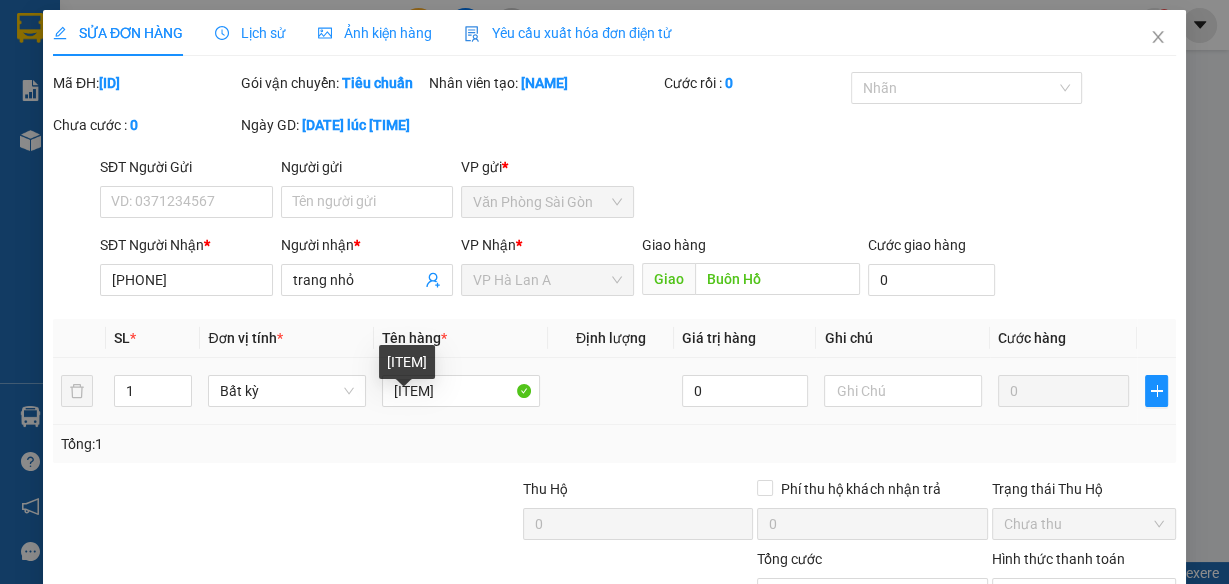 drag, startPoint x: 404, startPoint y: 417, endPoint x: 329, endPoint y: 415, distance: 75.026665 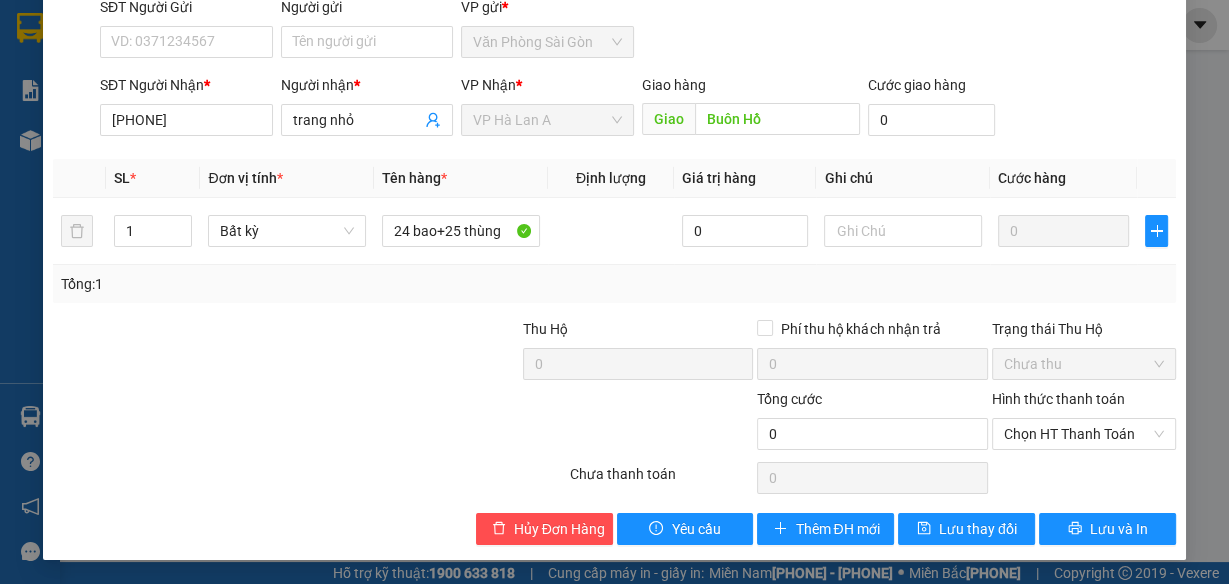 scroll, scrollTop: 181, scrollLeft: 0, axis: vertical 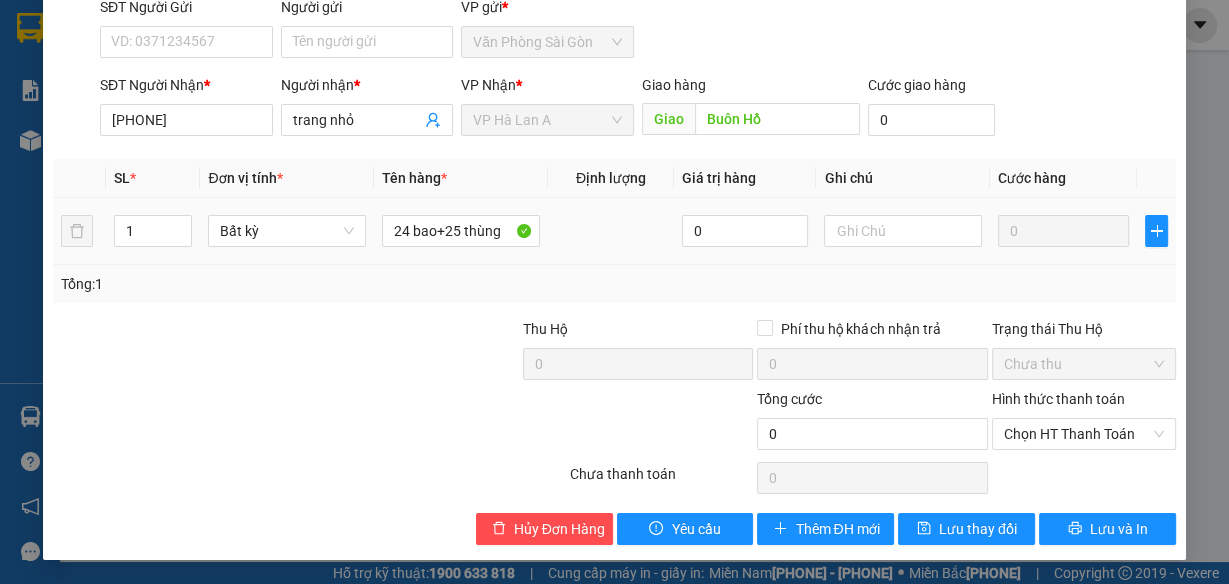 type on "24 bao+25 thùng" 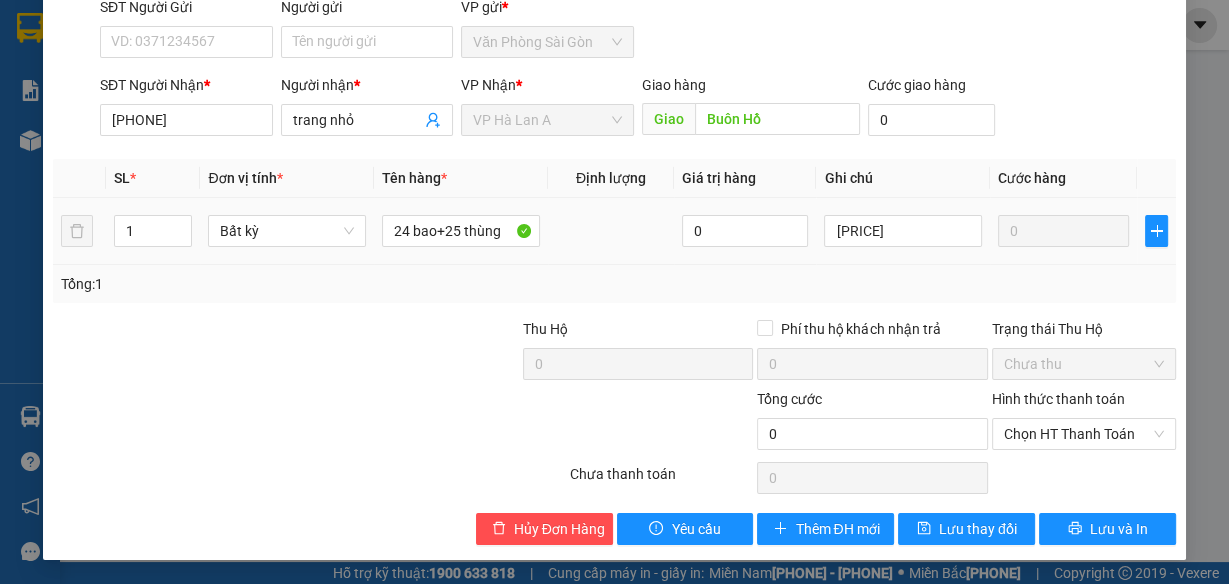 click on "[PRICE]" at bounding box center (903, 231) 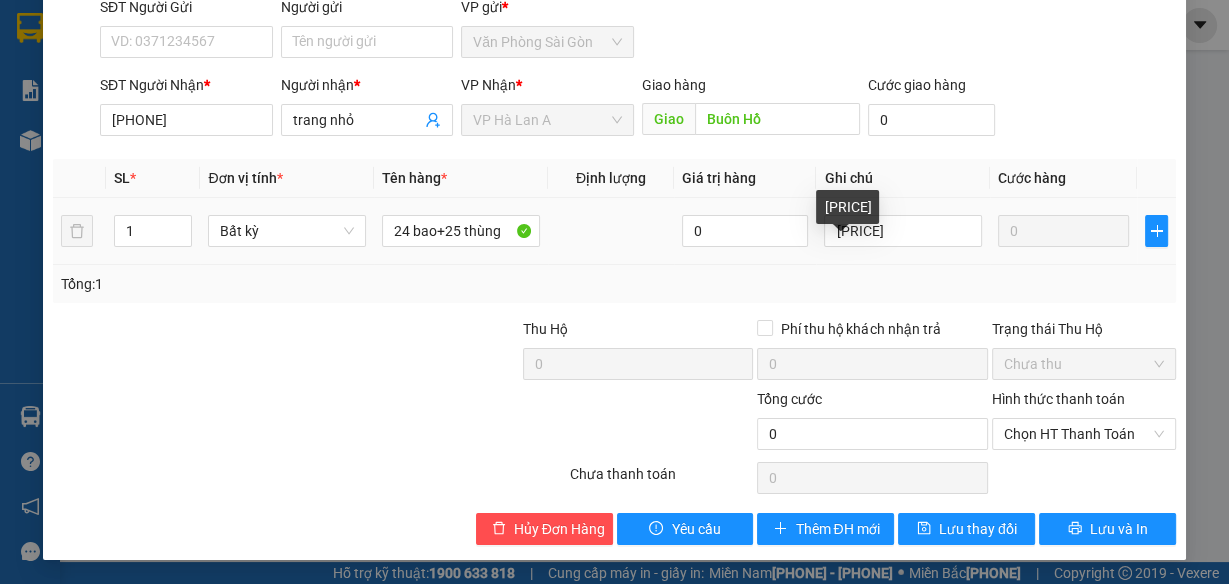 click on "[PRICE]" at bounding box center (903, 231) 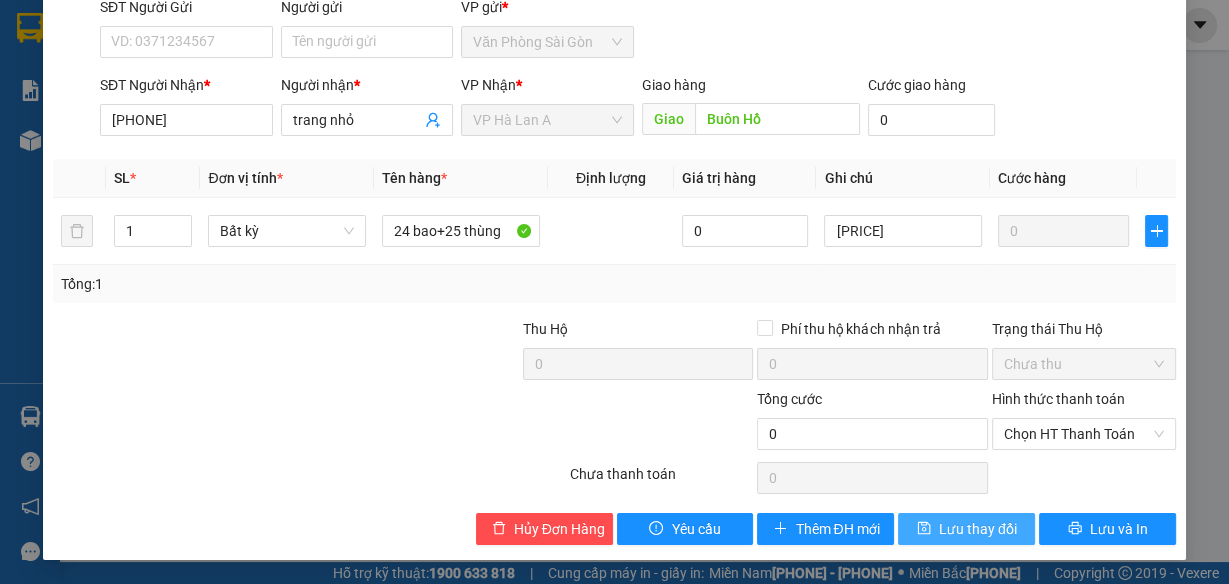 type on "[PRICE]" 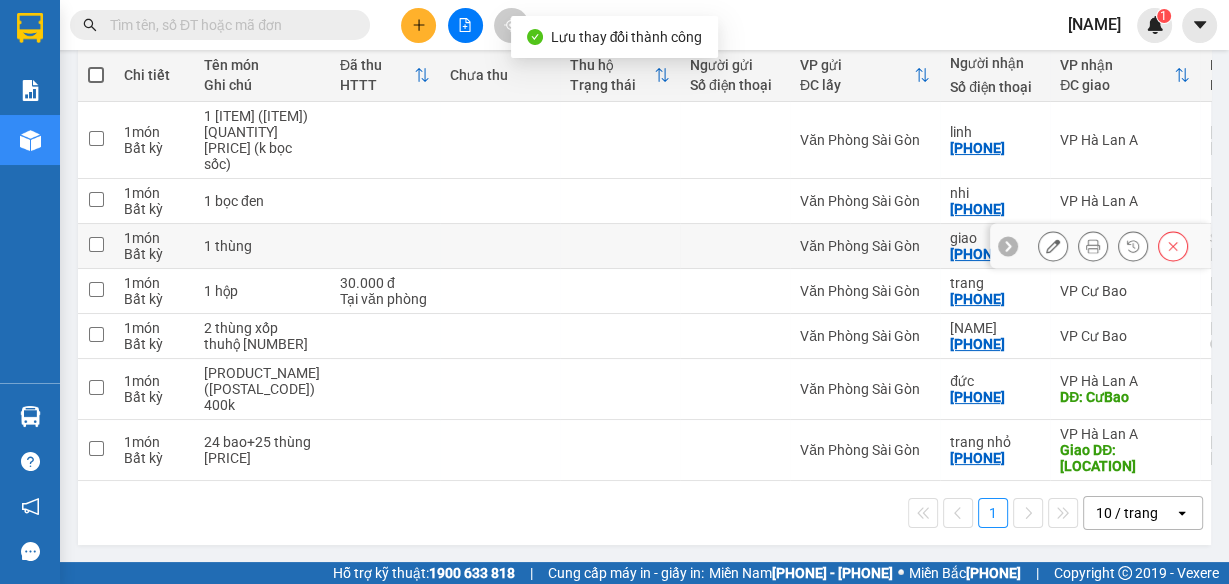 scroll, scrollTop: 274, scrollLeft: 0, axis: vertical 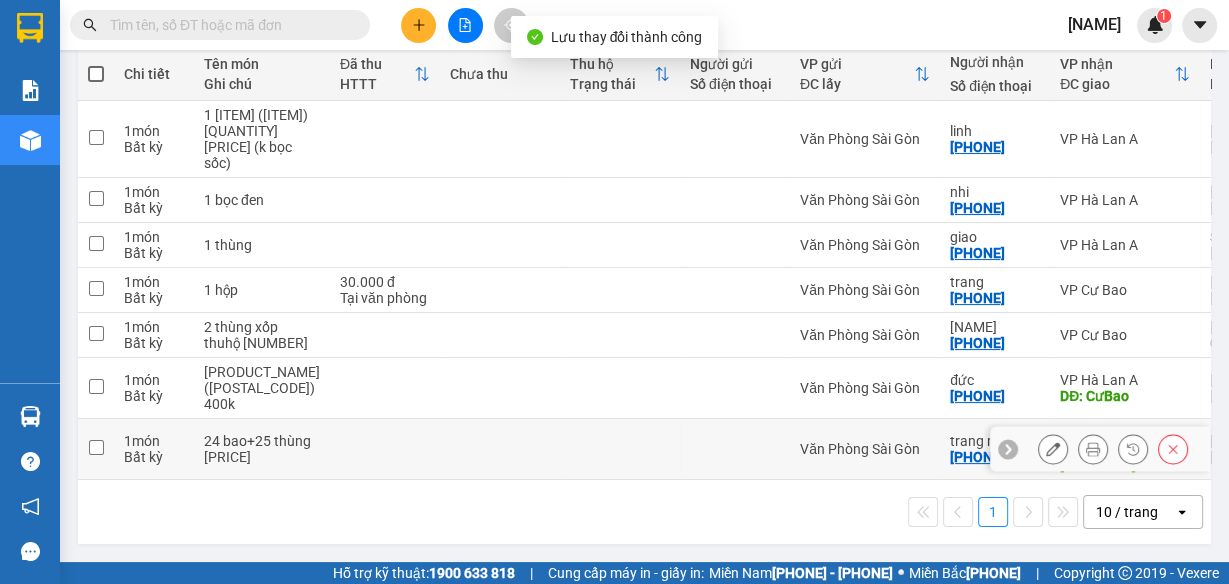 click at bounding box center [620, 449] 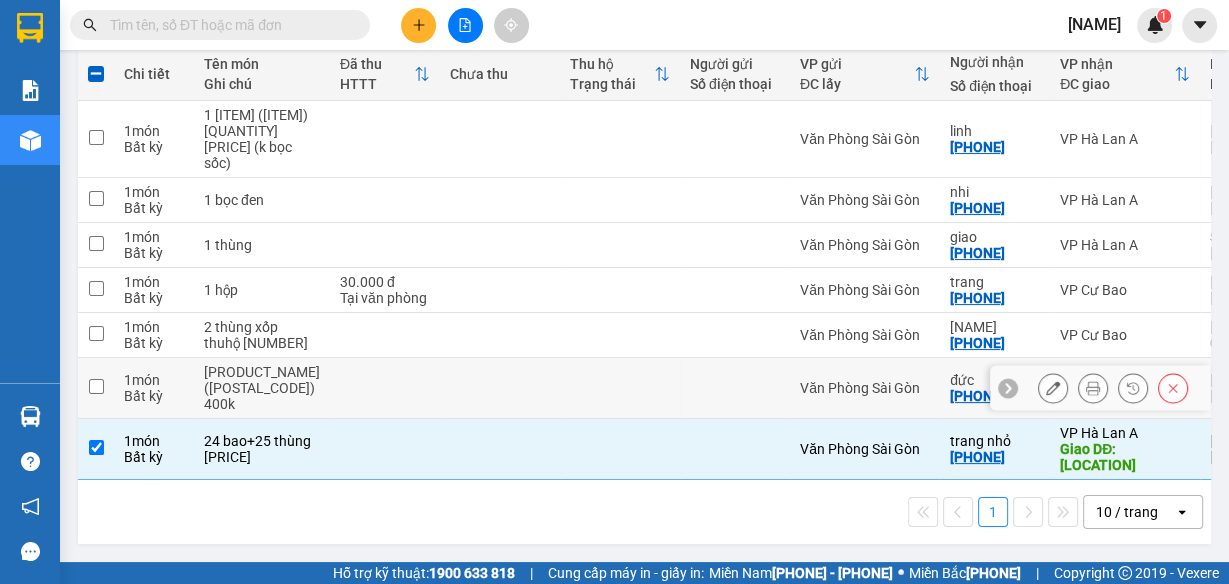 click at bounding box center (620, 388) 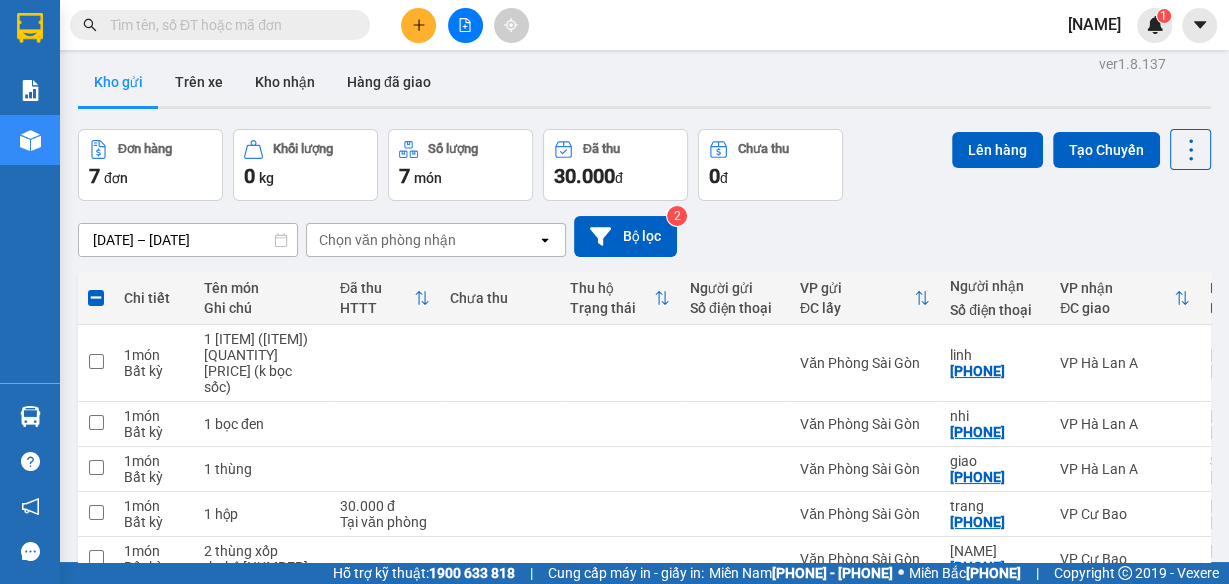 scroll, scrollTop: 0, scrollLeft: 0, axis: both 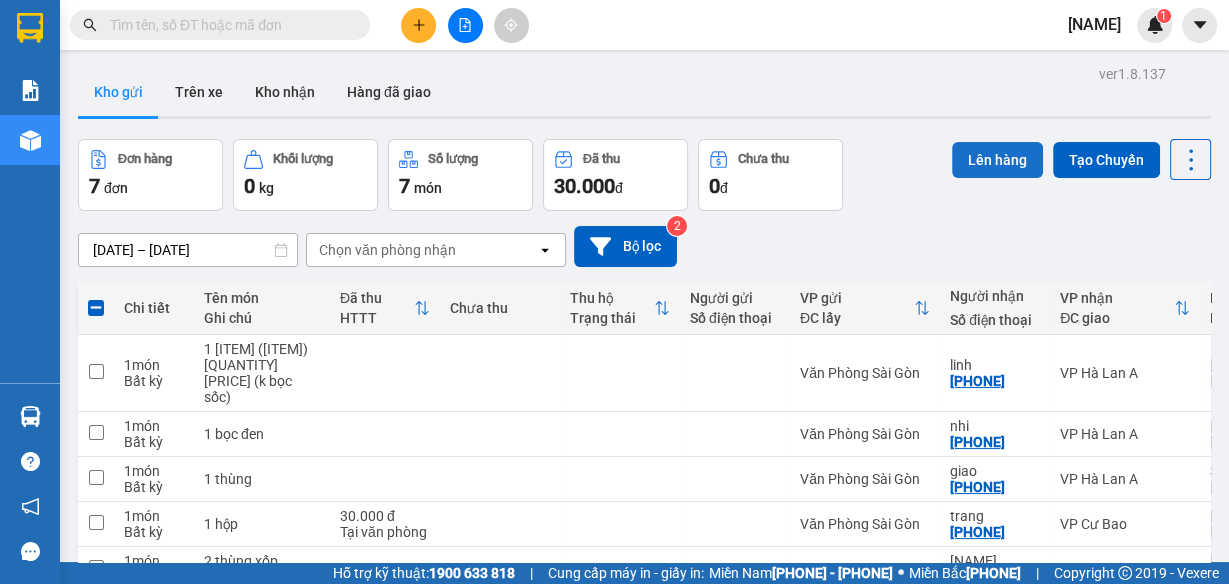 click on "Lên hàng" at bounding box center (997, 160) 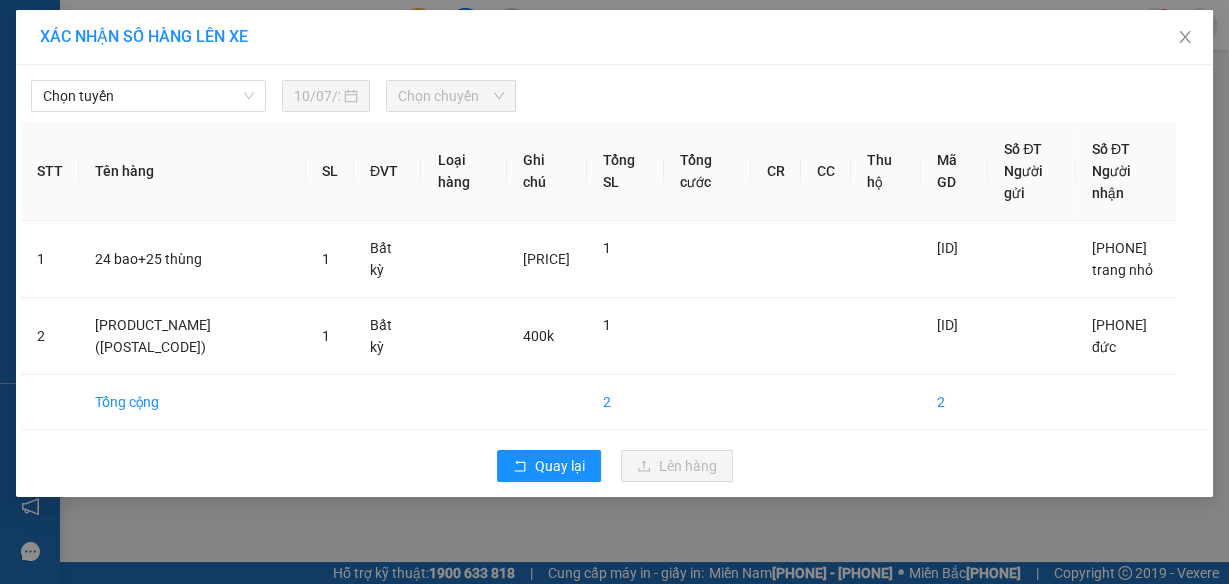 click on "Chọn tuyến" at bounding box center (148, 96) 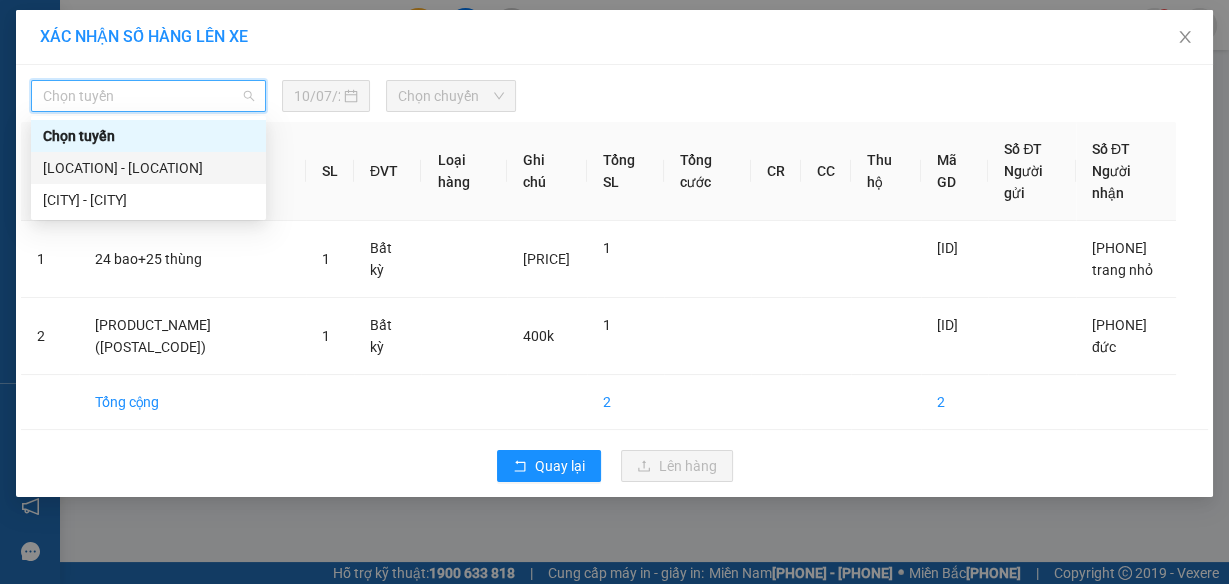 click on "[LOCATION] - [LOCATION]" at bounding box center [148, 168] 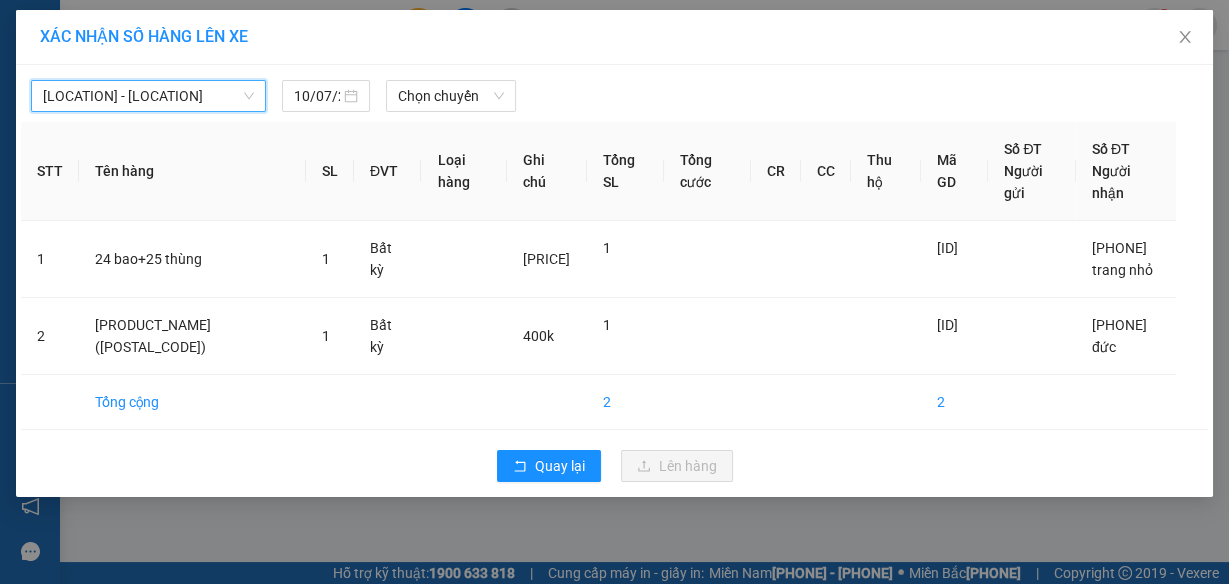 click on "Chọn chuyến" at bounding box center (451, 96) 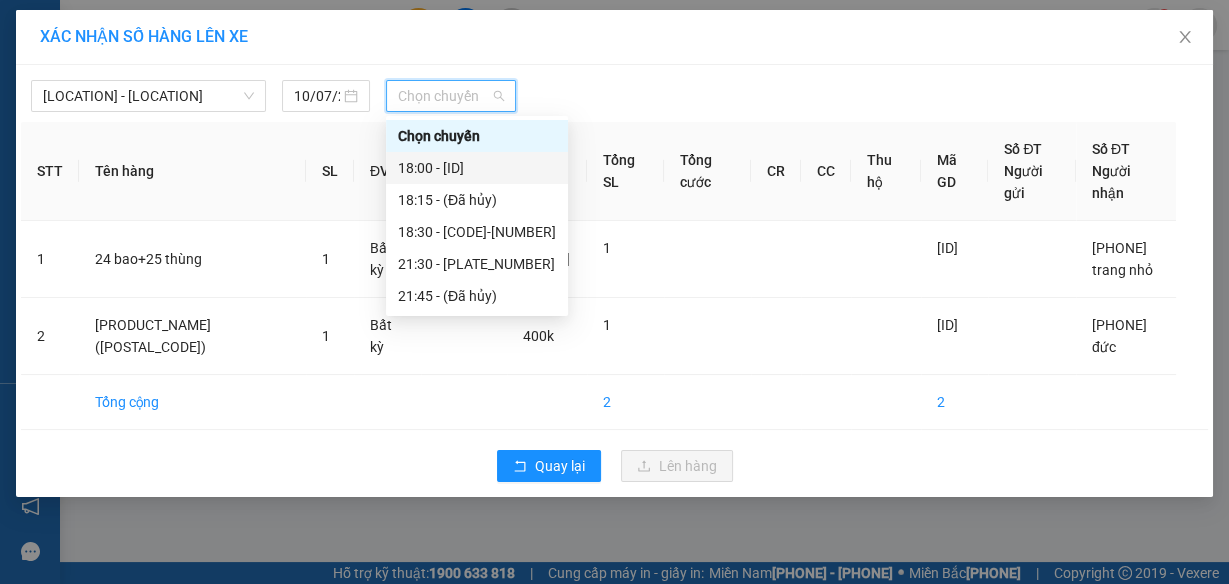 click on "[TIME]     - [ID]" at bounding box center (477, 168) 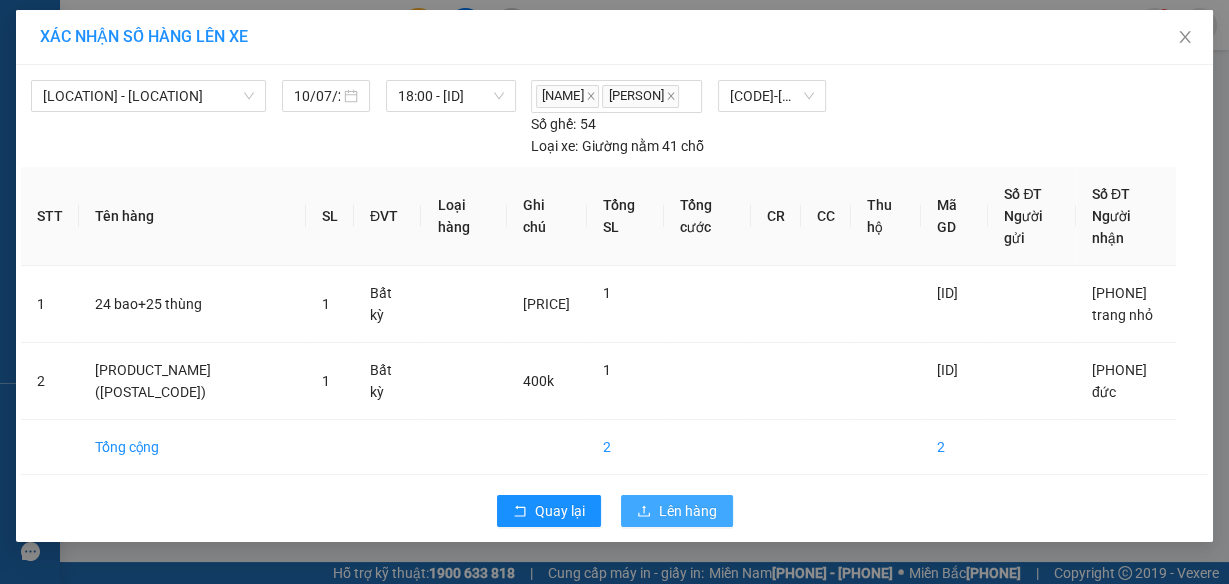click on "Lên hàng" at bounding box center (560, 511) 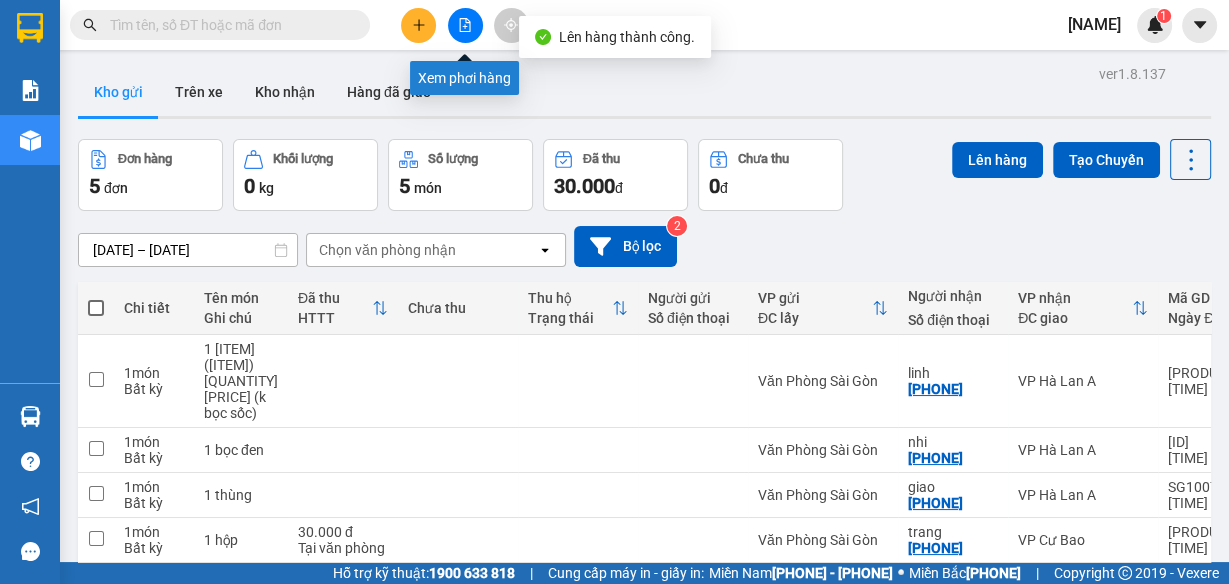 click at bounding box center [465, 25] 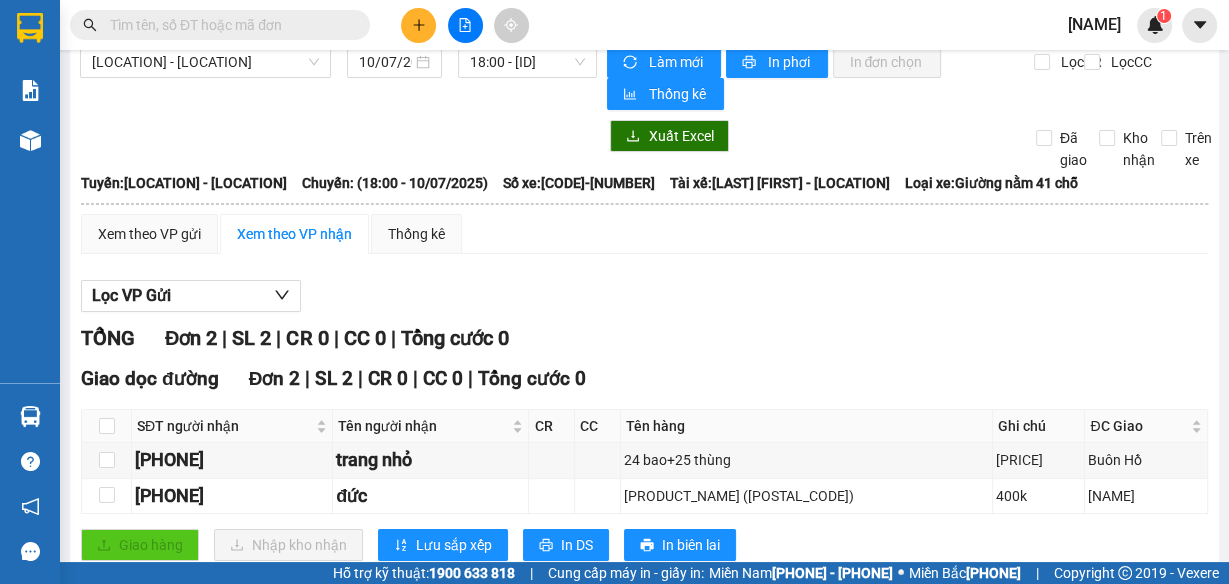 scroll, scrollTop: 0, scrollLeft: 0, axis: both 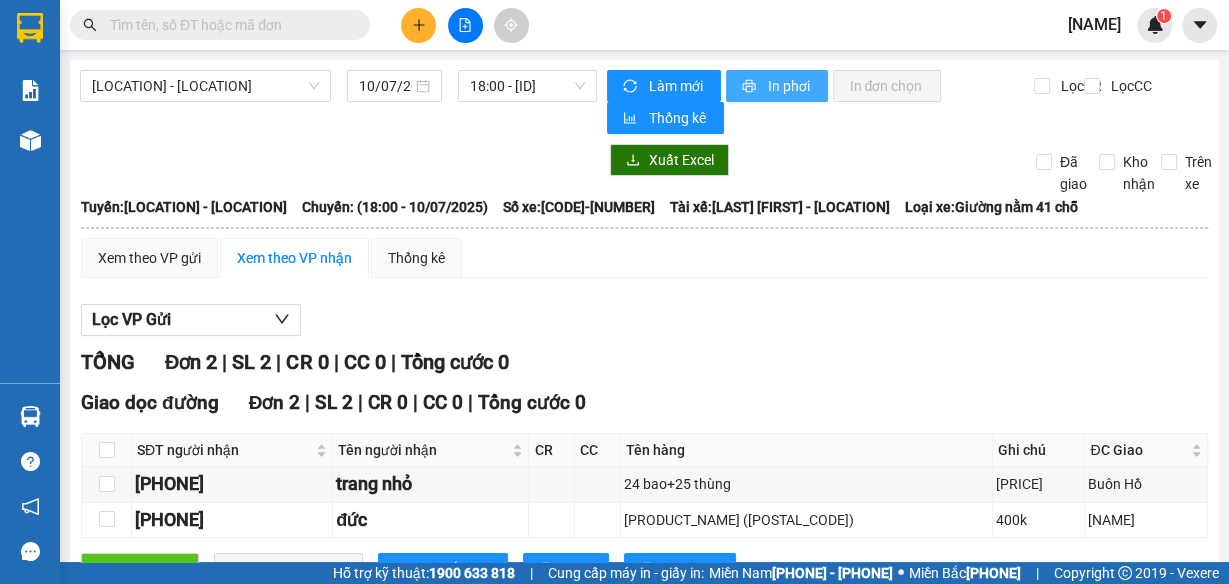 click on "In phơi" at bounding box center (777, 86) 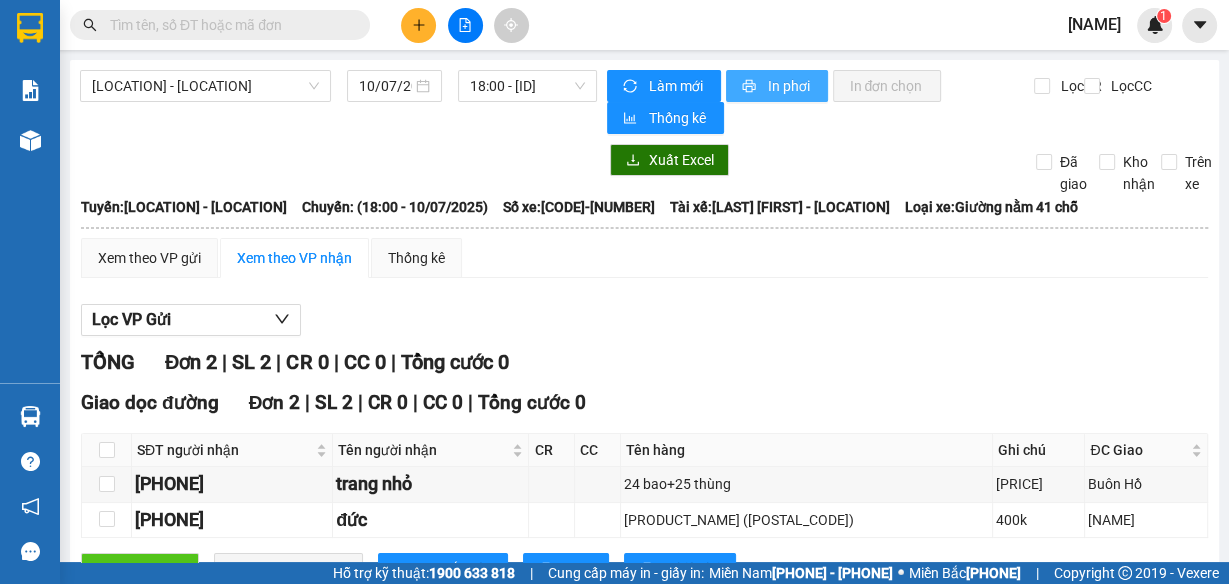 scroll, scrollTop: 0, scrollLeft: 0, axis: both 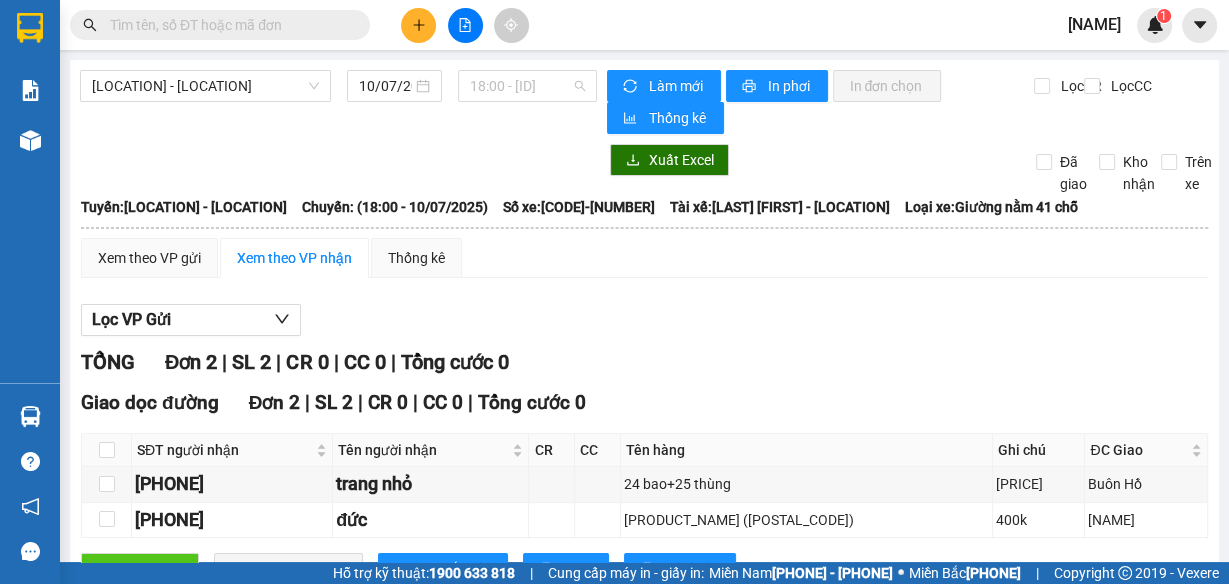 click on "[TIME]     - [ID]" at bounding box center (528, 86) 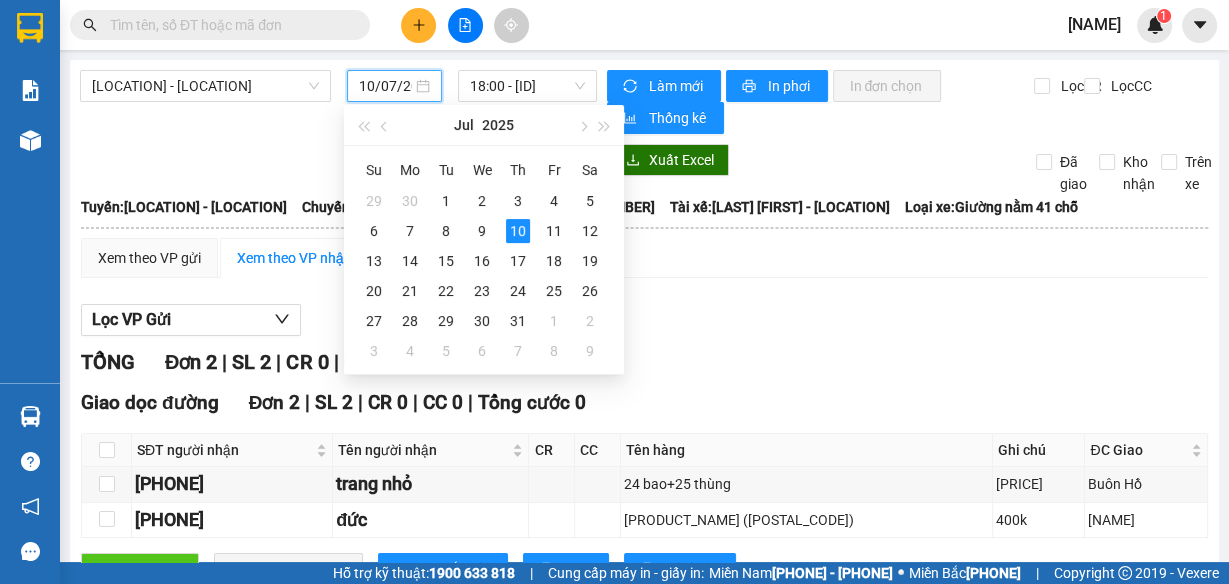 click on "10/07/2025" at bounding box center (385, 86) 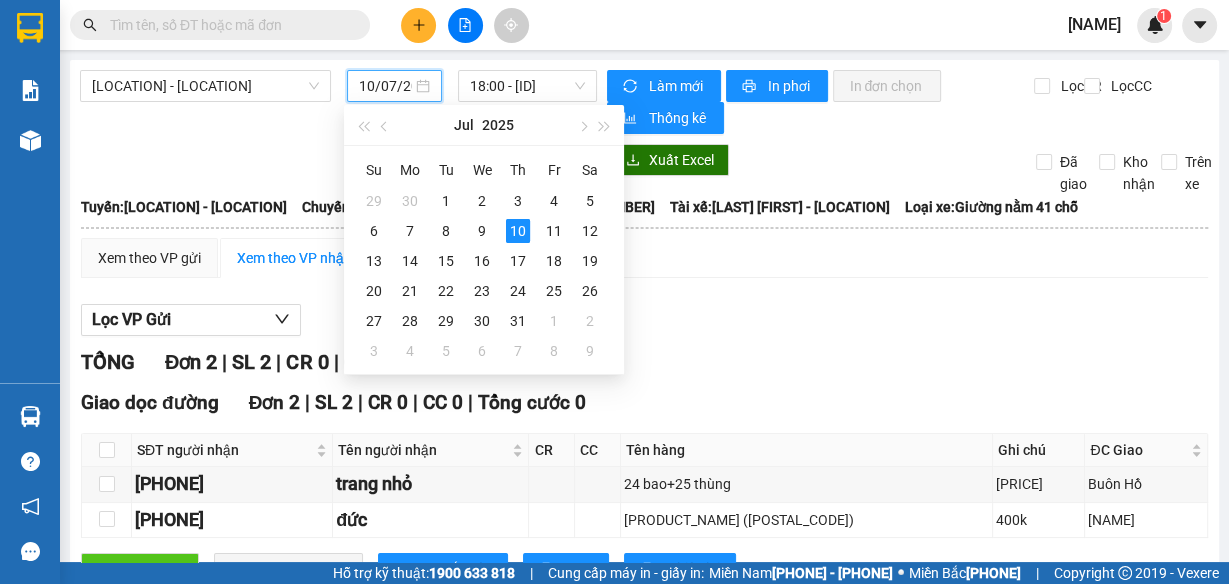 click at bounding box center (386, 127) 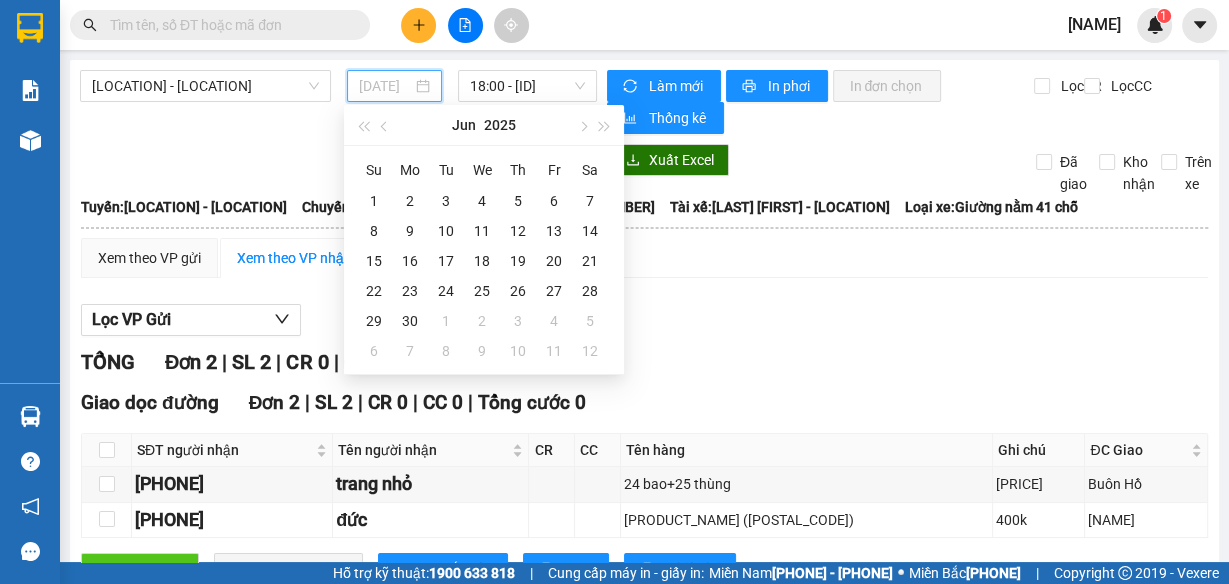 click on "15" at bounding box center (374, 201) 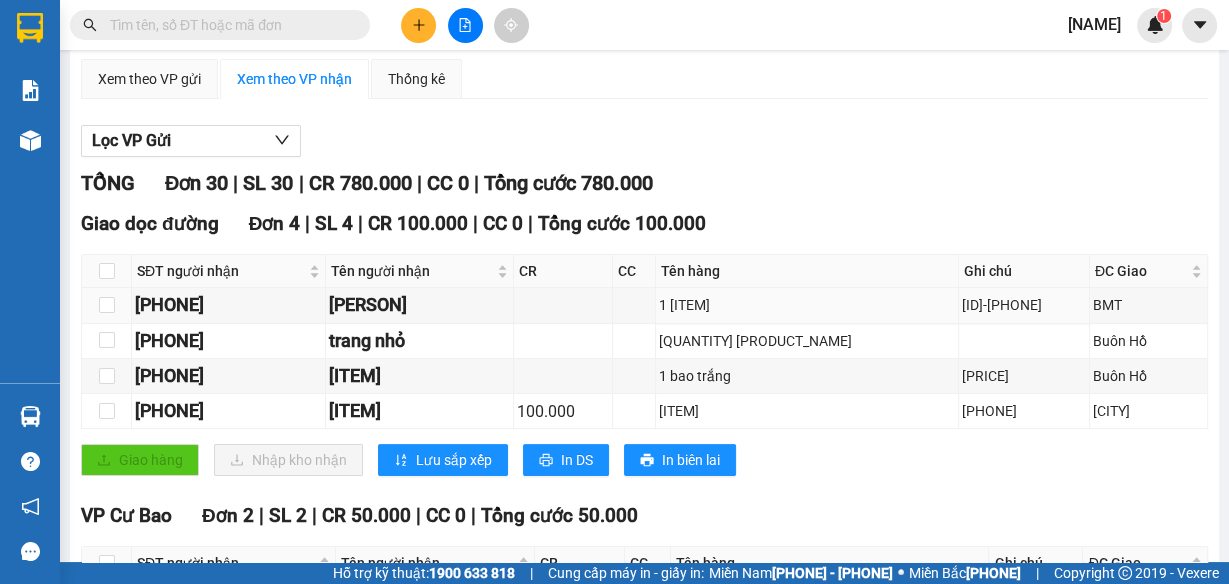 scroll, scrollTop: 240, scrollLeft: 0, axis: vertical 